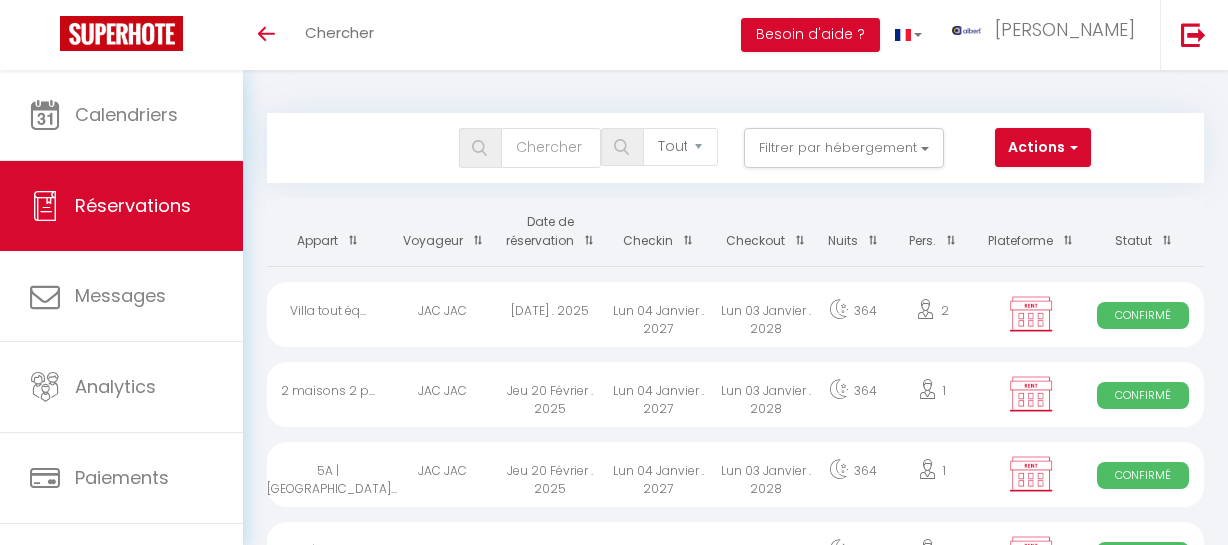 select on "not_cancelled" 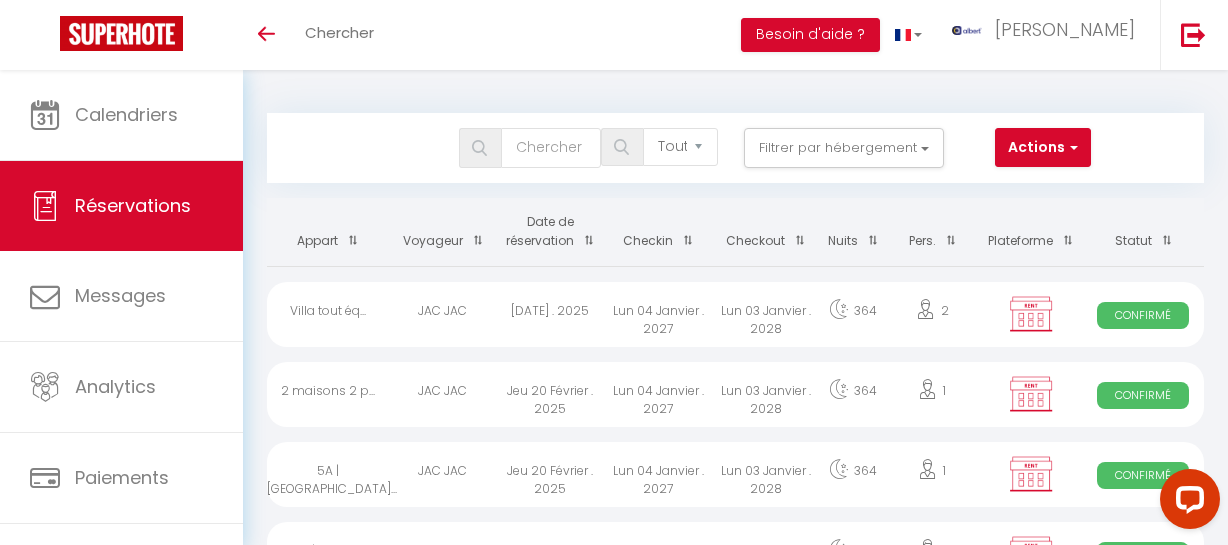 scroll, scrollTop: 0, scrollLeft: 0, axis: both 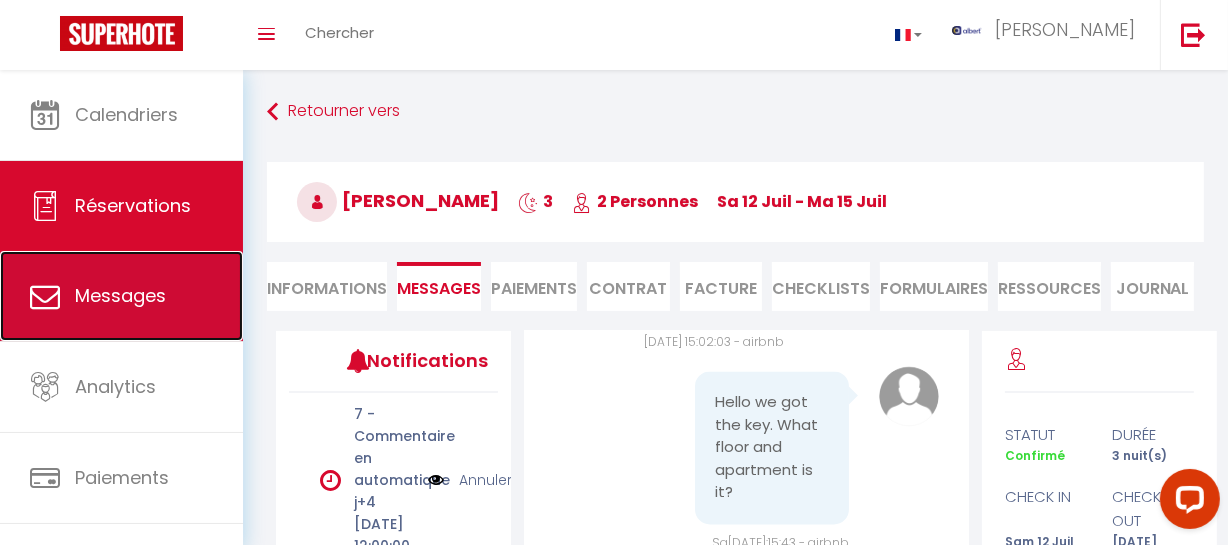 click on "Messages" at bounding box center (120, 295) 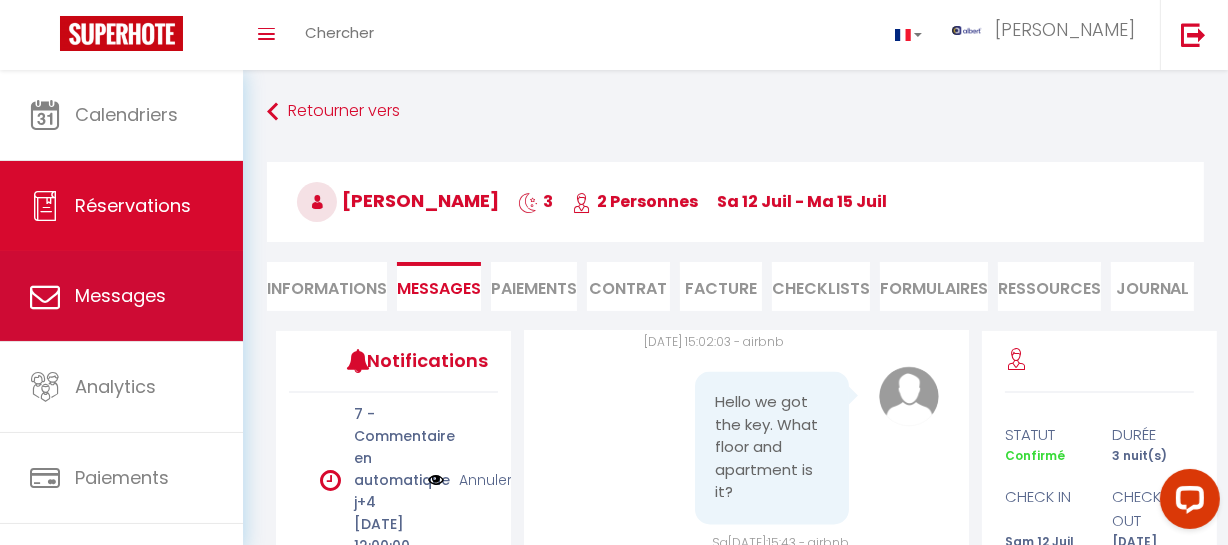 select on "message" 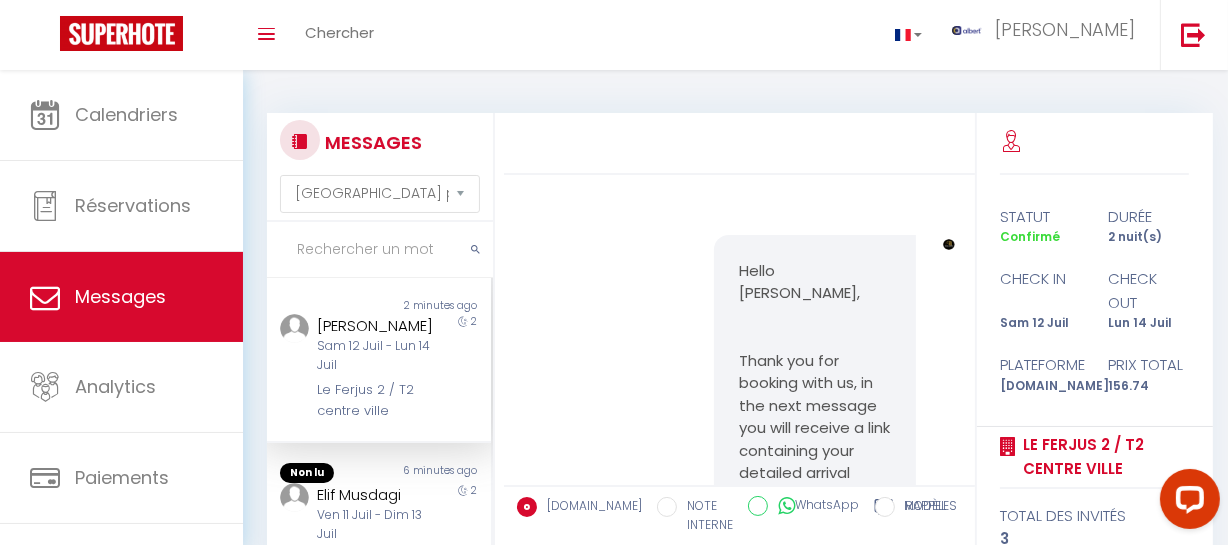 scroll, scrollTop: 3835, scrollLeft: 0, axis: vertical 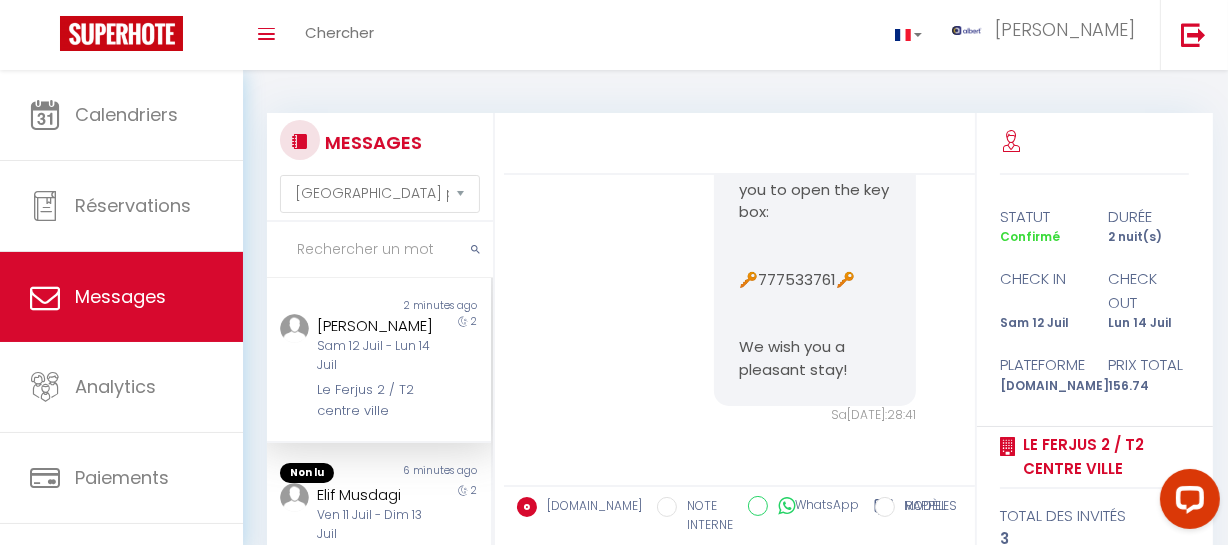 click at bounding box center (380, 250) 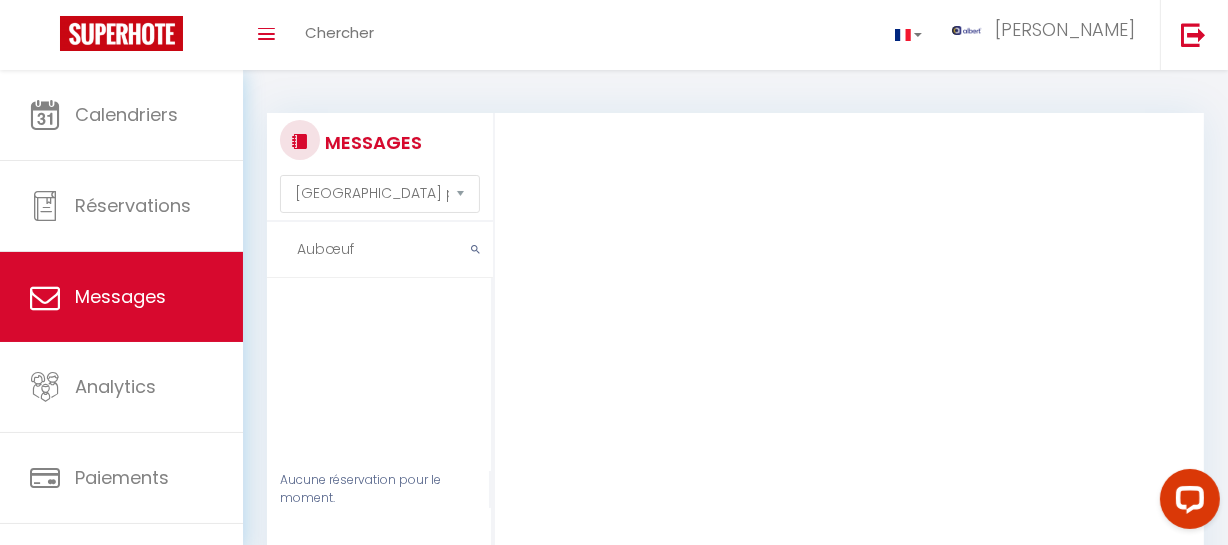 drag, startPoint x: 368, startPoint y: 247, endPoint x: 262, endPoint y: 250, distance: 106.04244 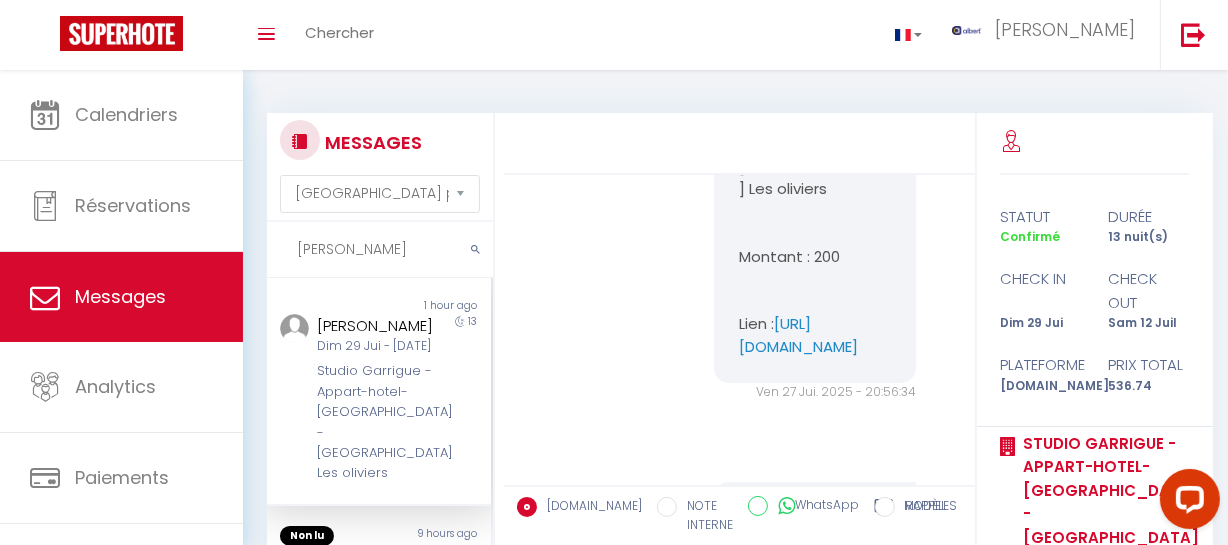 scroll, scrollTop: 25977, scrollLeft: 0, axis: vertical 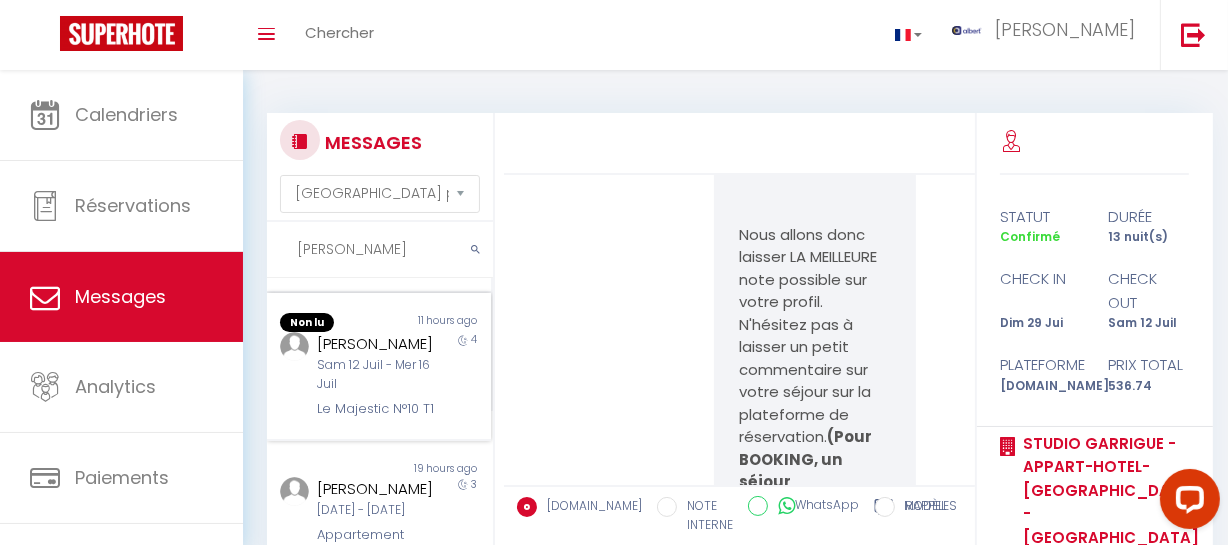 click on "Sam 12 Juil - Mer 16 Juil" at bounding box center (375, 375) 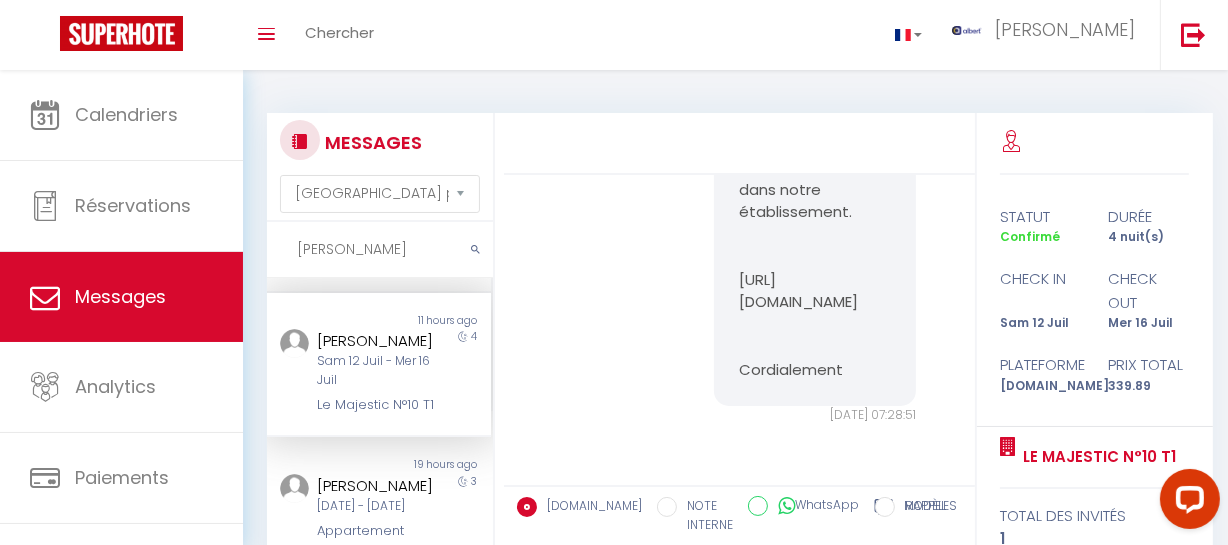 scroll, scrollTop: 29958, scrollLeft: 0, axis: vertical 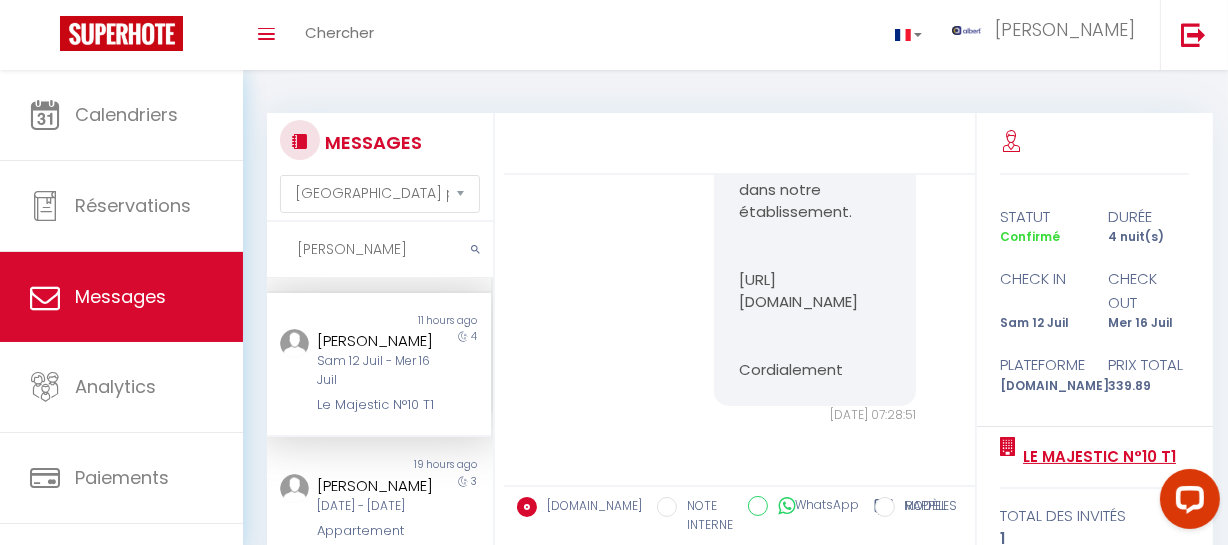 drag, startPoint x: 1188, startPoint y: 445, endPoint x: 1021, endPoint y: 462, distance: 167.86304 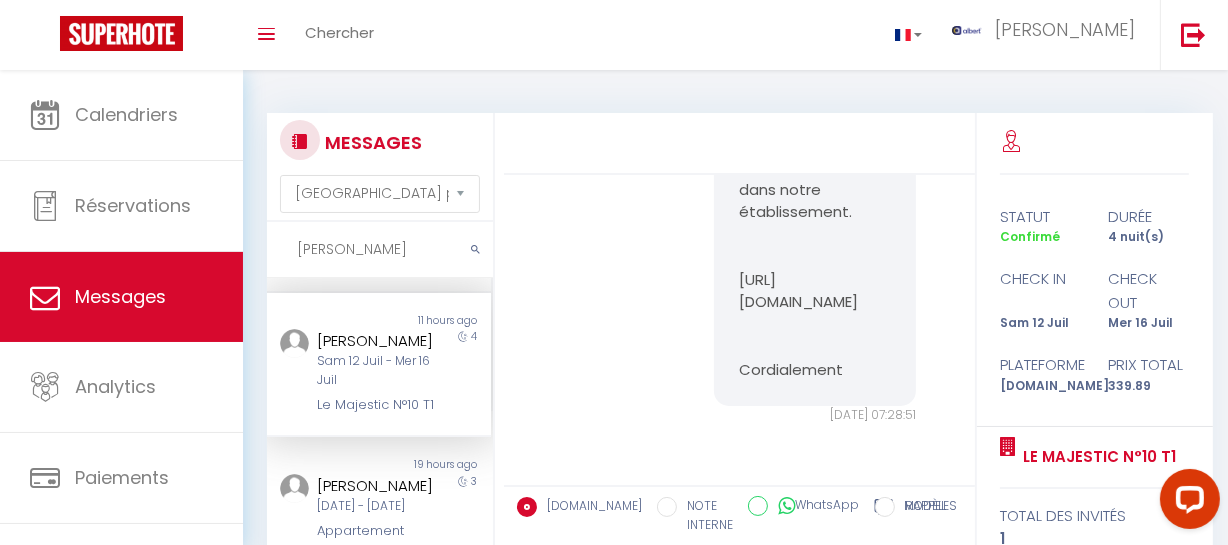 copy on "Le Majestic N°10 T1" 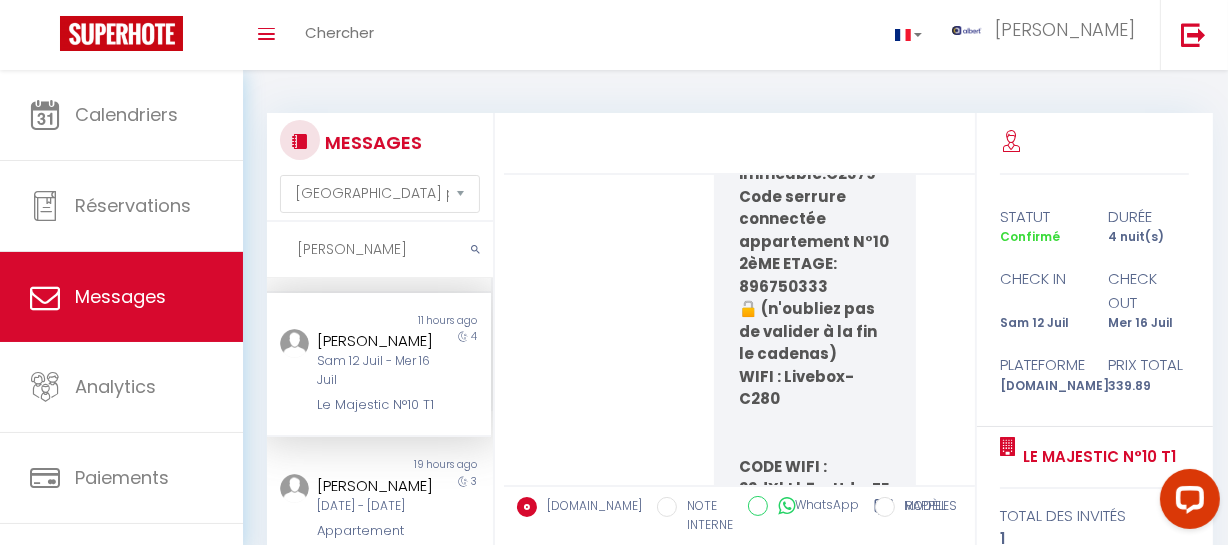 scroll, scrollTop: 16503, scrollLeft: 0, axis: vertical 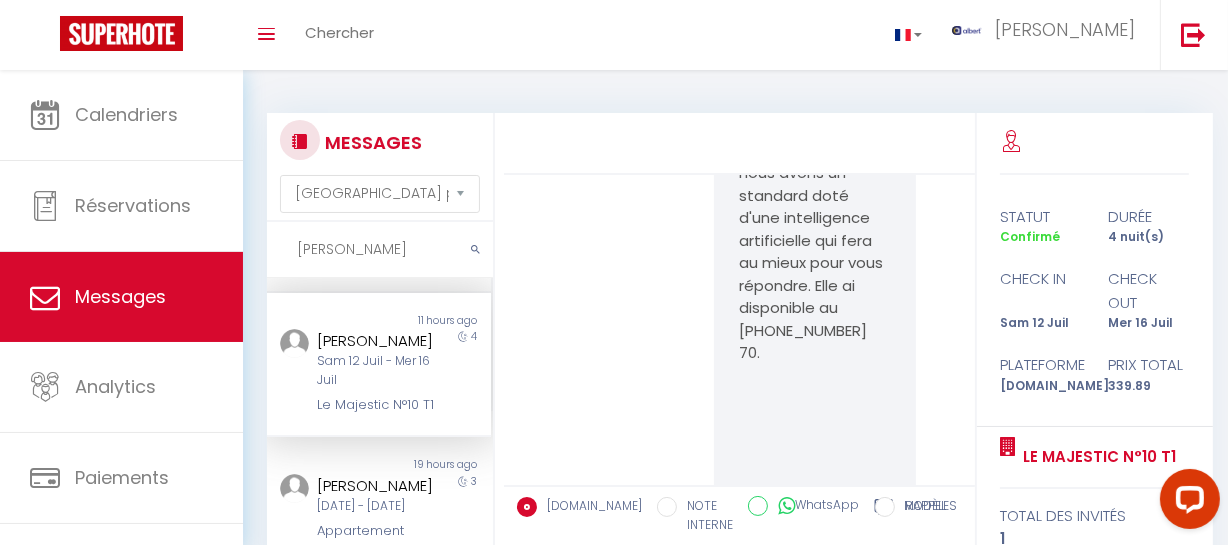 drag, startPoint x: 728, startPoint y: 241, endPoint x: 899, endPoint y: 288, distance: 177.34148 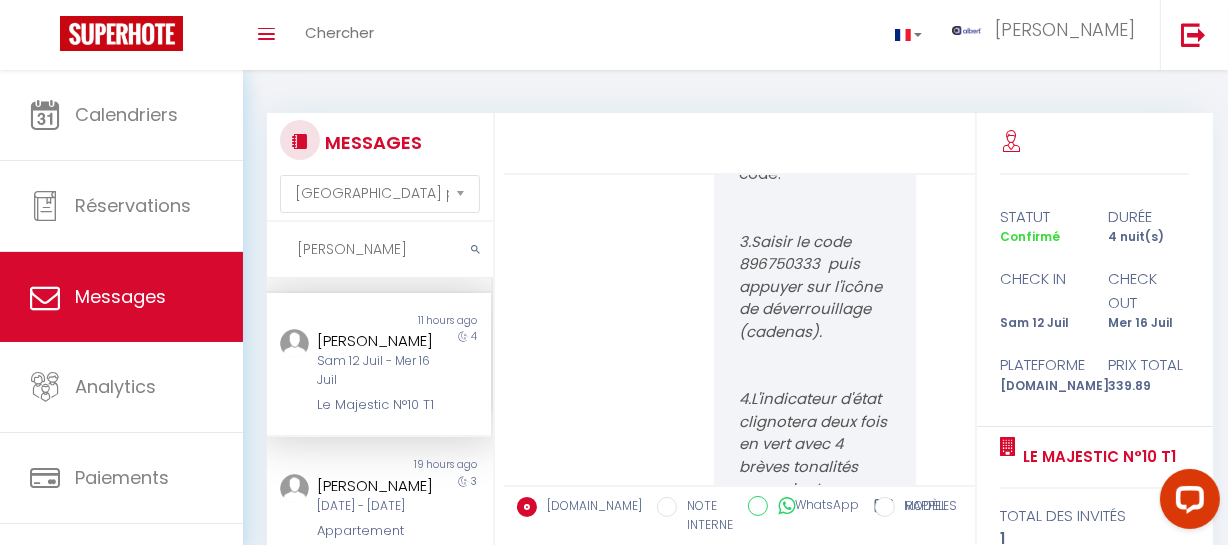 scroll, scrollTop: 23594, scrollLeft: 0, axis: vertical 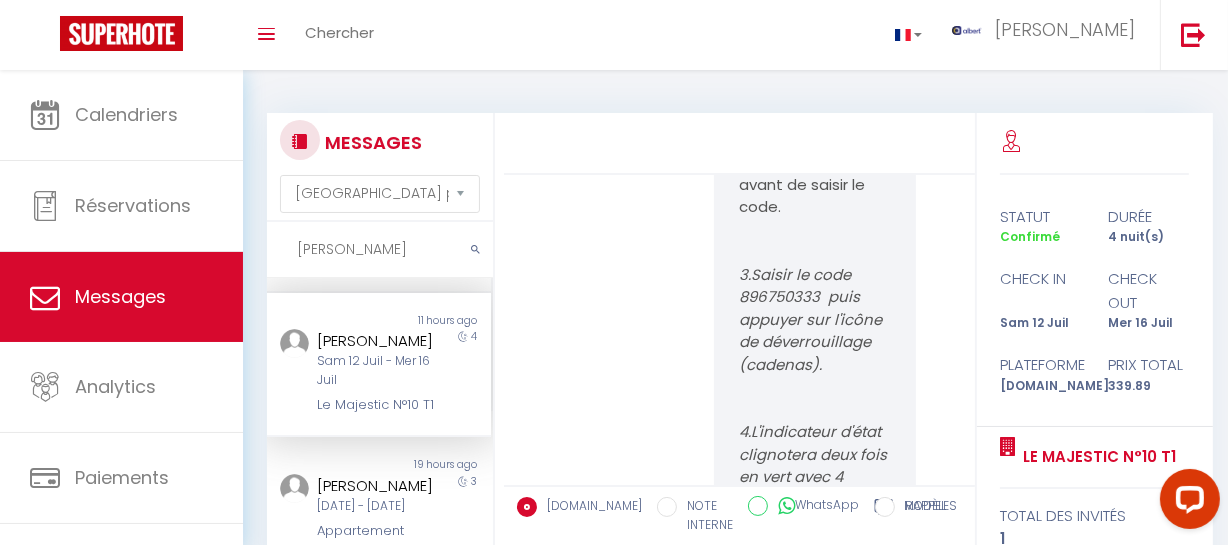 drag, startPoint x: 722, startPoint y: 348, endPoint x: 851, endPoint y: 254, distance: 159.61516 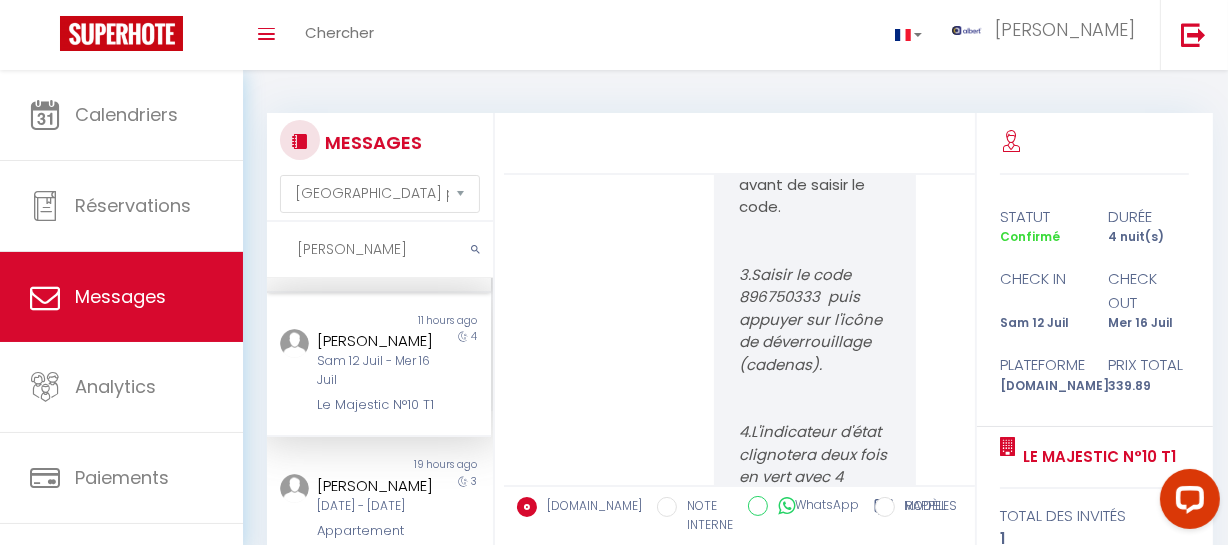 paste on "Blanca" 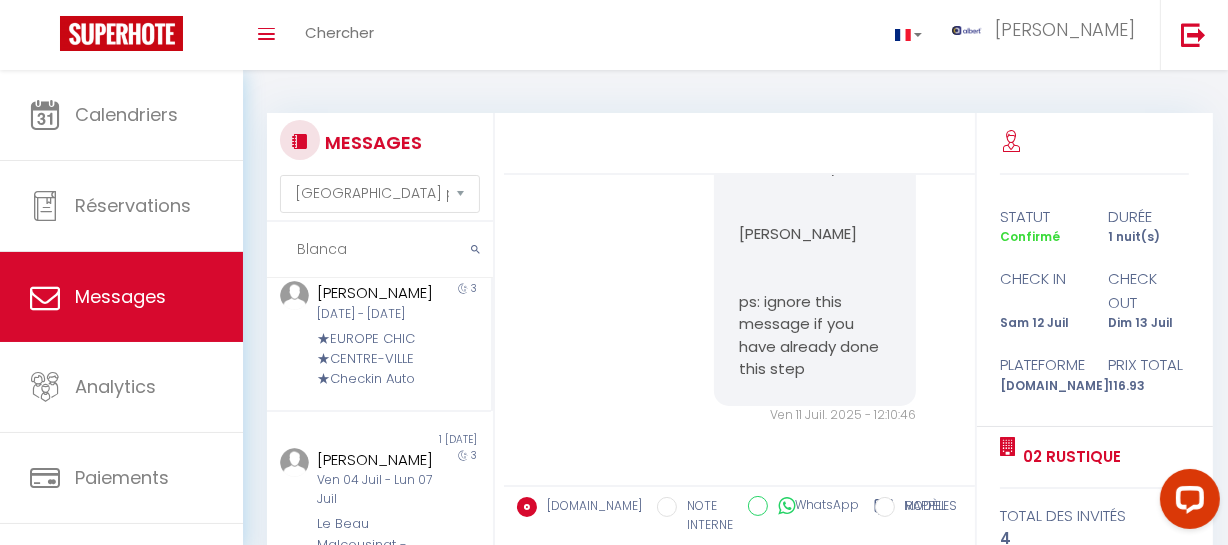 scroll, scrollTop: 3475, scrollLeft: 0, axis: vertical 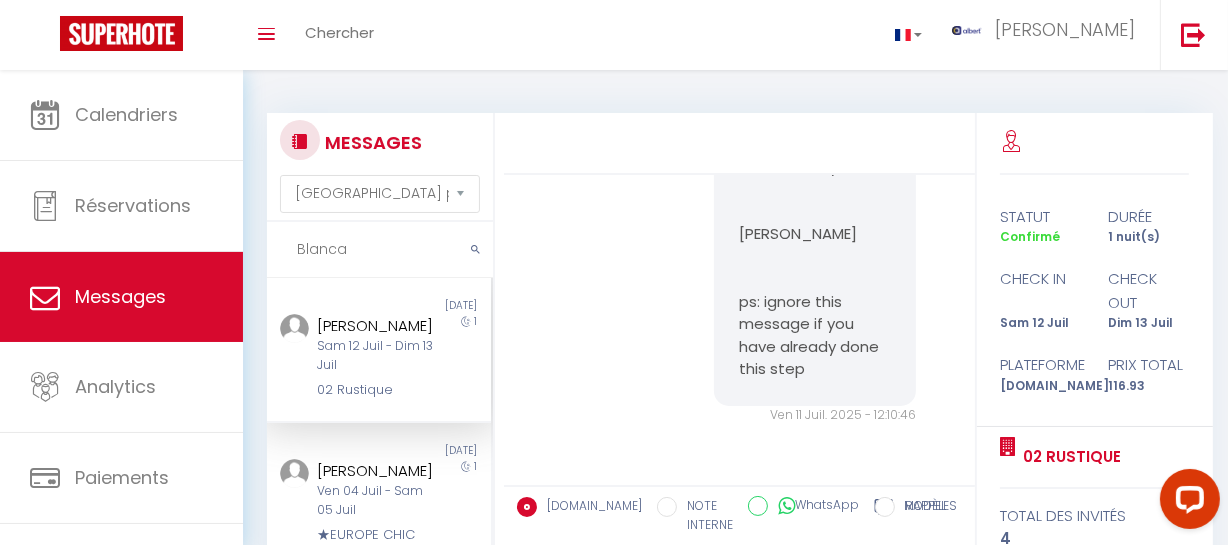 click on "Blanca Dicenta" at bounding box center (375, 326) 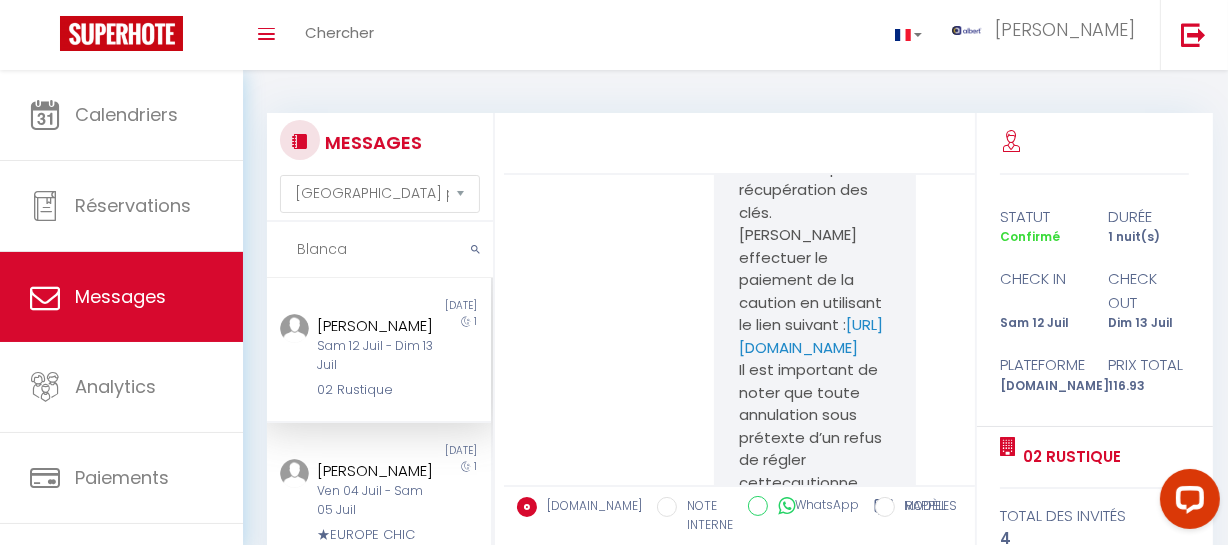scroll, scrollTop: 2202, scrollLeft: 0, axis: vertical 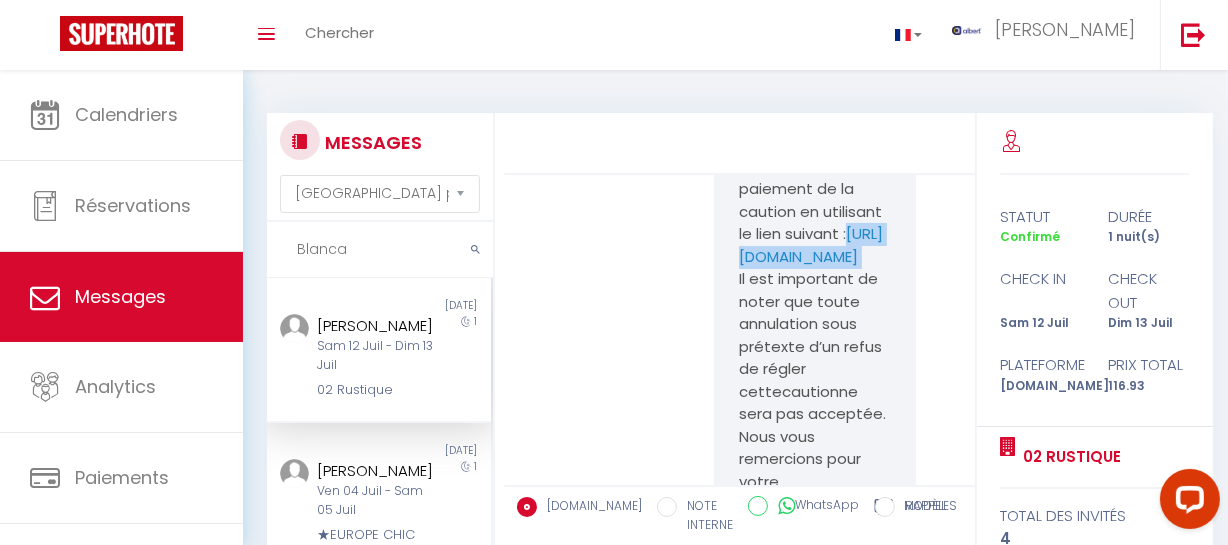 drag, startPoint x: 730, startPoint y: 367, endPoint x: 813, endPoint y: 410, distance: 93.47727 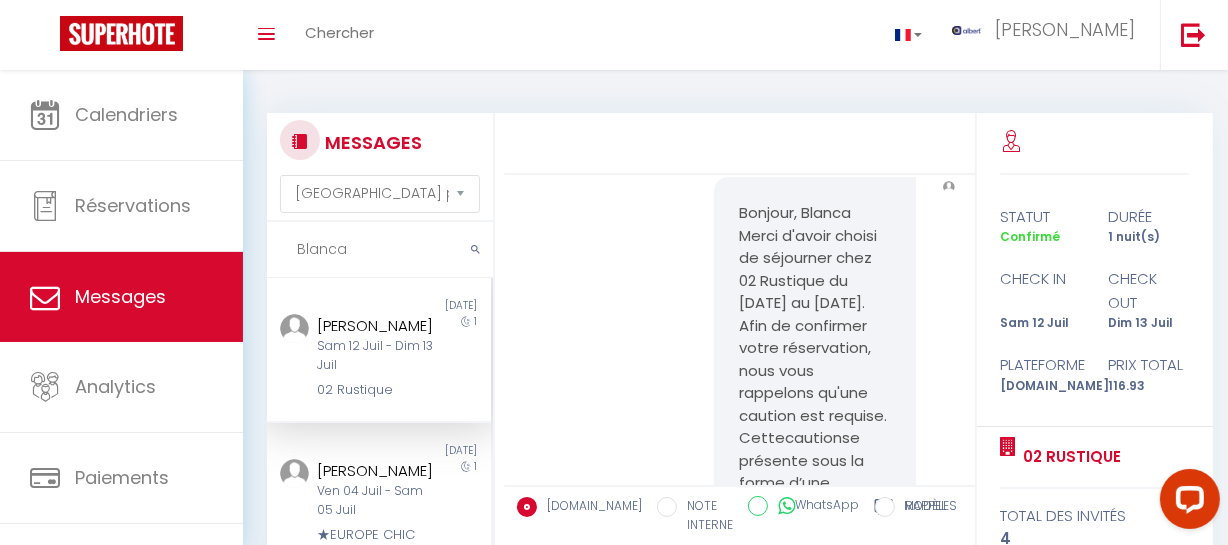 scroll, scrollTop: 1384, scrollLeft: 0, axis: vertical 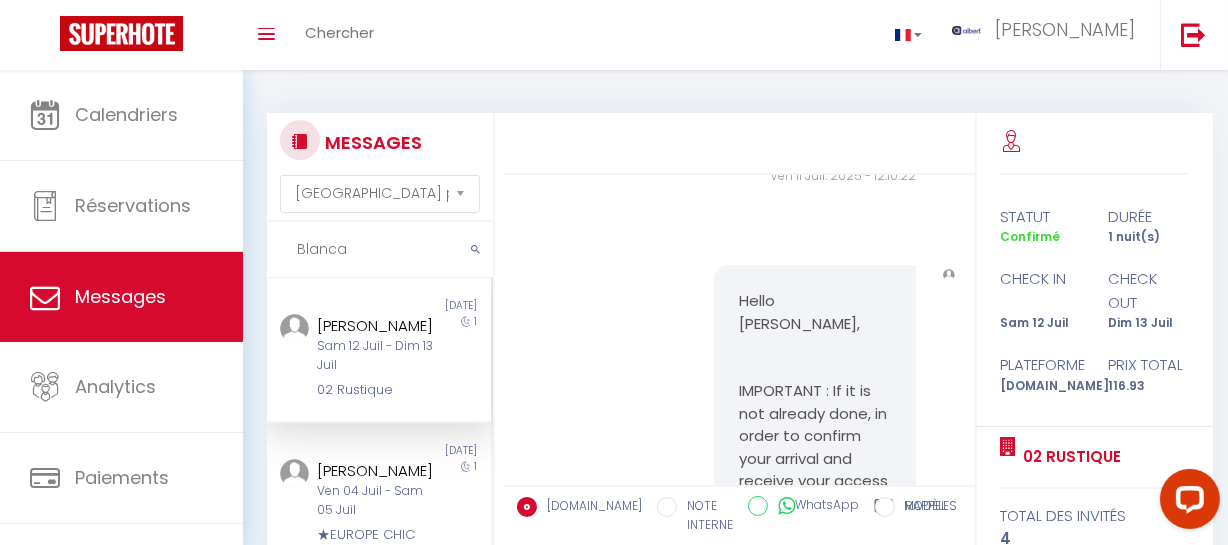 drag, startPoint x: 728, startPoint y: 369, endPoint x: 843, endPoint y: 301, distance: 133.60014 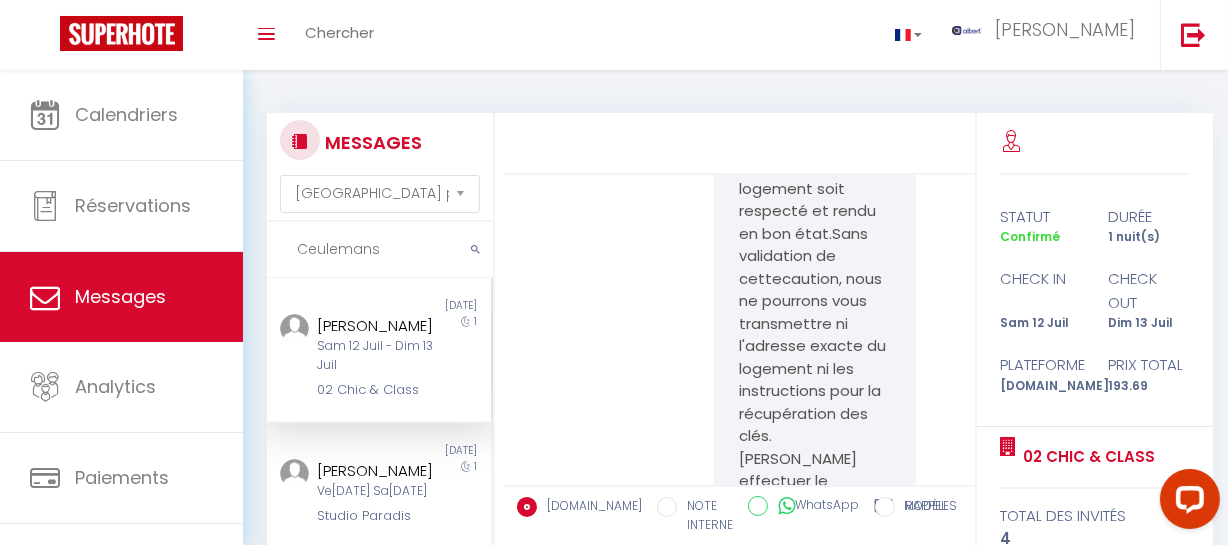 scroll, scrollTop: 4150, scrollLeft: 0, axis: vertical 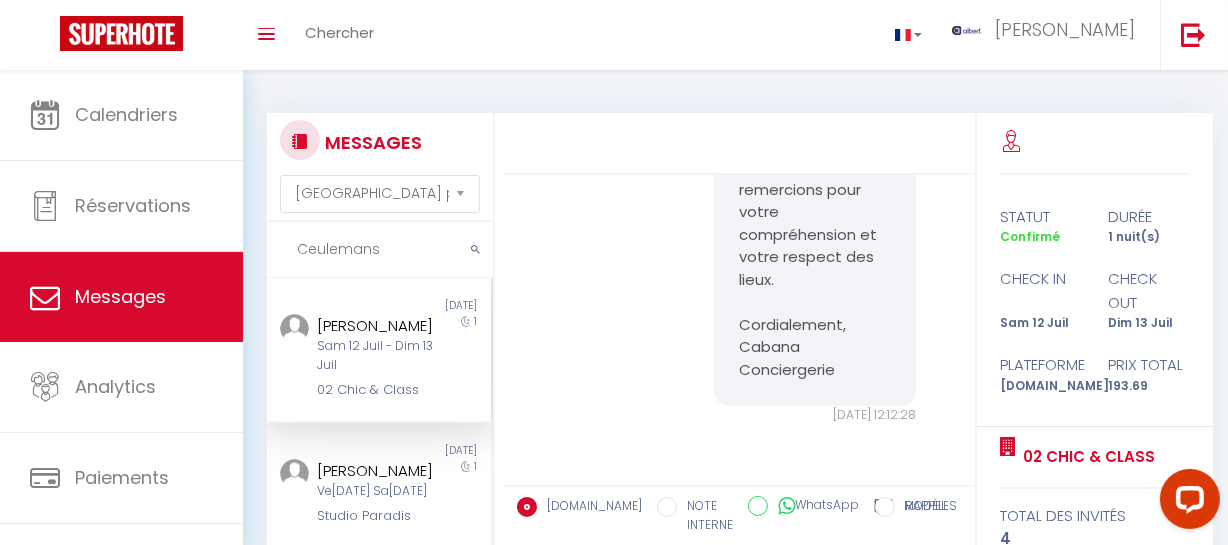 drag, startPoint x: 393, startPoint y: 251, endPoint x: 222, endPoint y: 261, distance: 171.29214 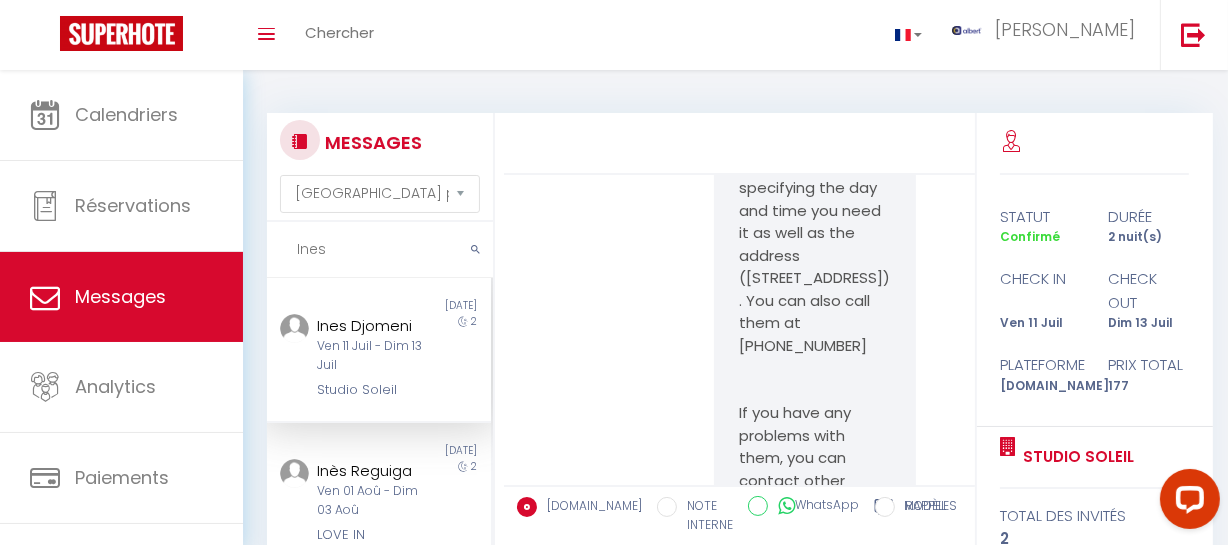 scroll, scrollTop: 8456, scrollLeft: 0, axis: vertical 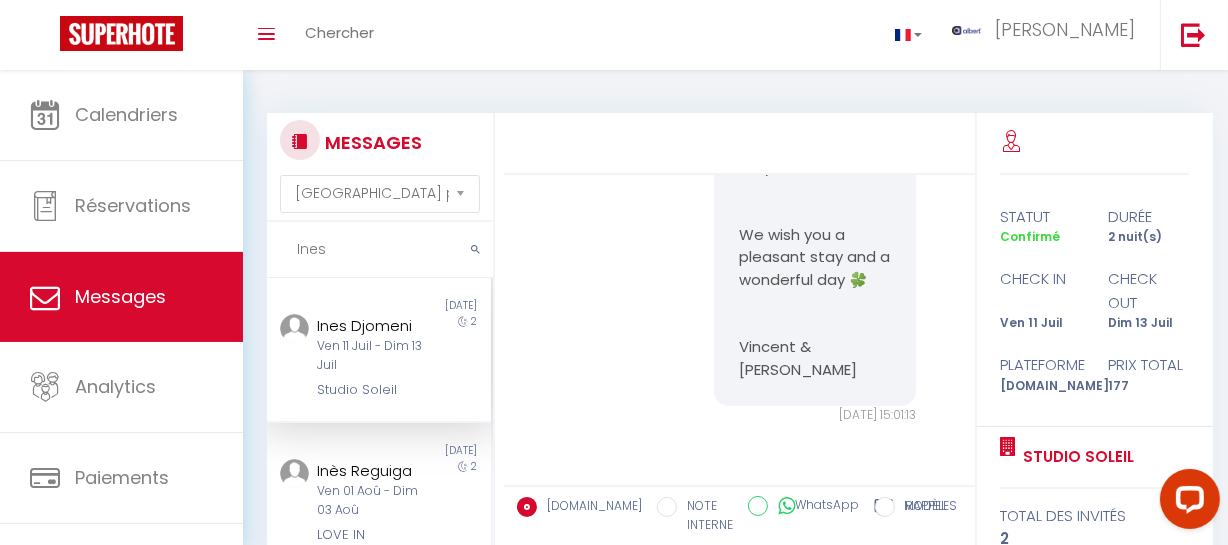 drag, startPoint x: 369, startPoint y: 242, endPoint x: 281, endPoint y: 249, distance: 88.27797 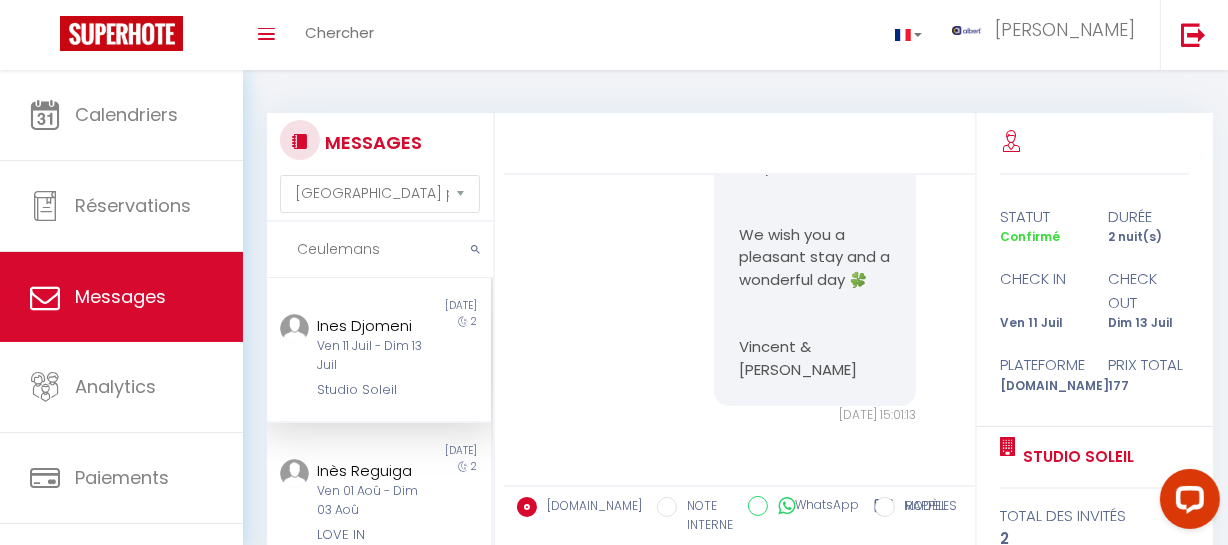 type on "Ceulemans" 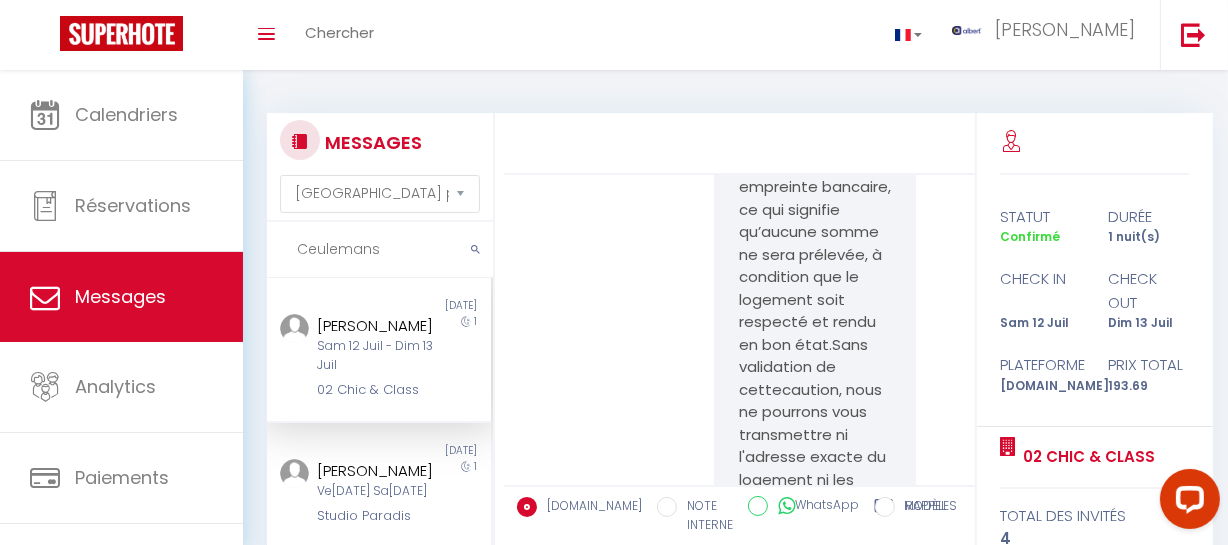 scroll, scrollTop: 2968, scrollLeft: 0, axis: vertical 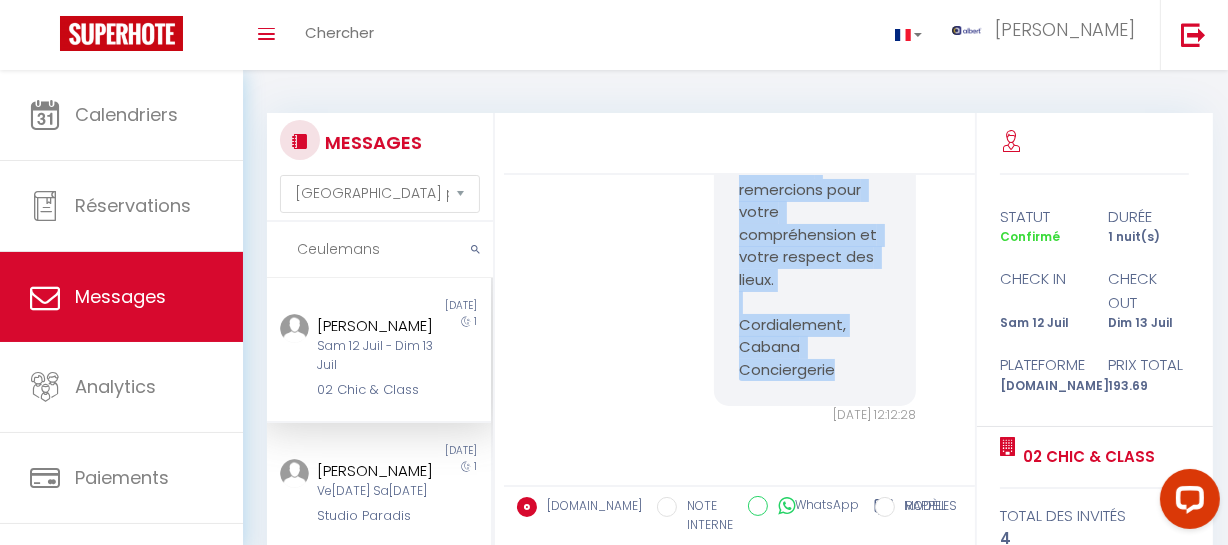 drag, startPoint x: 735, startPoint y: 310, endPoint x: 830, endPoint y: 390, distance: 124.197426 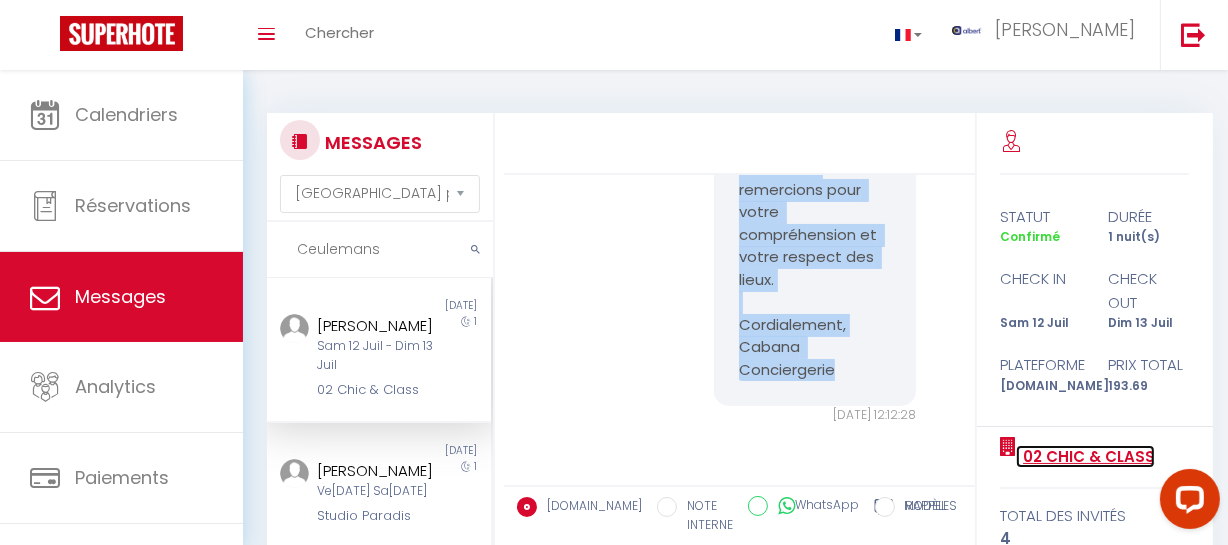 click on "02 Chic & Class" at bounding box center (1085, 457) 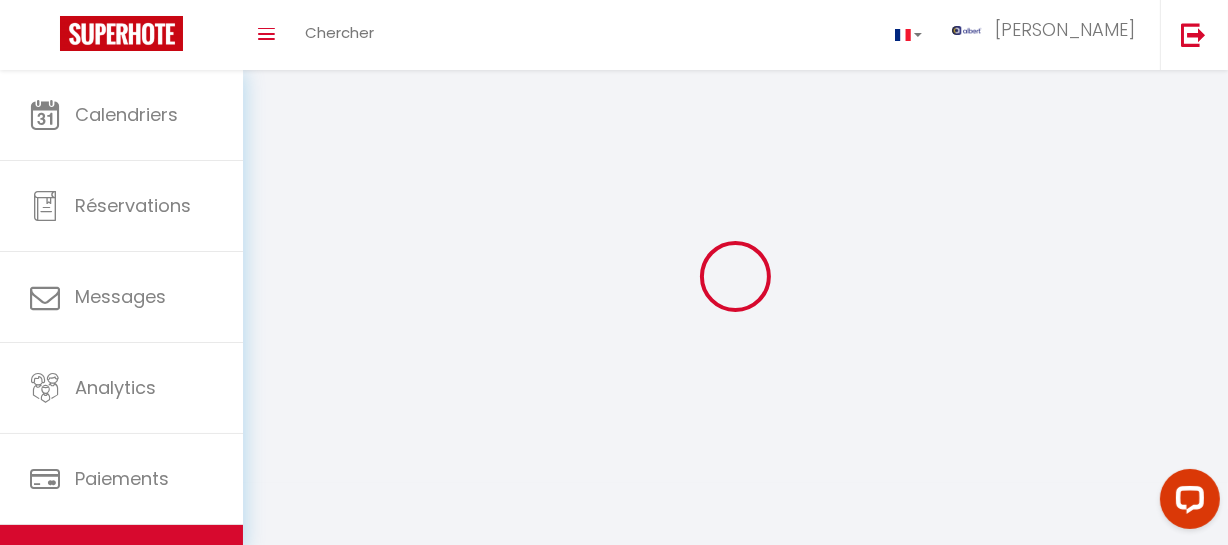 select 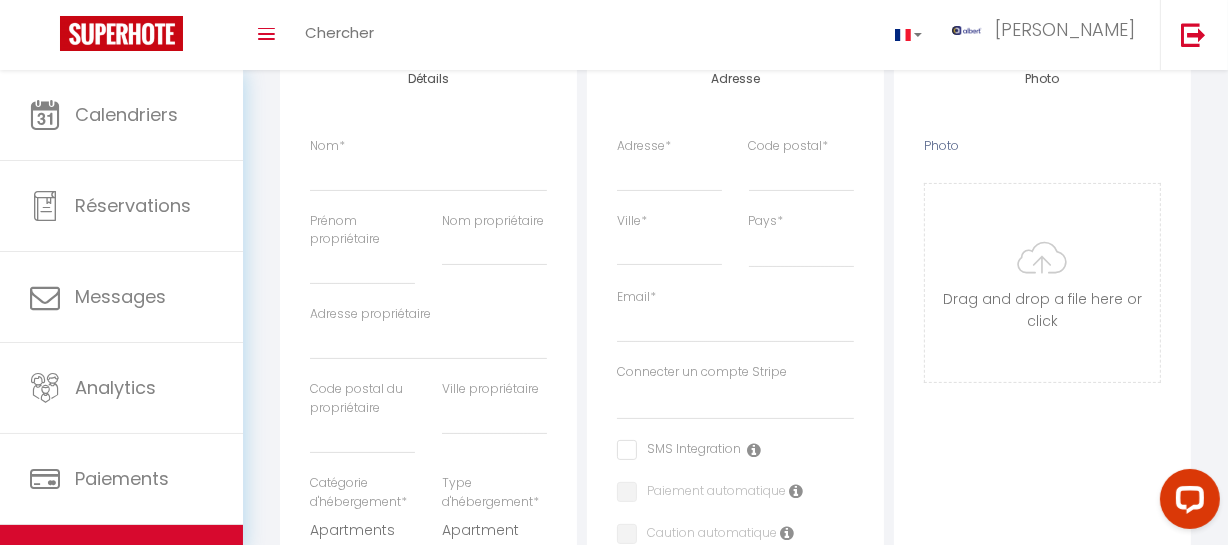 scroll, scrollTop: 90, scrollLeft: 0, axis: vertical 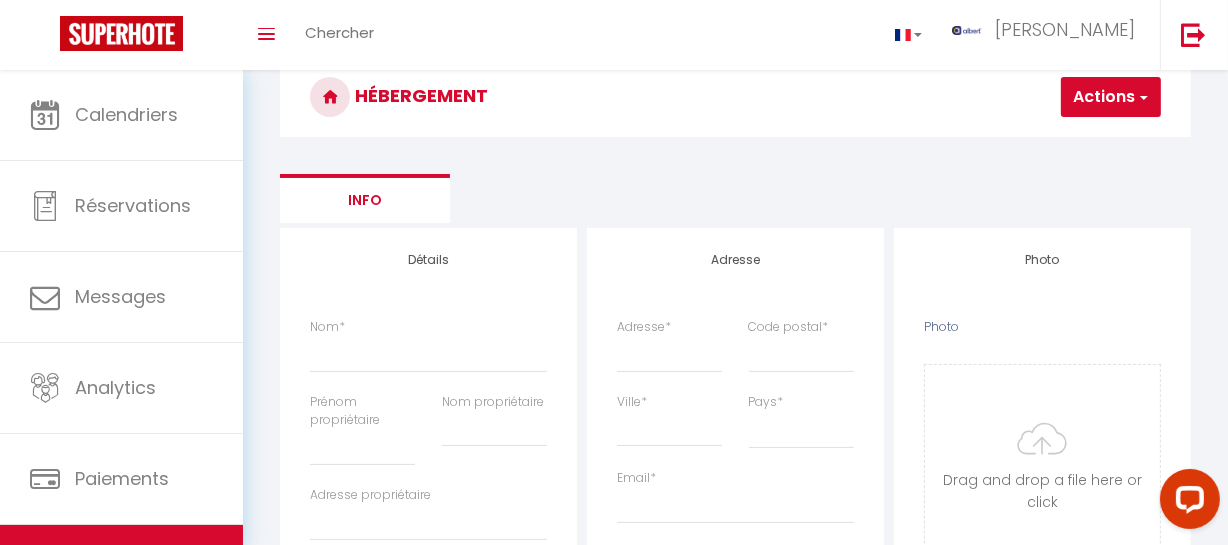 click on "Actions" at bounding box center (1111, 97) 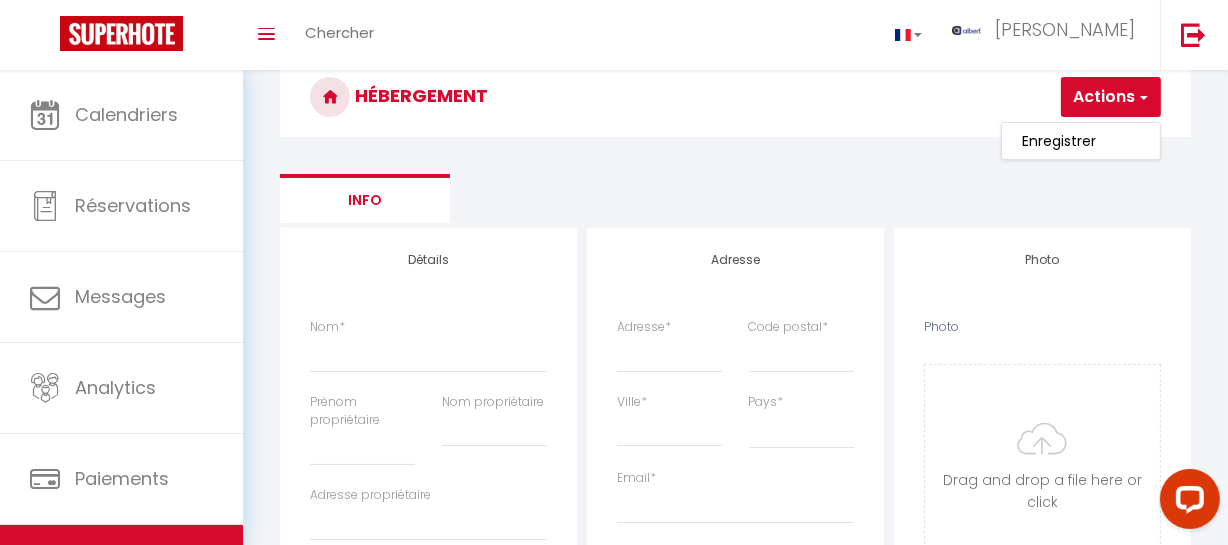 drag, startPoint x: 786, startPoint y: 147, endPoint x: 747, endPoint y: 170, distance: 45.276924 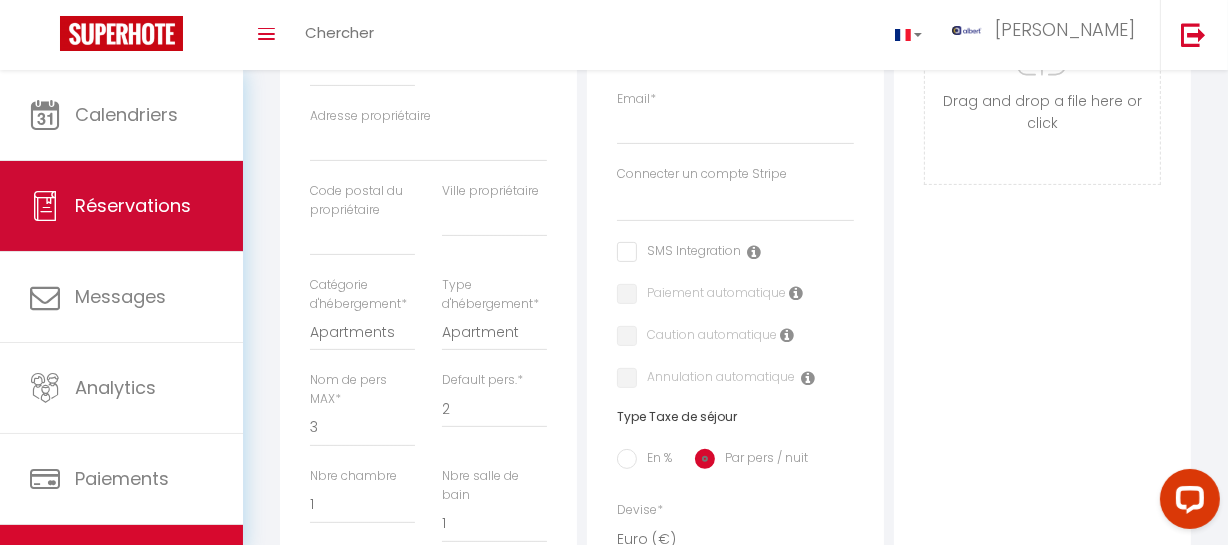 scroll, scrollTop: 461, scrollLeft: 0, axis: vertical 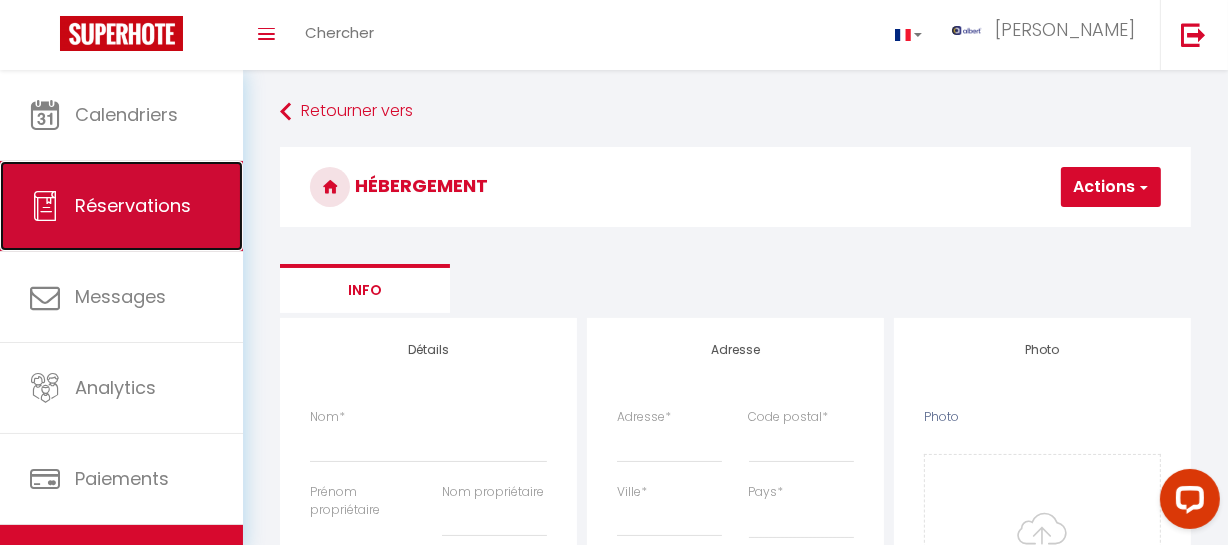 click on "Réservations" at bounding box center (121, 206) 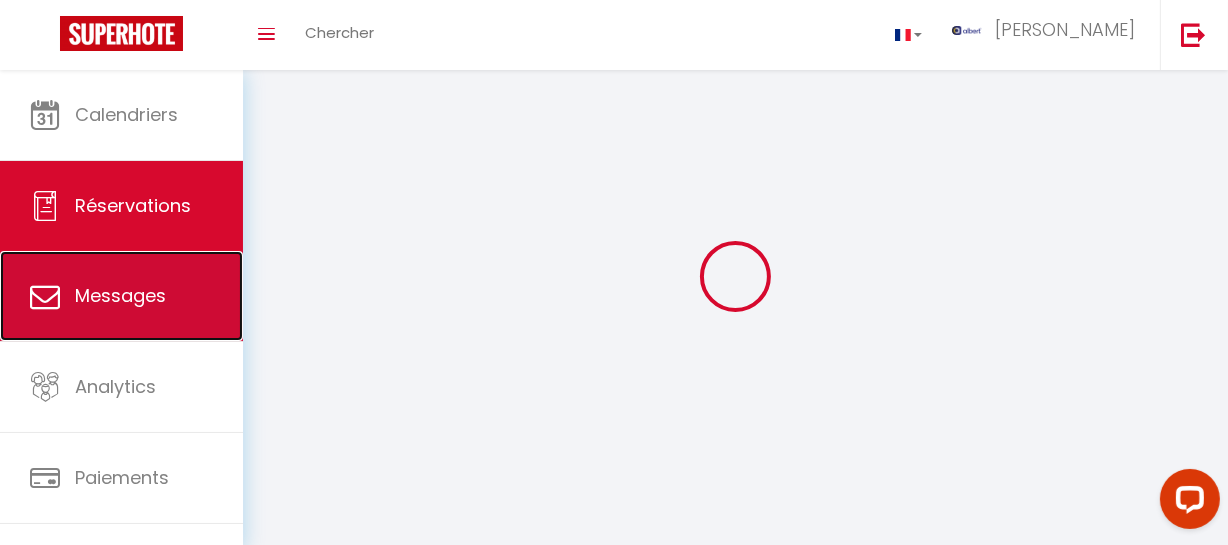 click on "Messages" at bounding box center [121, 296] 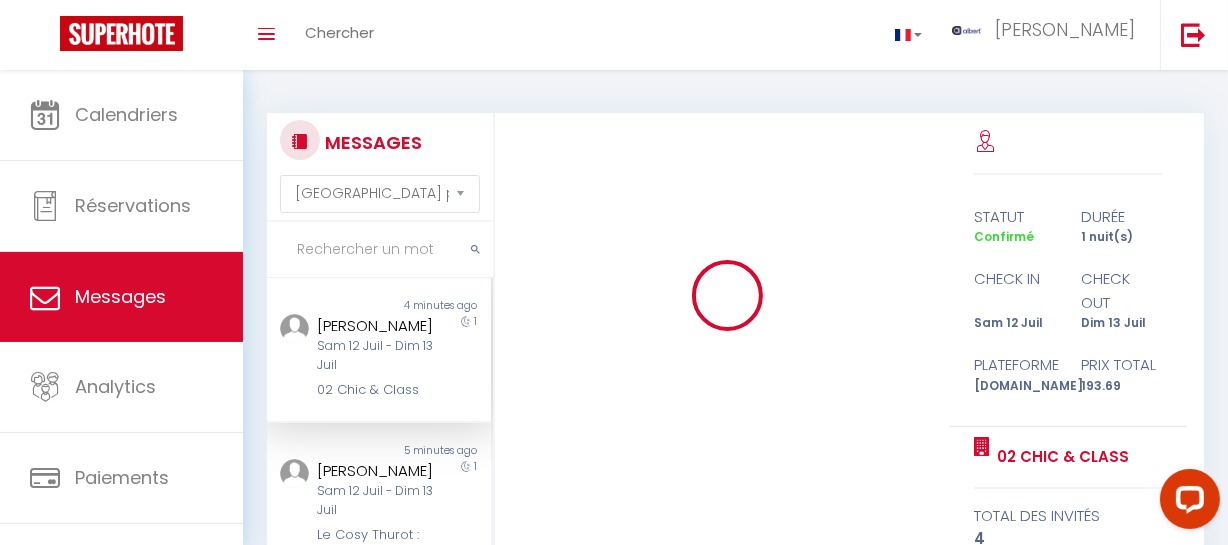 scroll, scrollTop: 5829, scrollLeft: 0, axis: vertical 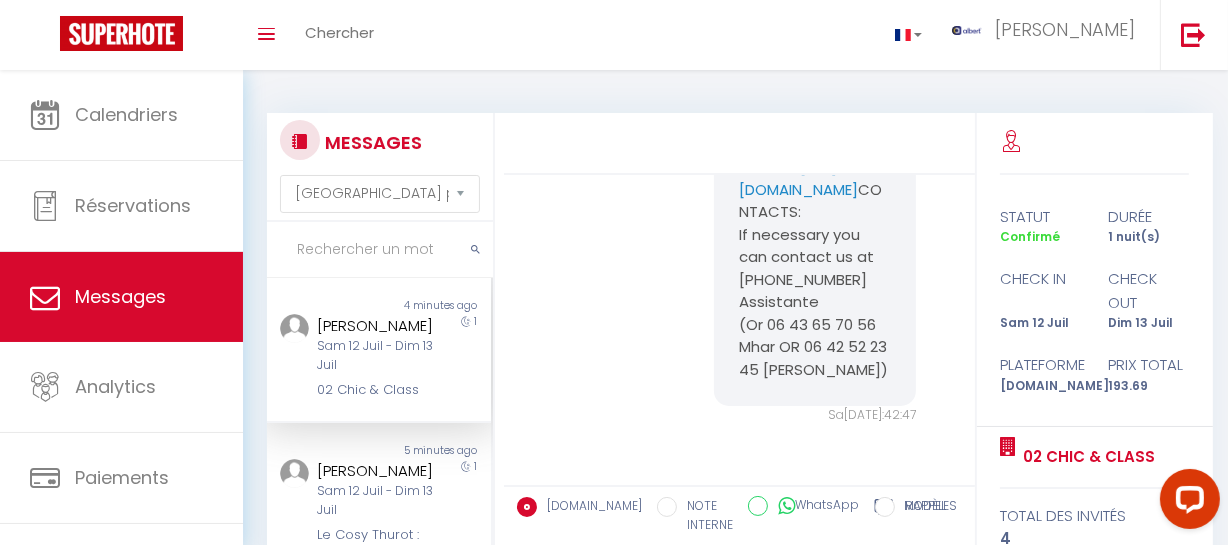 click at bounding box center (380, 250) 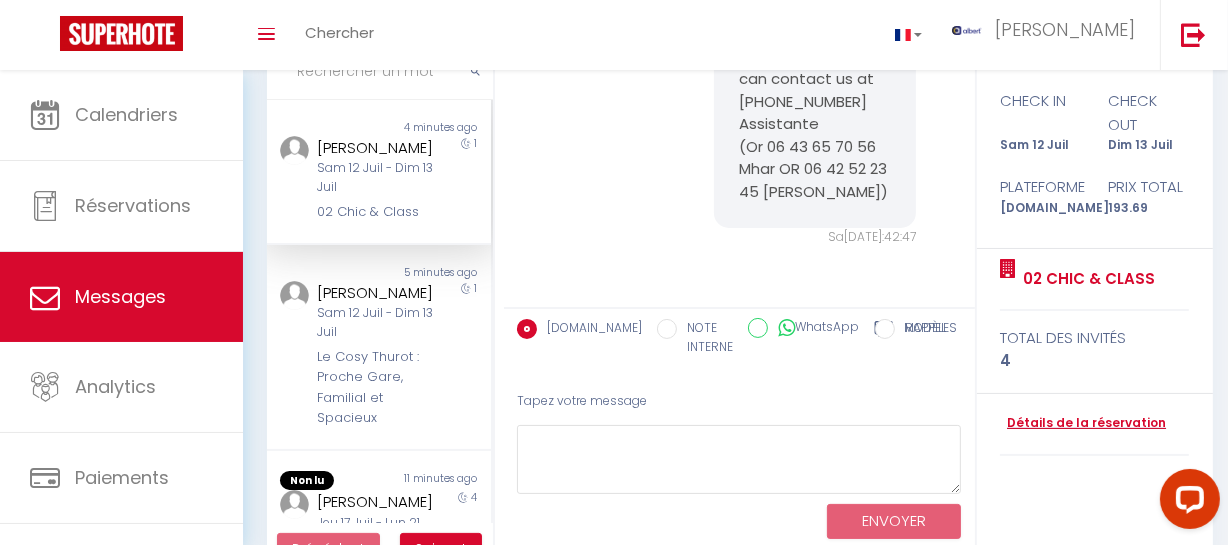 scroll, scrollTop: 181, scrollLeft: 0, axis: vertical 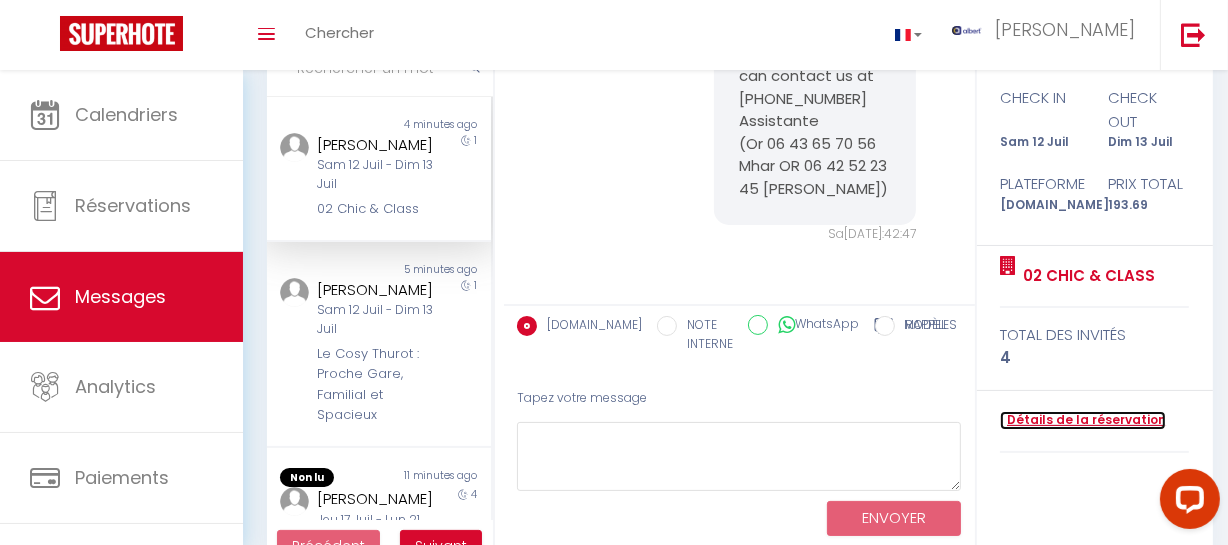 click on "Détails de la réservation" at bounding box center [1083, 420] 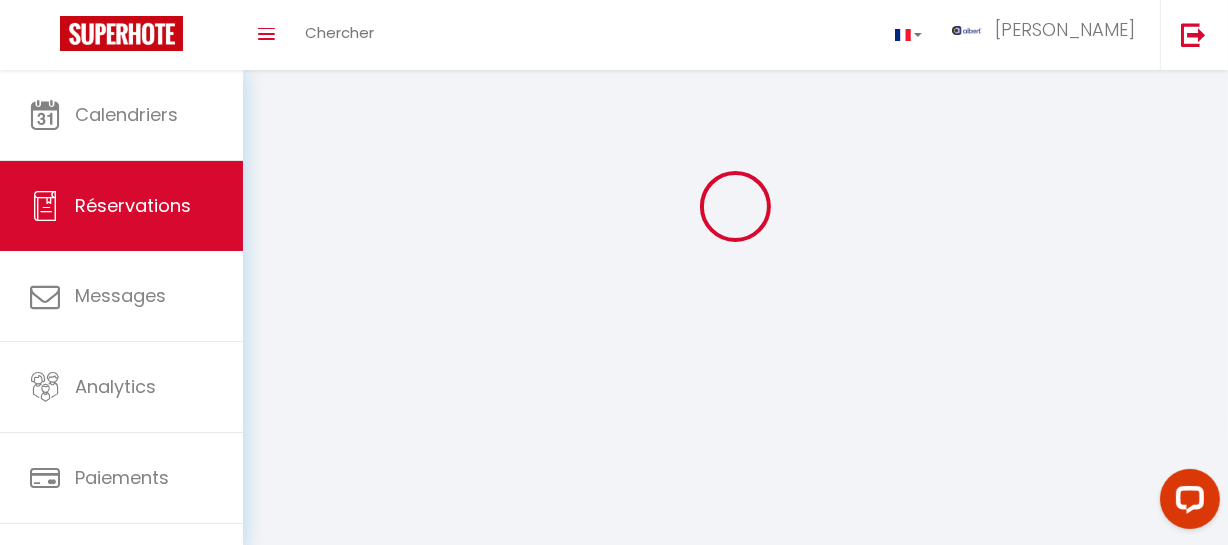scroll, scrollTop: 0, scrollLeft: 0, axis: both 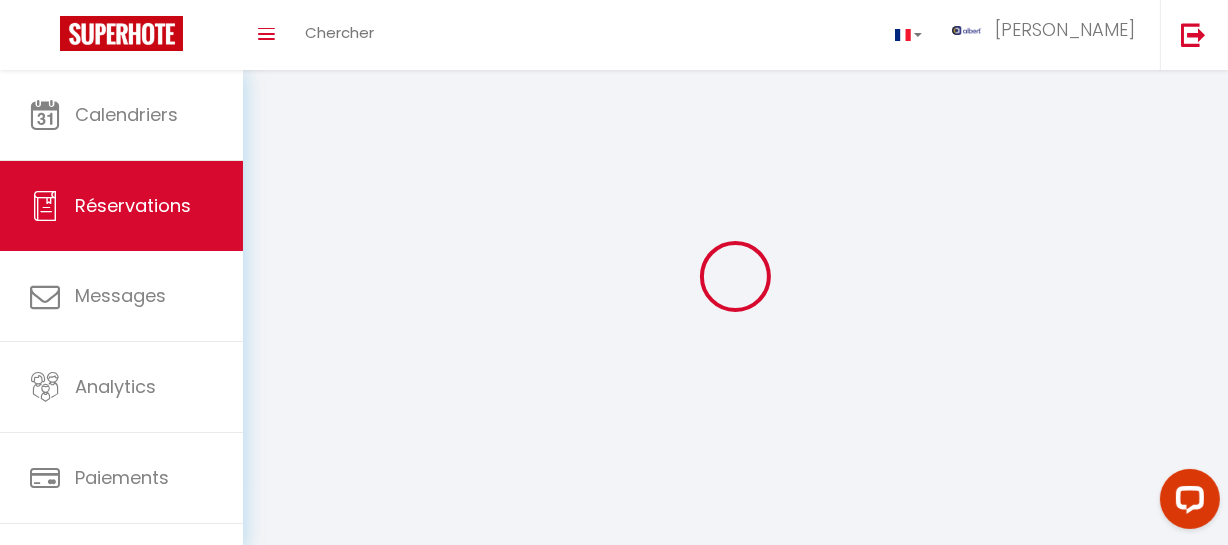type on "Liesbeth" 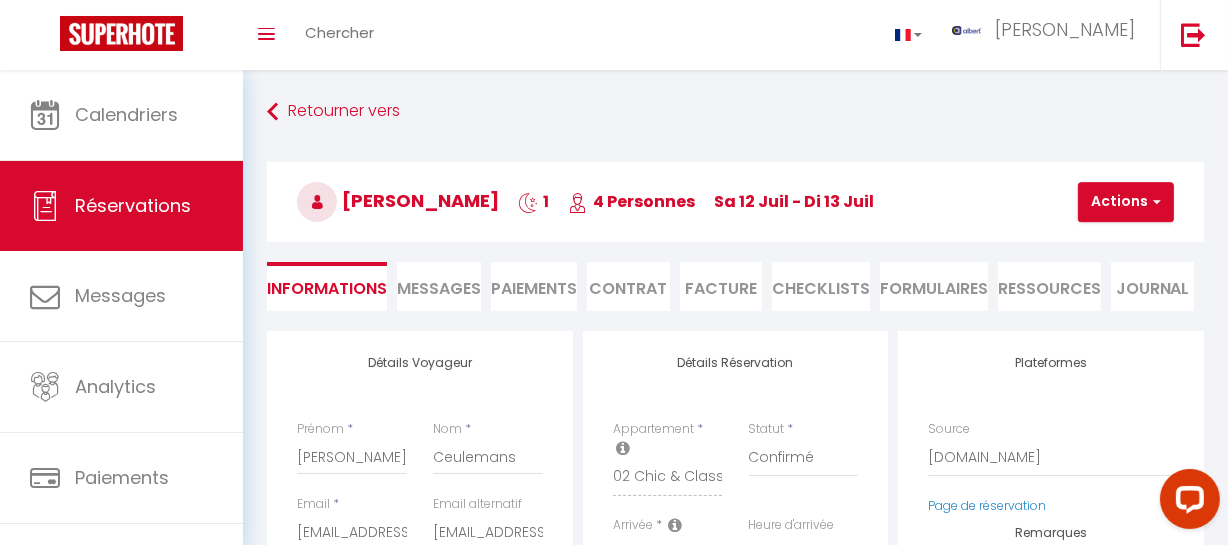 select 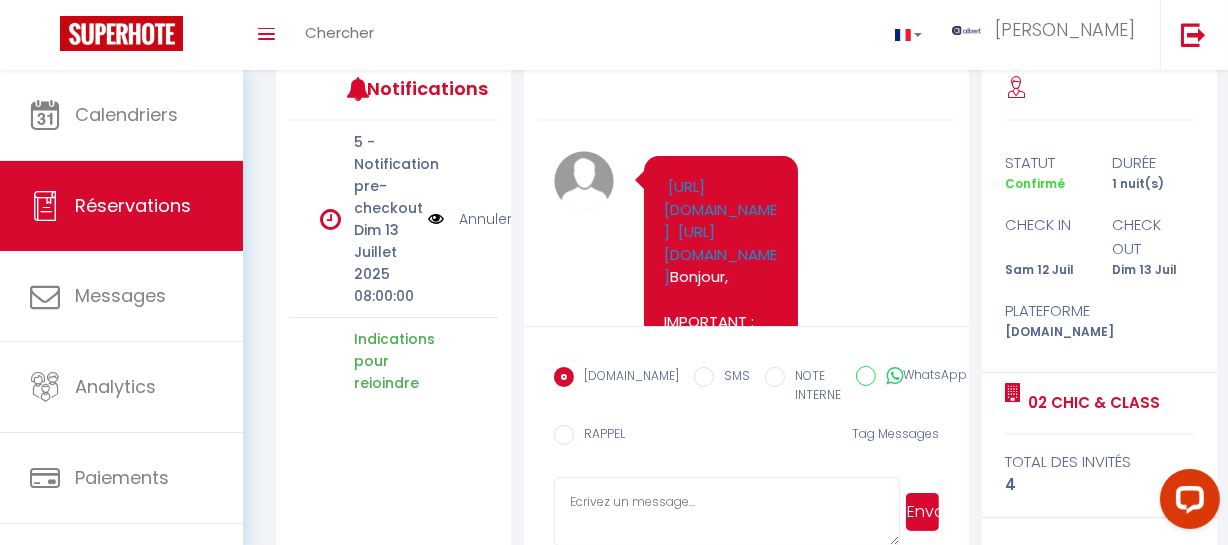 scroll, scrollTop: 311, scrollLeft: 0, axis: vertical 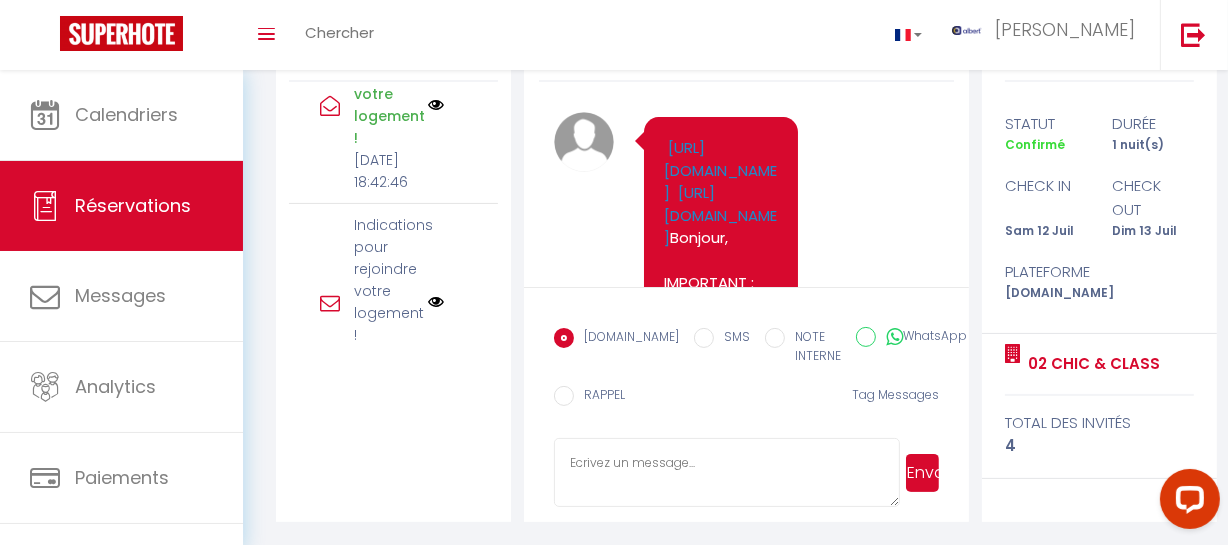 click at bounding box center [436, 105] 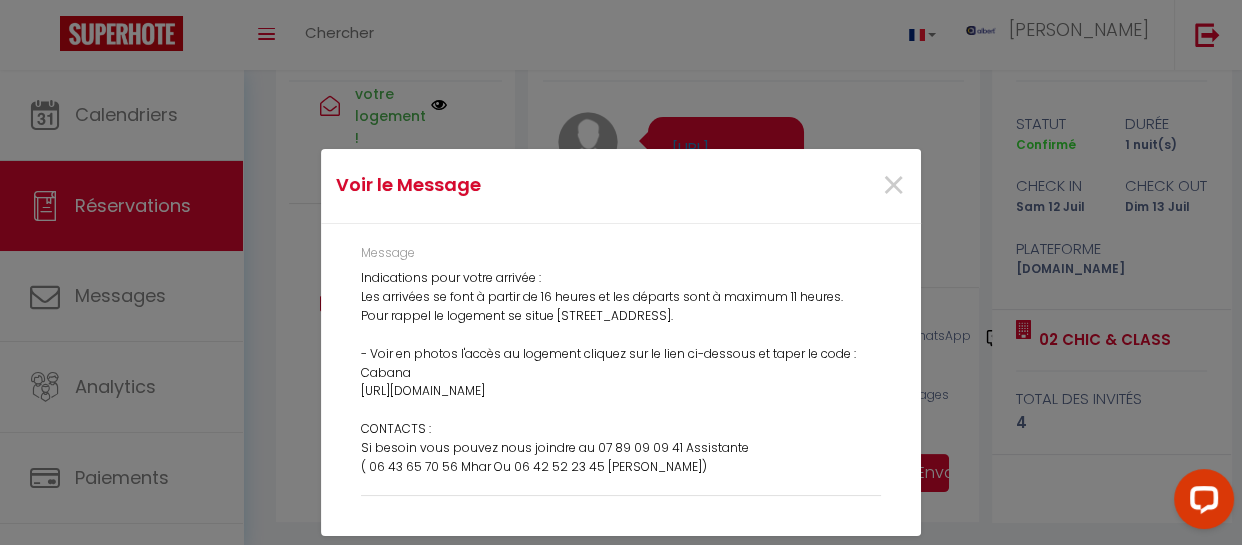 click on "Message
Indications pour votre arrivée : Les arrivées se font à partir de 16 heures et les départs sont à maximum 11 heures. Pour rappel le logement se situe 120 place Mommessin, 71800 Charnay-Les-Mâcon. - Voir en photos l'accès au logement cliquez sur le lien ci-dessous et taper le code : Cabana https://www.cabana-cl.com/chicandclass/ CONTACTS : Si besoin vous pouvez nous joindre au 07 89 09 09 41 Assistante ( 06 43 65 70 56 Mhar Ou 06 42 52 23 45 Luc) ENGLISH Directions for your arrival: Arrivals are from 16 hours and departures are maximum 11 hours. As a reminder the accommodation is located 120 place Mommessin, 71800 Charnay-Les-Mâcon. - See in pictures the access to the dwelling click on the link below and type the code: Cabana https://www.cabana-cl.com/chicandclass/ CONTACTS: If necessary you can contact us at 07 89 09 09 41  Assistante (Or 06 43 65 70 56 Mhar OR 06 42 52 23 45 Luc)" at bounding box center [621, 380] 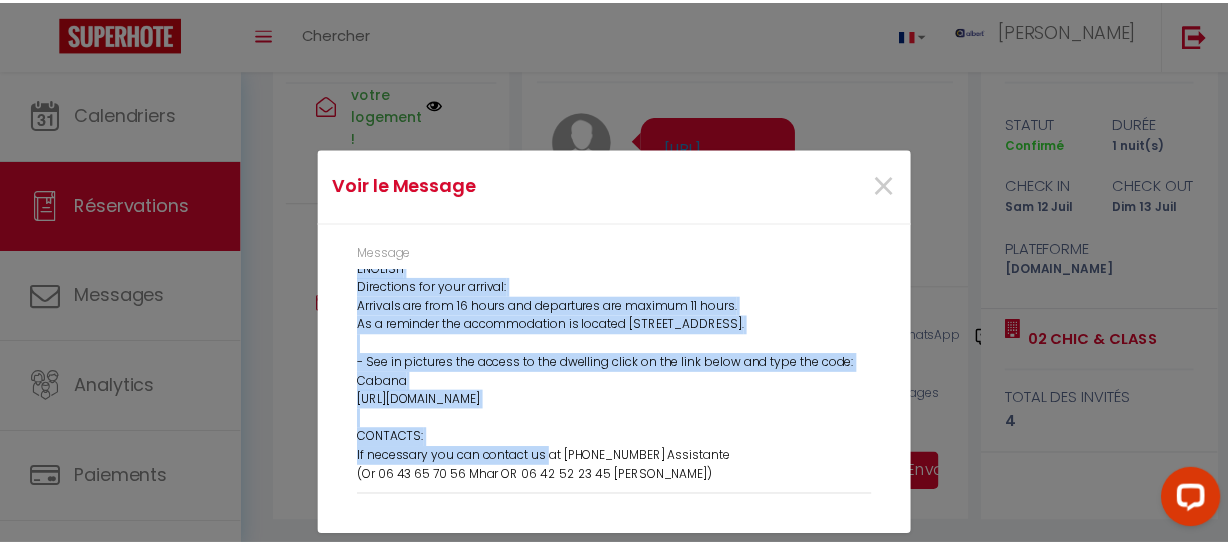 scroll, scrollTop: 254, scrollLeft: 0, axis: vertical 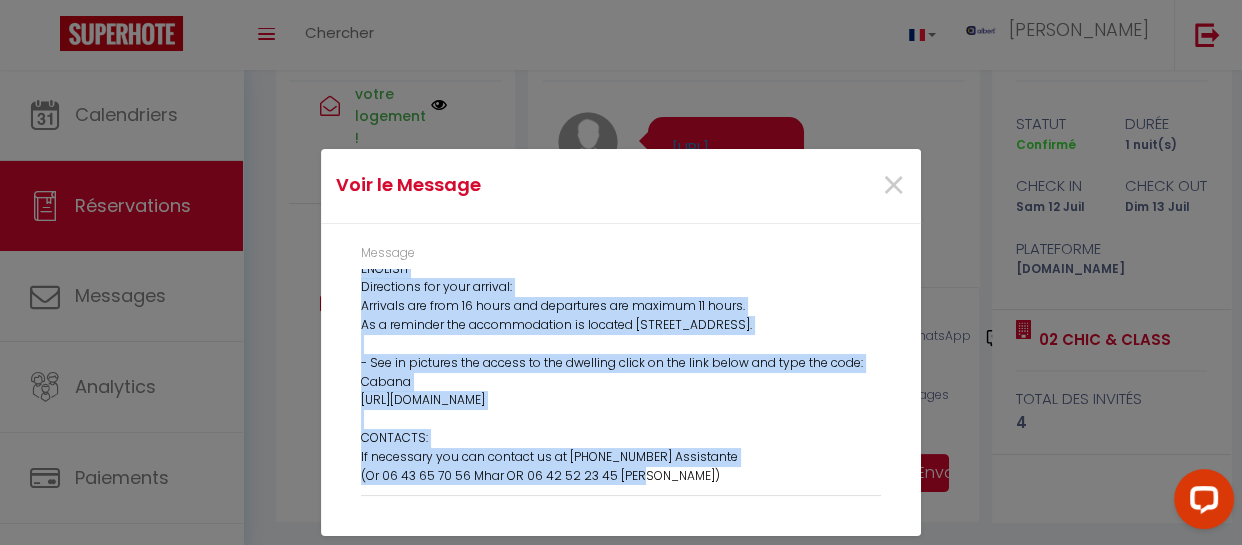 drag, startPoint x: 350, startPoint y: 271, endPoint x: 706, endPoint y: 497, distance: 421.6776 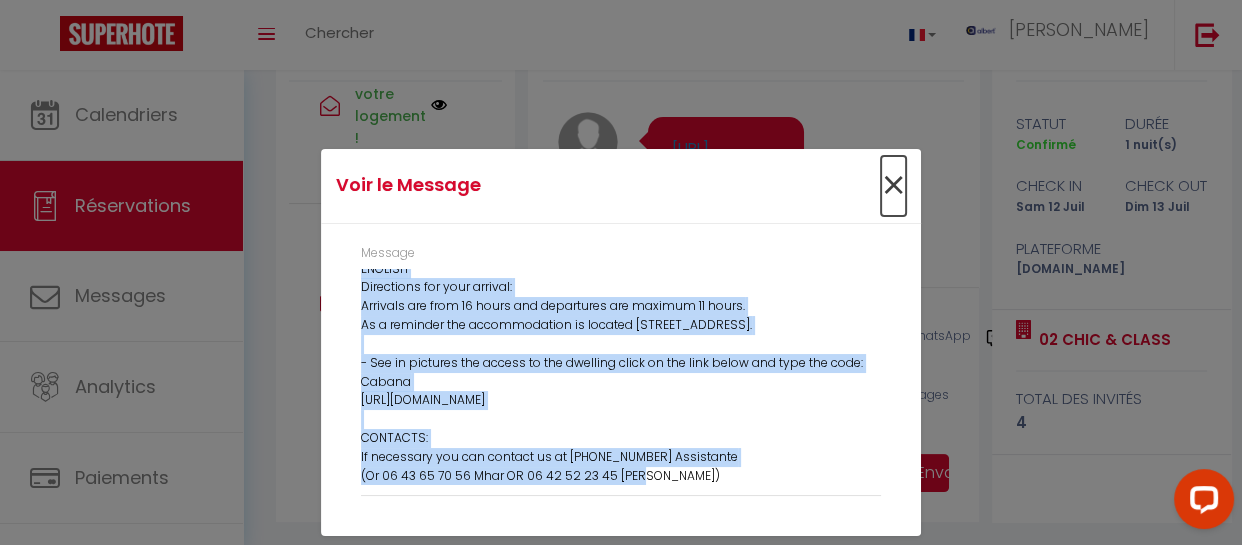 click on "×" at bounding box center [893, 186] 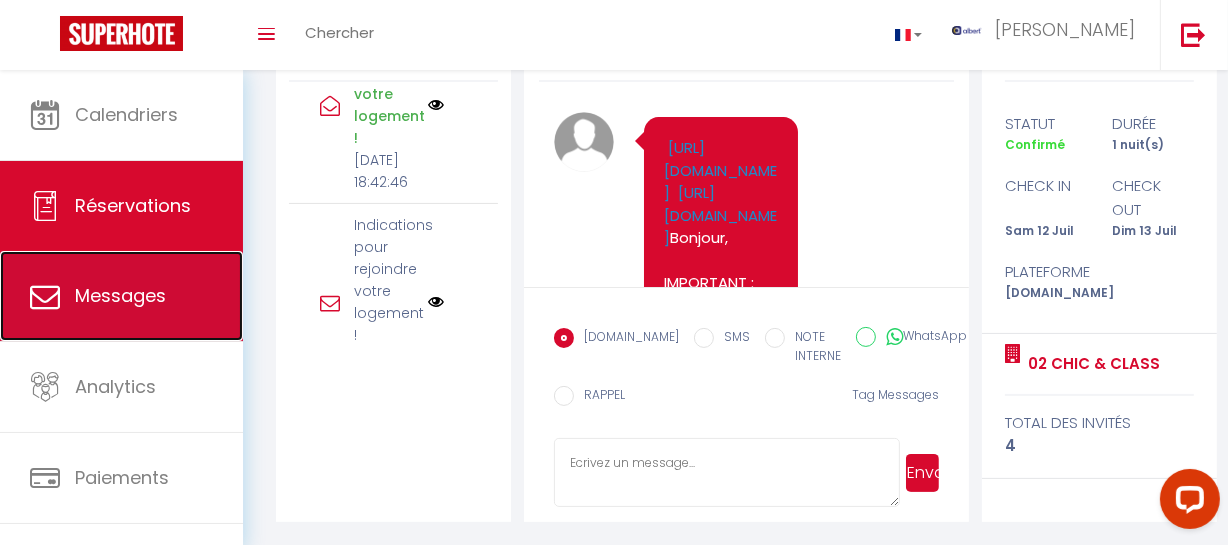 click on "Messages" at bounding box center [120, 295] 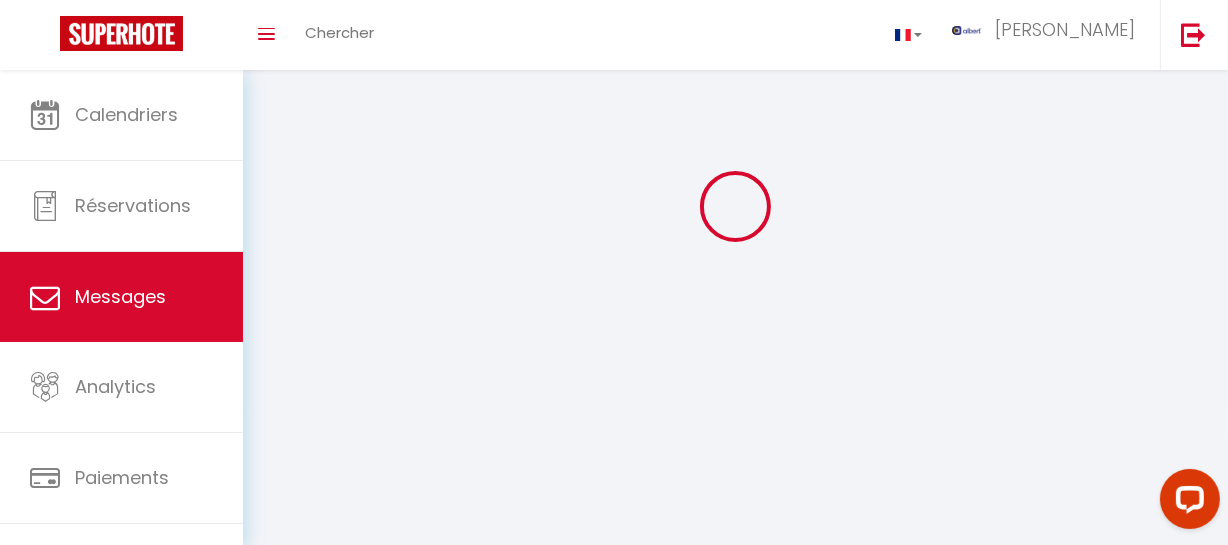 scroll, scrollTop: 0, scrollLeft: 0, axis: both 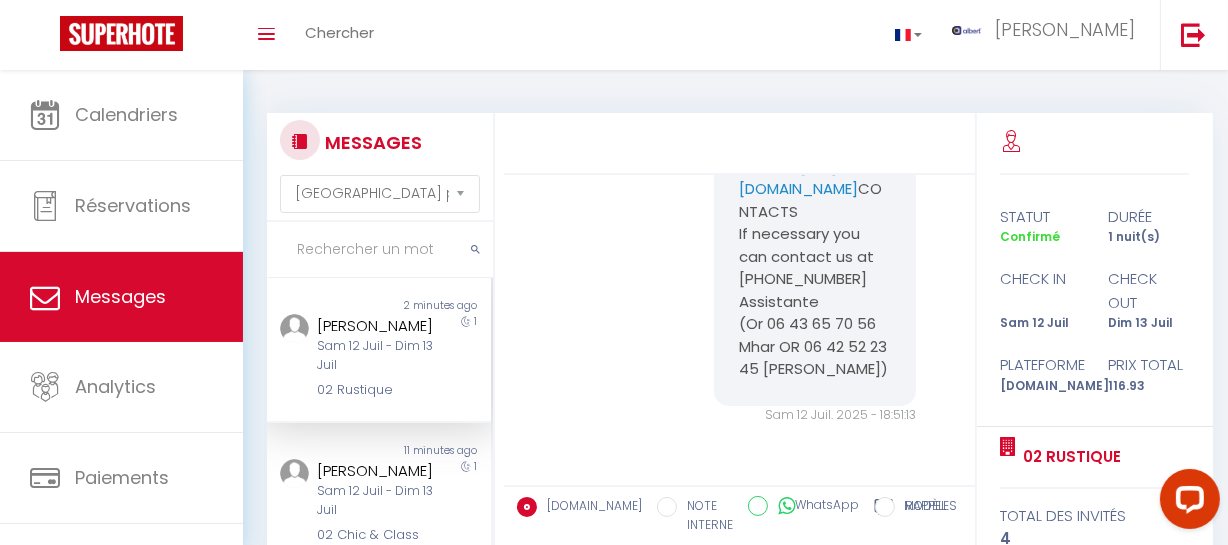 click at bounding box center (380, 250) 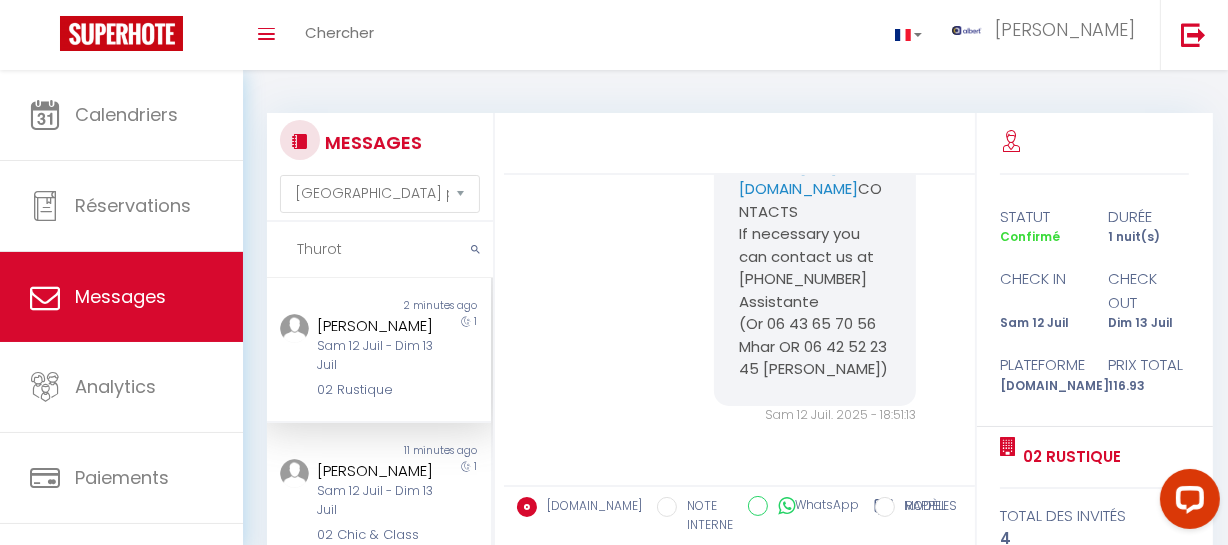 scroll, scrollTop: 959, scrollLeft: 0, axis: vertical 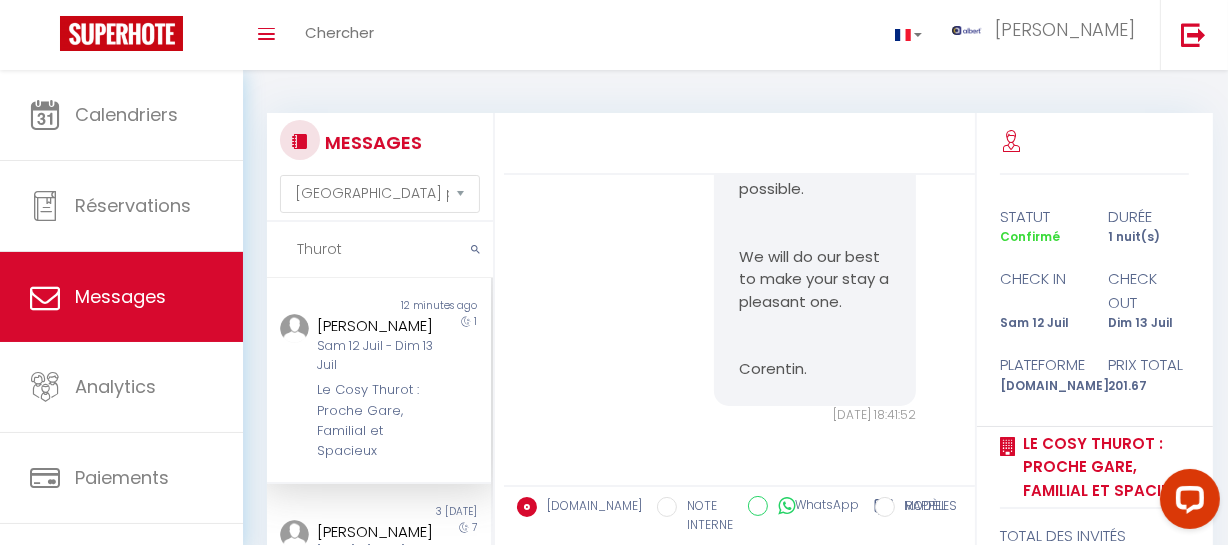 drag, startPoint x: 331, startPoint y: 254, endPoint x: 258, endPoint y: 254, distance: 73 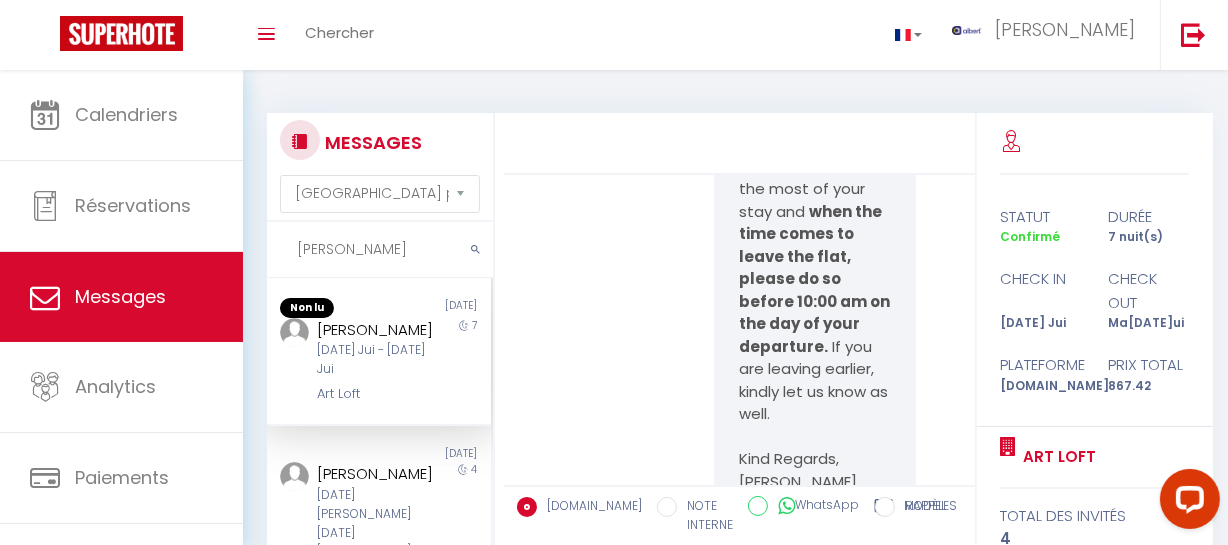 scroll, scrollTop: 18396, scrollLeft: 0, axis: vertical 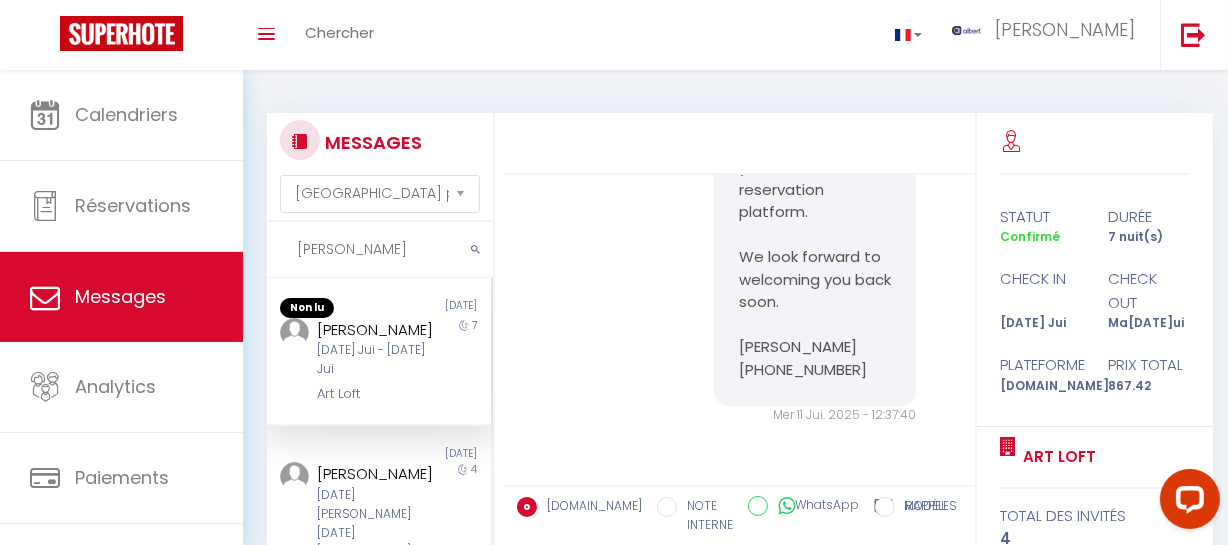 drag, startPoint x: 375, startPoint y: 247, endPoint x: 270, endPoint y: 253, distance: 105.17129 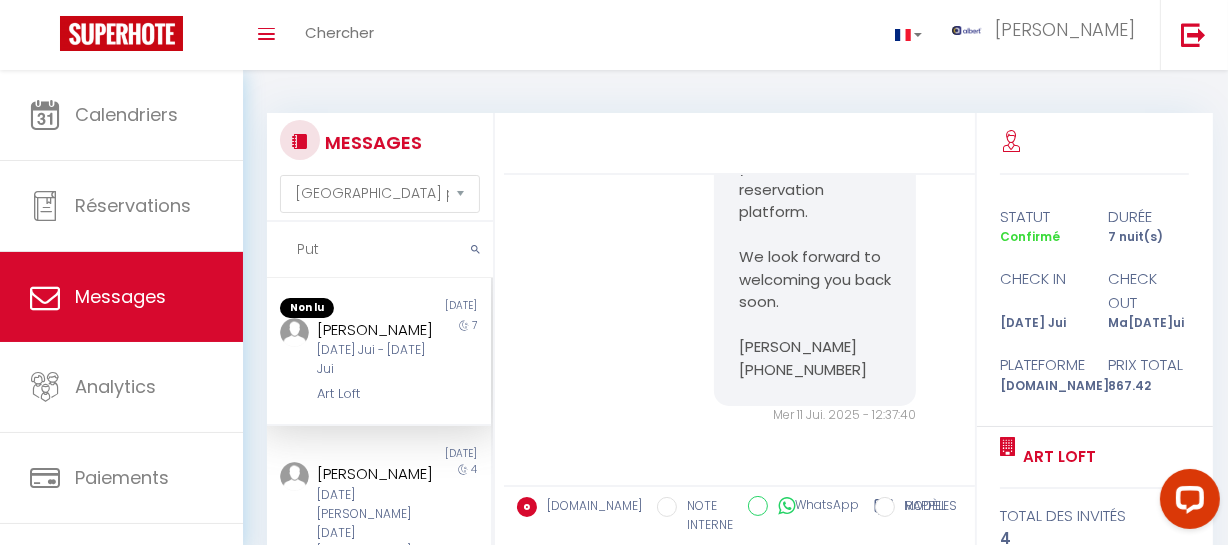type on "Put" 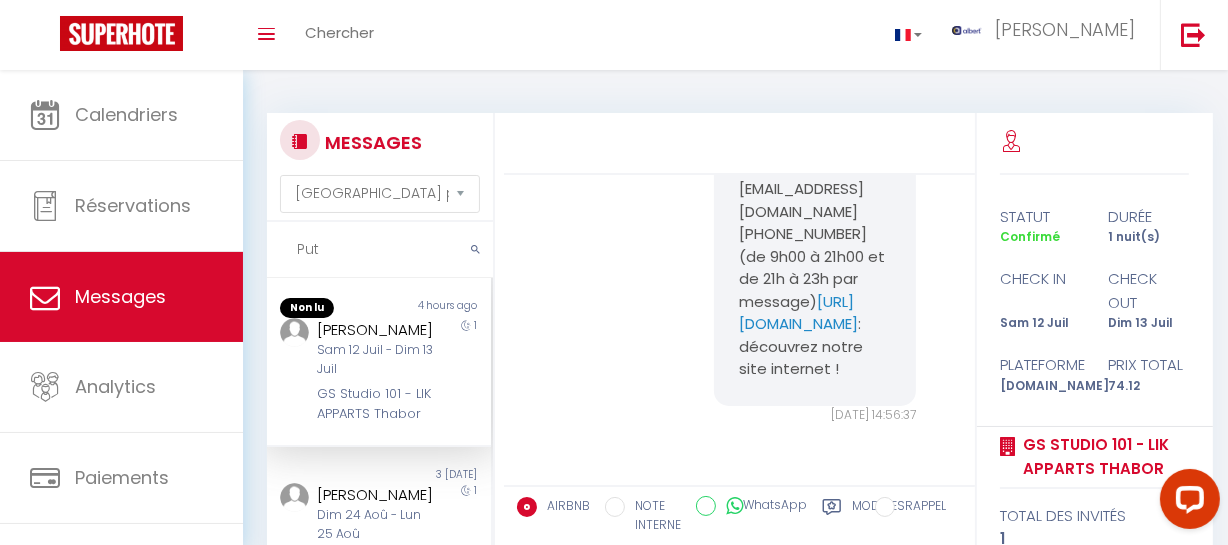 scroll, scrollTop: 5415, scrollLeft: 0, axis: vertical 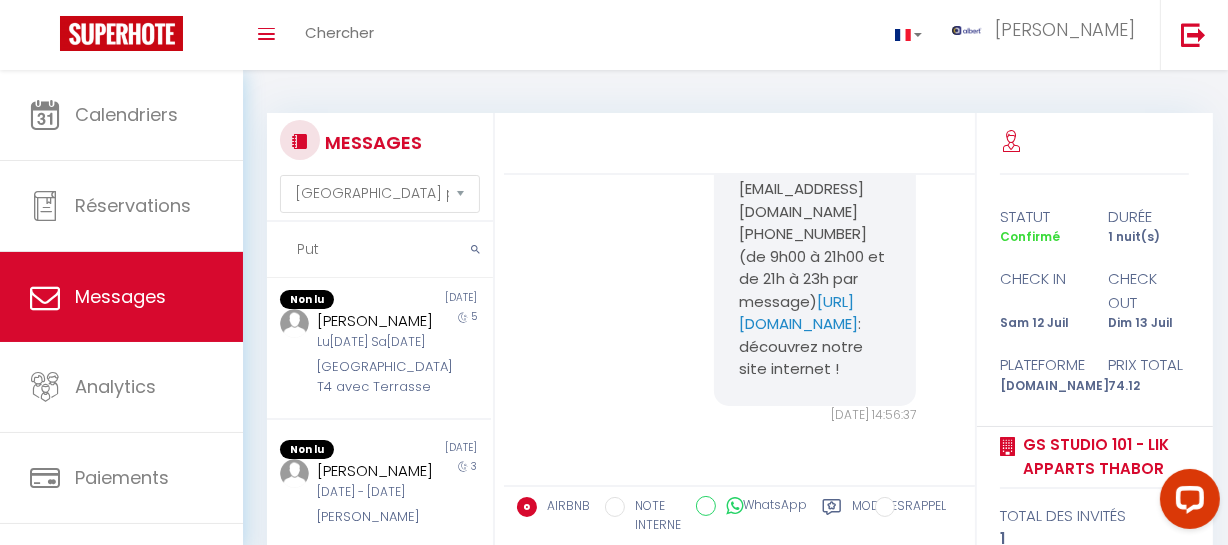 drag, startPoint x: 350, startPoint y: 236, endPoint x: 280, endPoint y: 244, distance: 70.45566 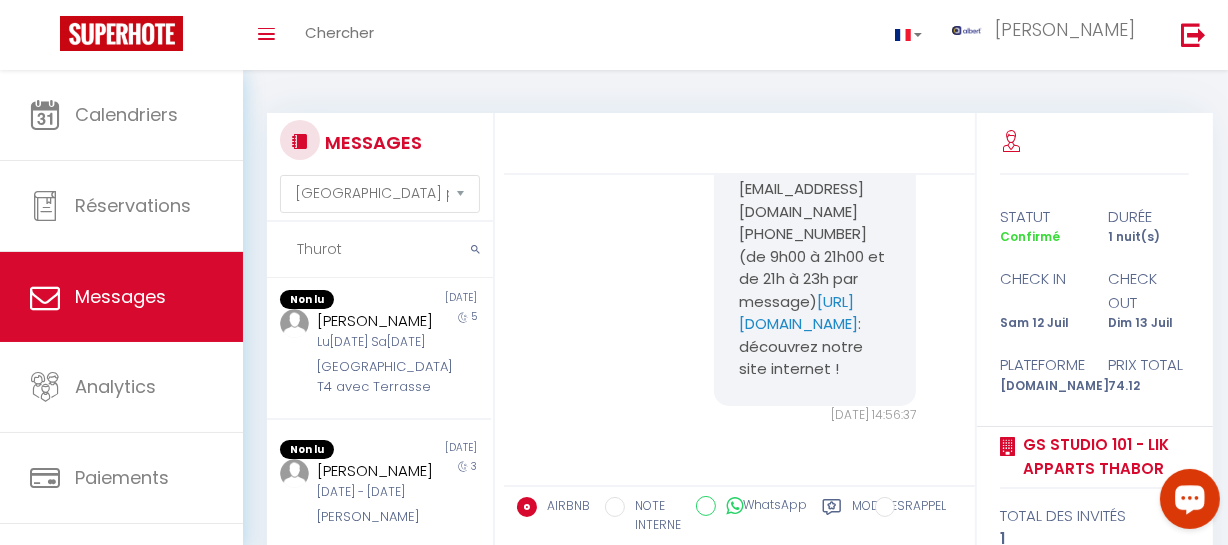 type on "Thurot" 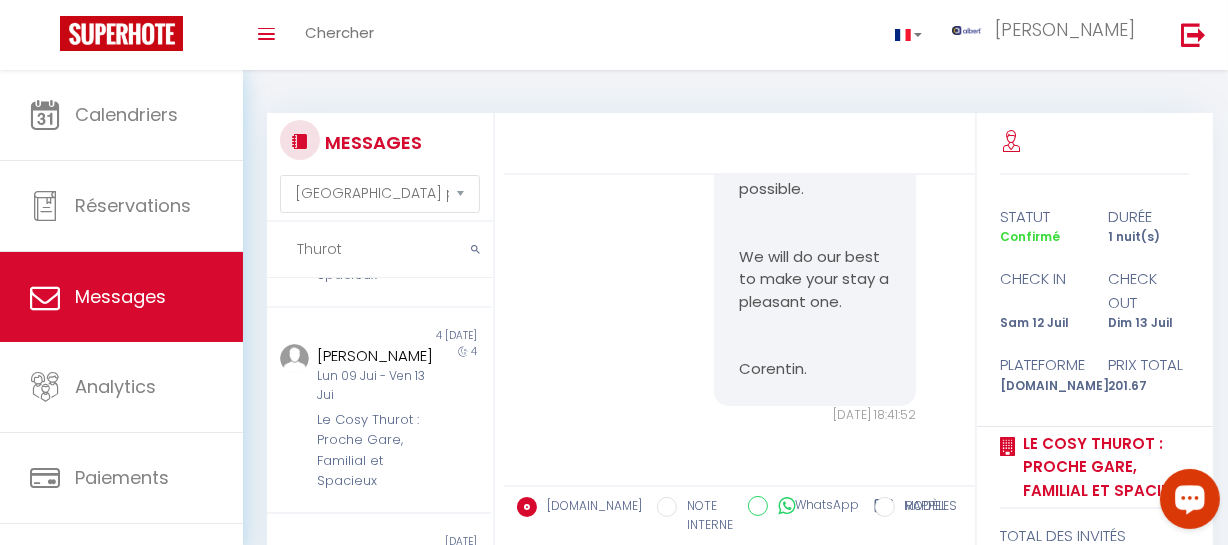 scroll, scrollTop: 959, scrollLeft: 0, axis: vertical 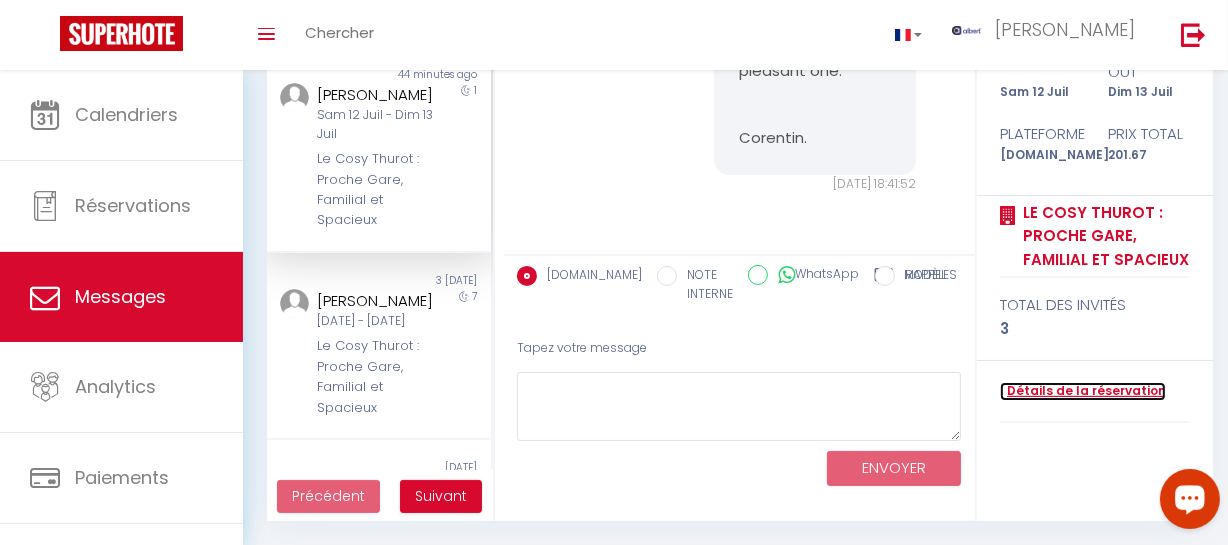 click on "Détails de la réservation" at bounding box center [1083, 391] 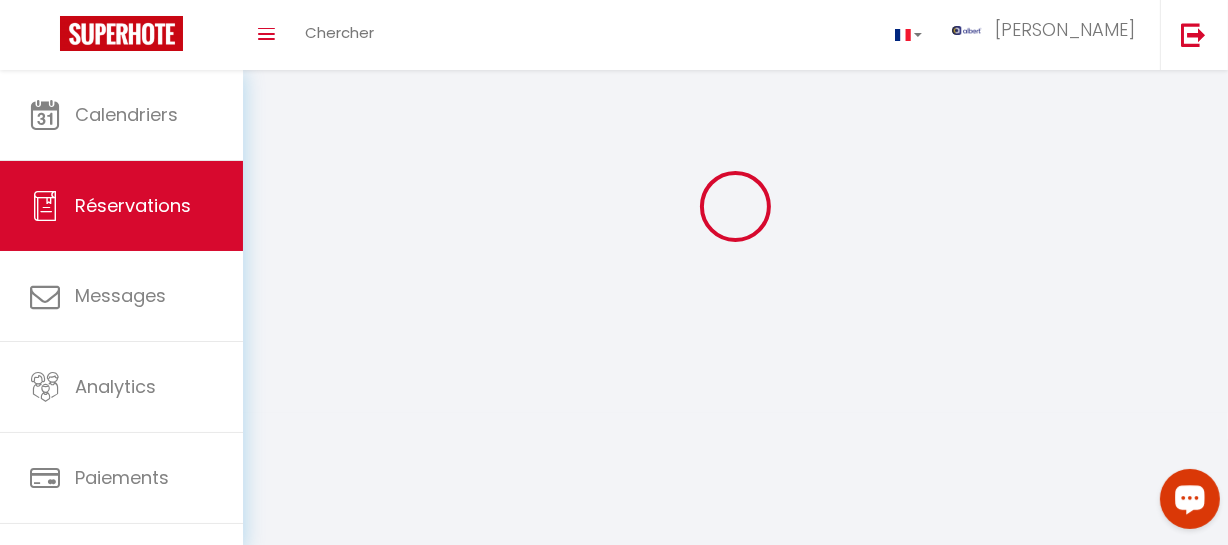 scroll, scrollTop: 0, scrollLeft: 0, axis: both 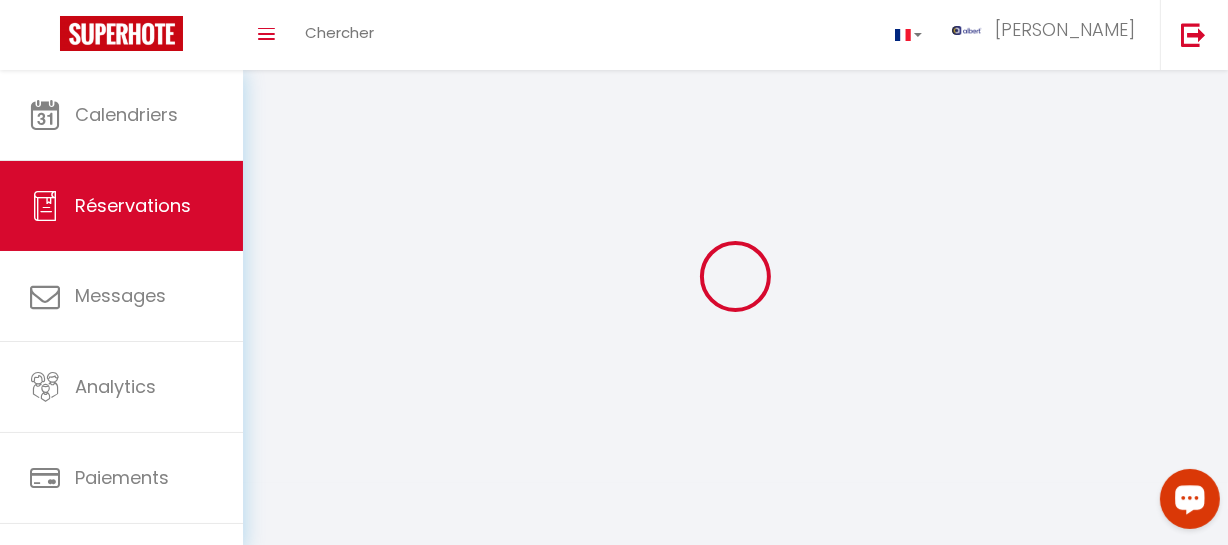 select 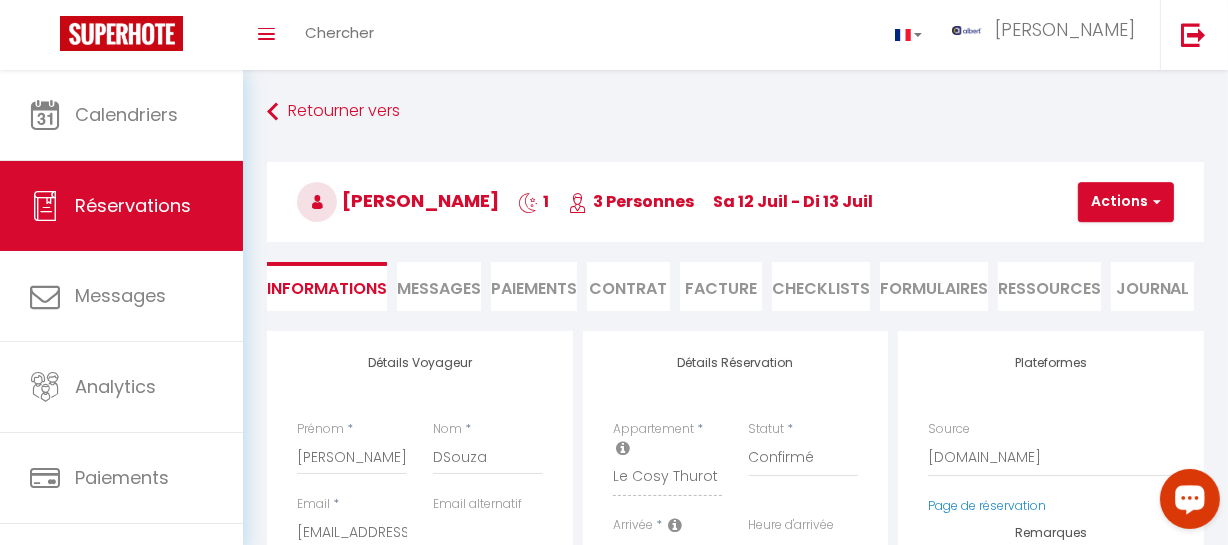 select 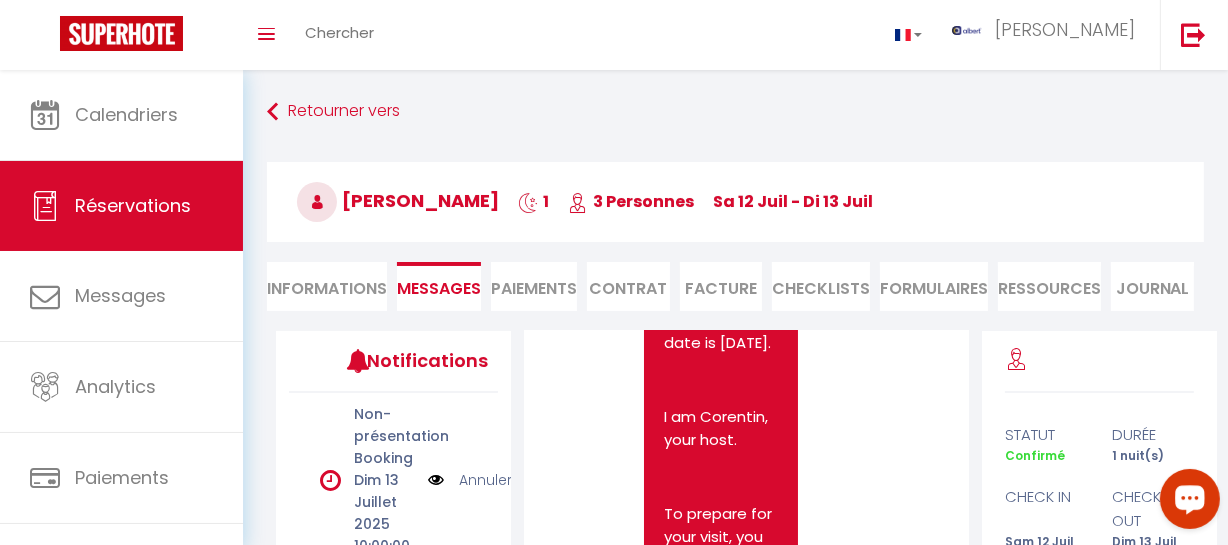 scroll, scrollTop: 363, scrollLeft: 0, axis: vertical 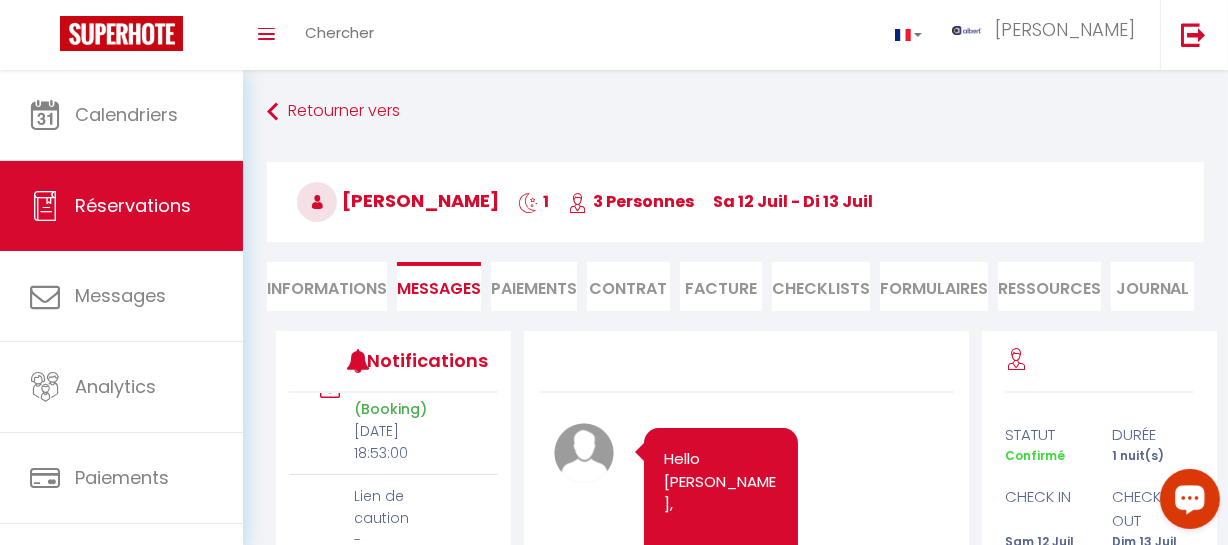 click on "Paiements" at bounding box center (534, 286) 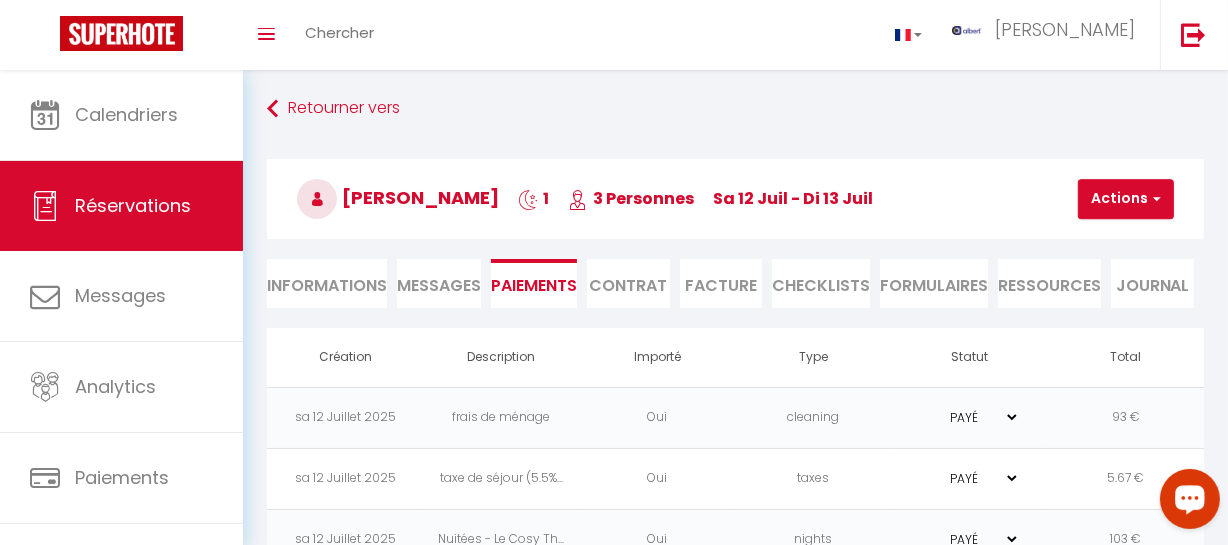 scroll, scrollTop: 0, scrollLeft: 0, axis: both 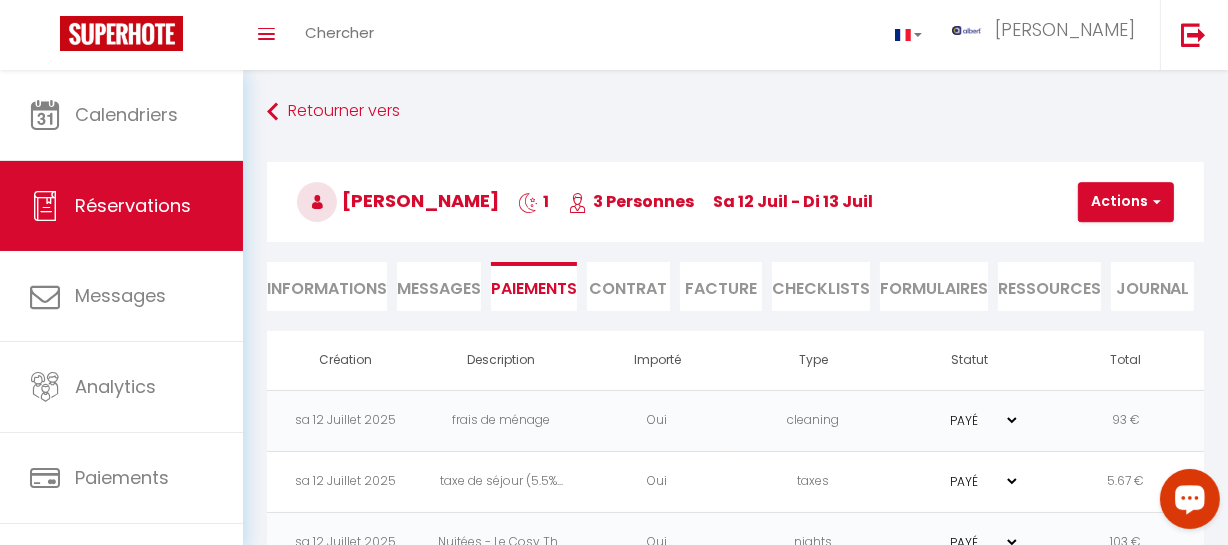 click on "Messages" at bounding box center (439, 288) 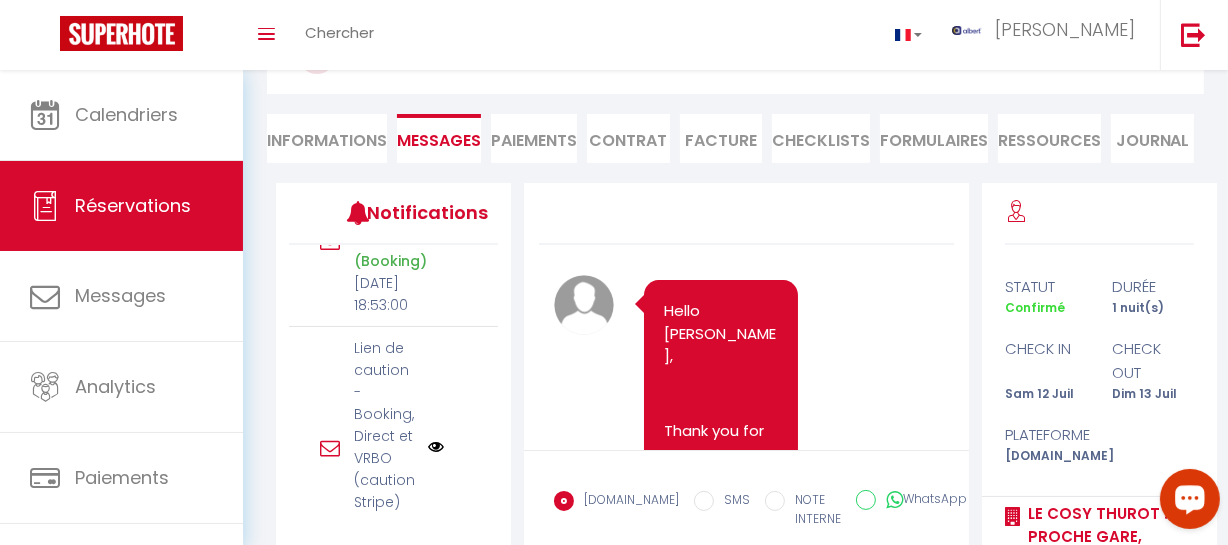 scroll, scrollTop: 311, scrollLeft: 0, axis: vertical 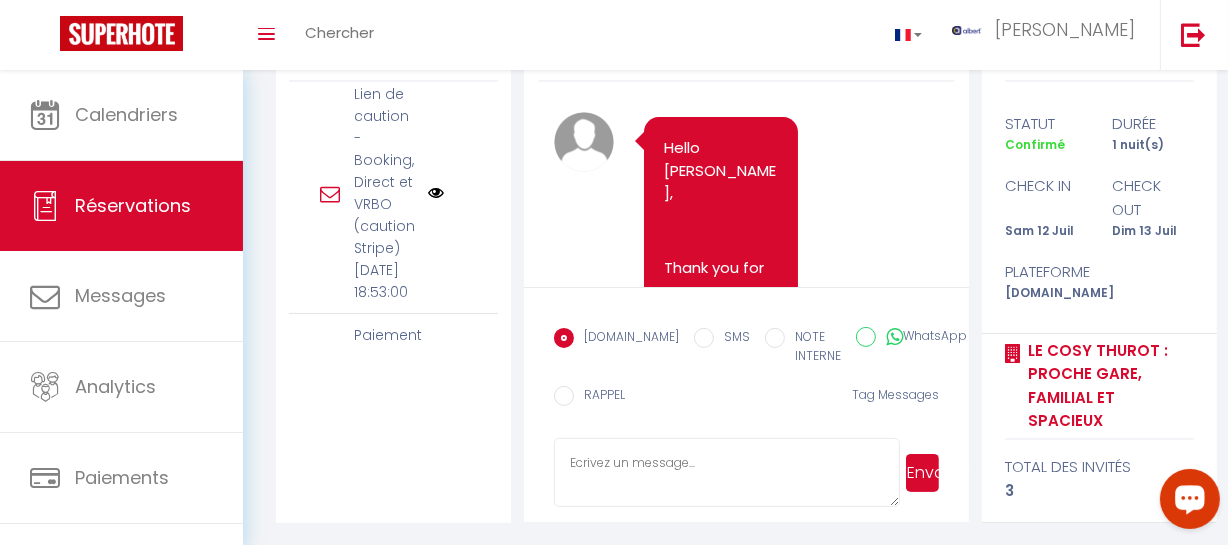 click at bounding box center (436, 193) 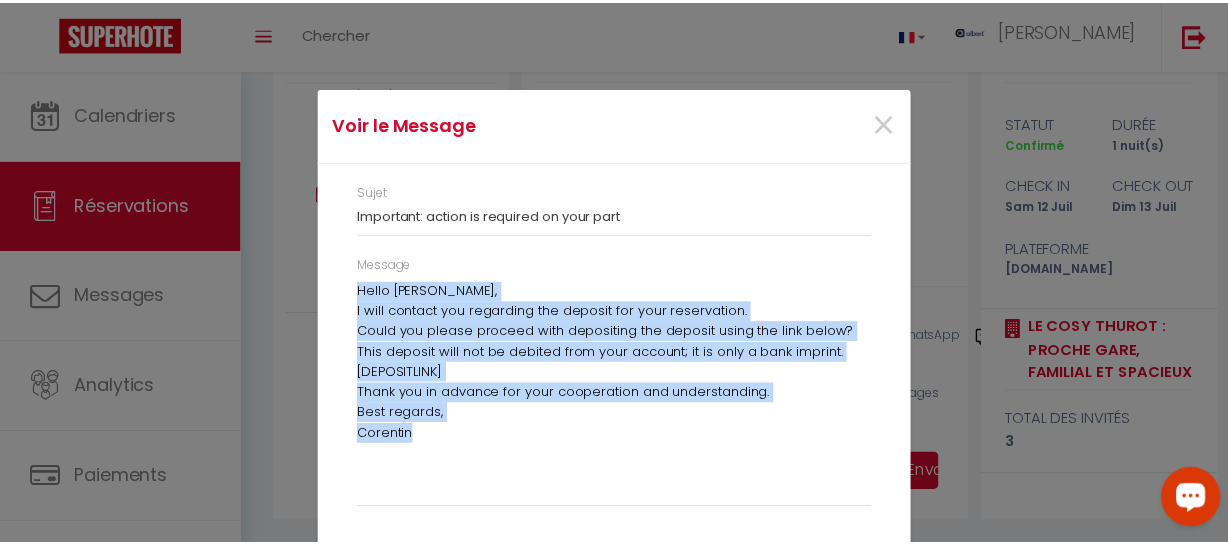 scroll, scrollTop: 27, scrollLeft: 0, axis: vertical 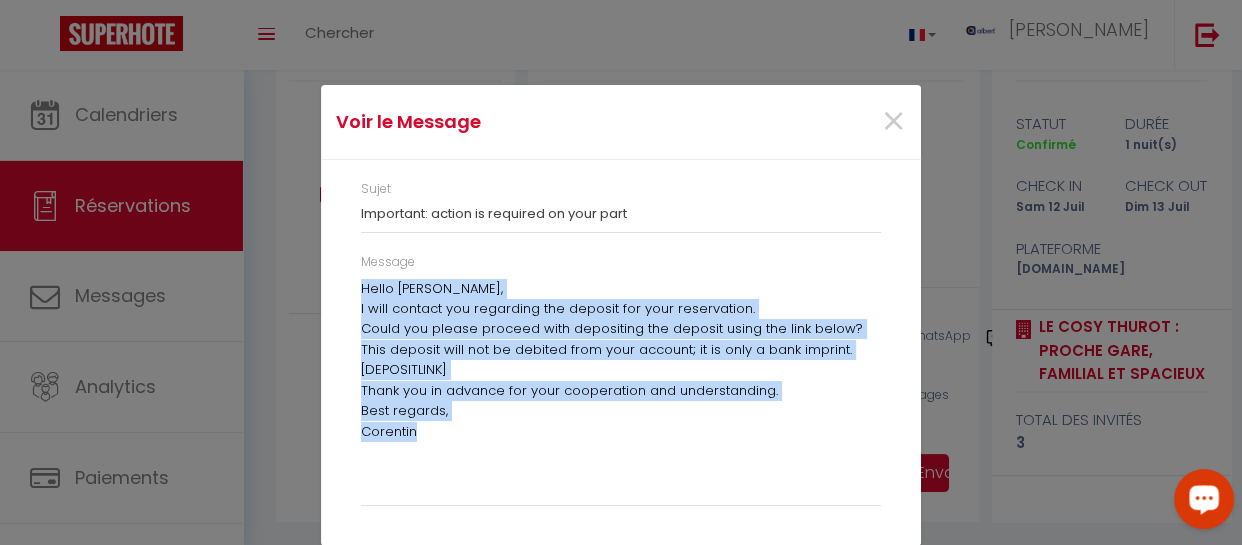 drag, startPoint x: 337, startPoint y: 310, endPoint x: 464, endPoint y: 440, distance: 181.73883 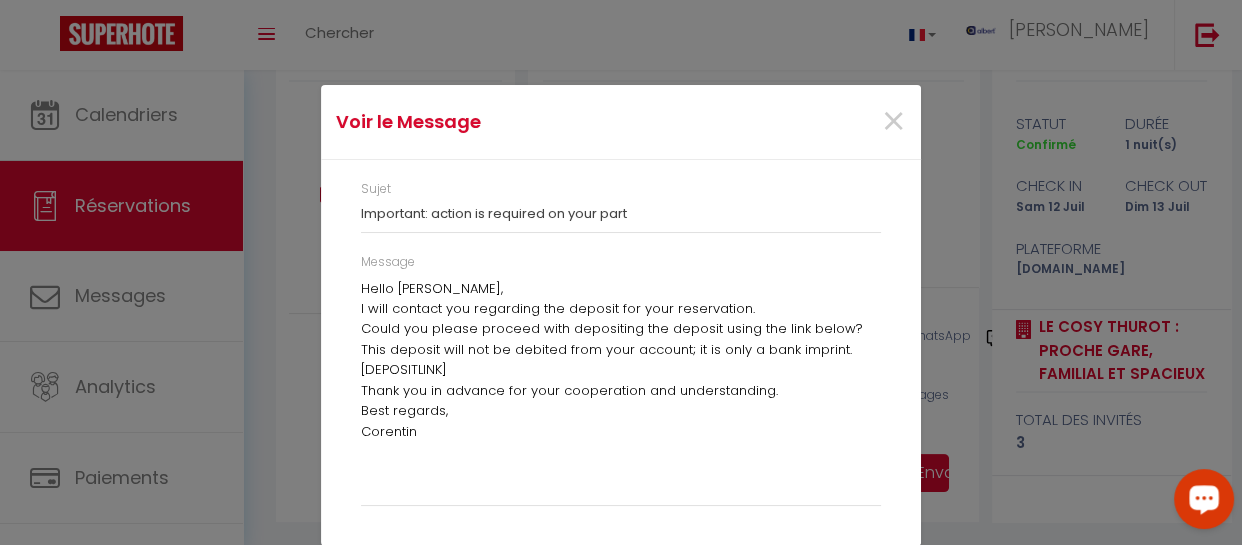 click on "Sujet
Important: action is required on your part" at bounding box center (621, 216) 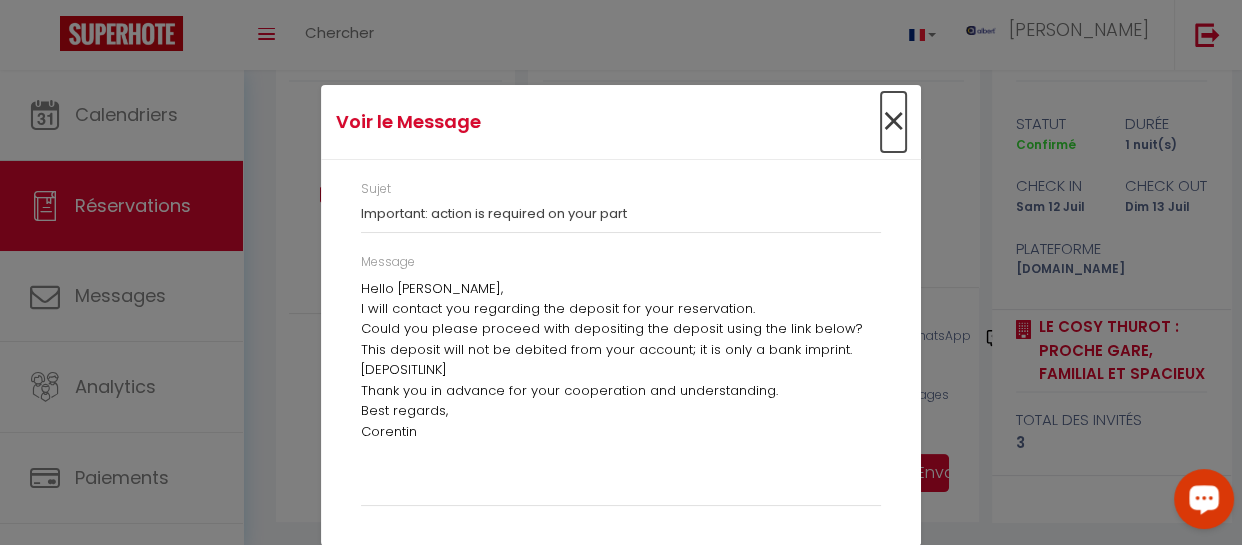 click on "×" at bounding box center (893, 122) 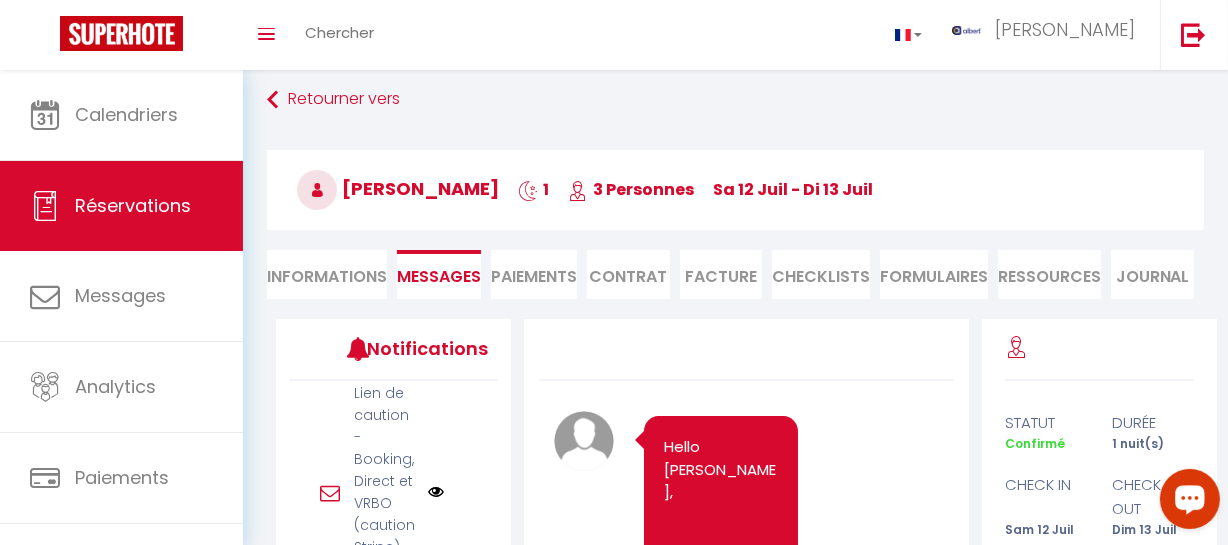 scroll, scrollTop: 0, scrollLeft: 0, axis: both 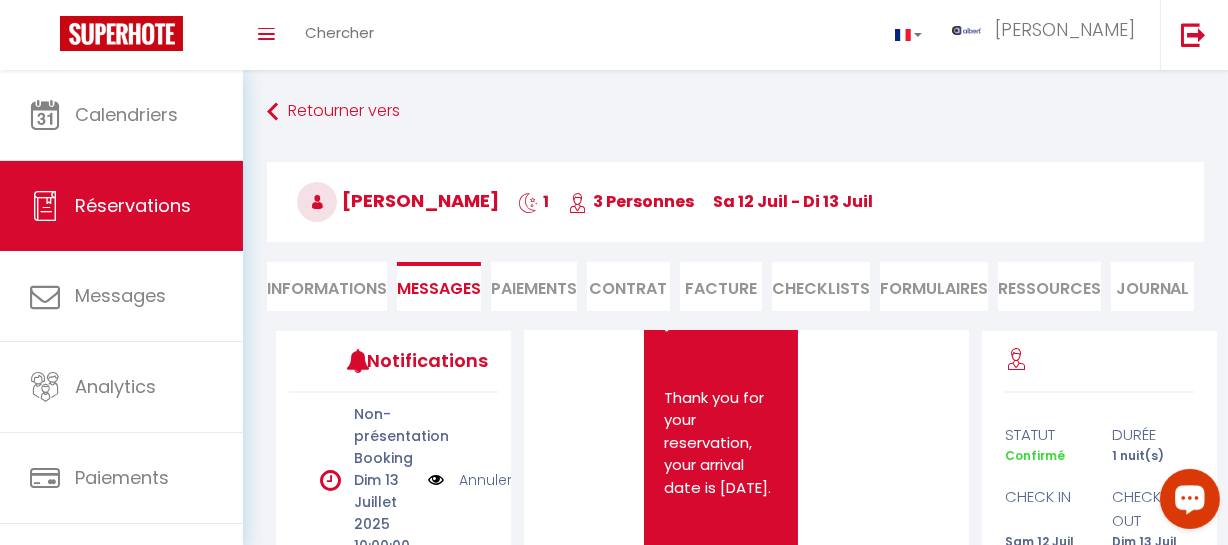 drag, startPoint x: 480, startPoint y: 200, endPoint x: 350, endPoint y: 196, distance: 130.06152 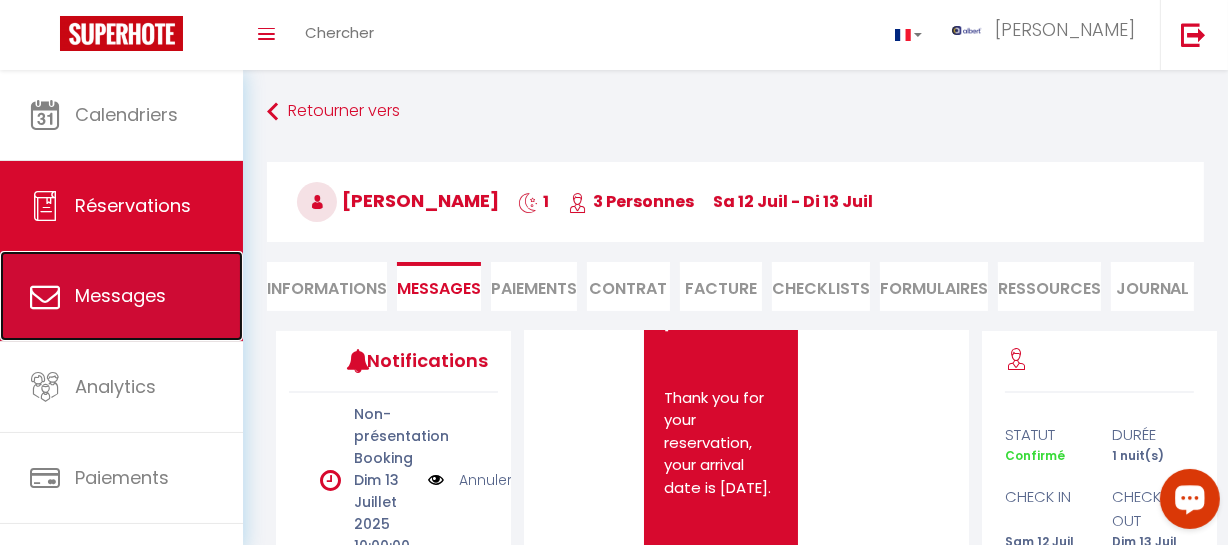 click on "Messages" at bounding box center [120, 295] 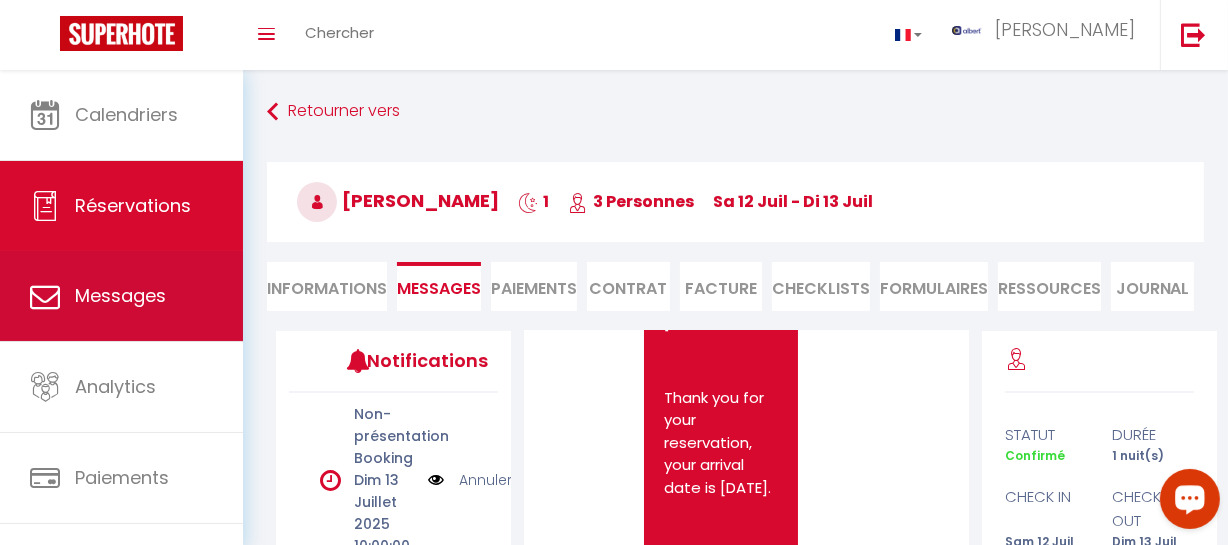 select on "message" 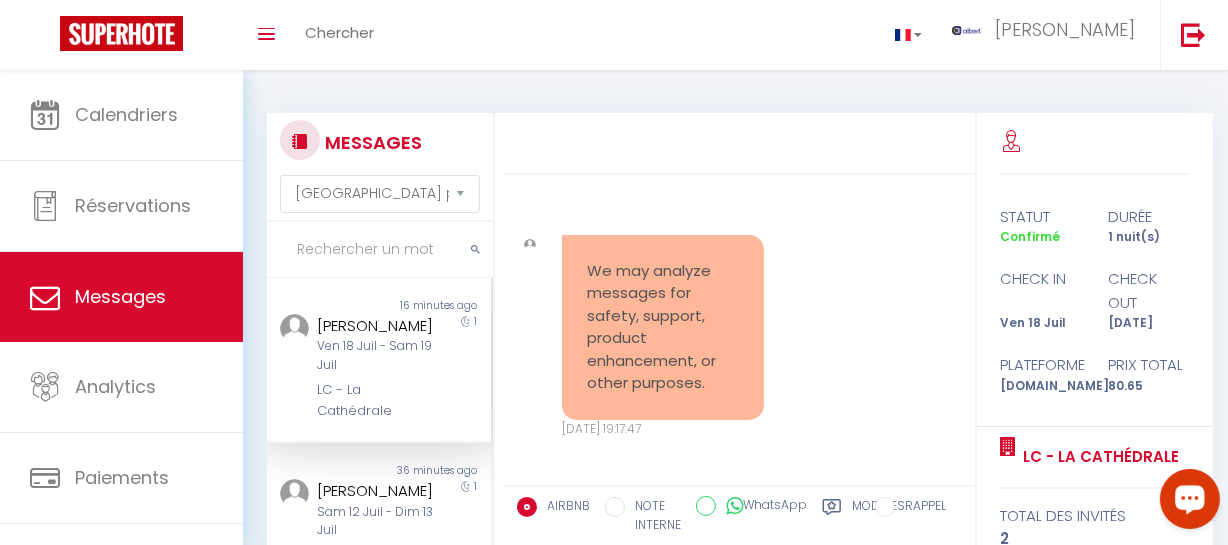 scroll, scrollTop: 1720, scrollLeft: 0, axis: vertical 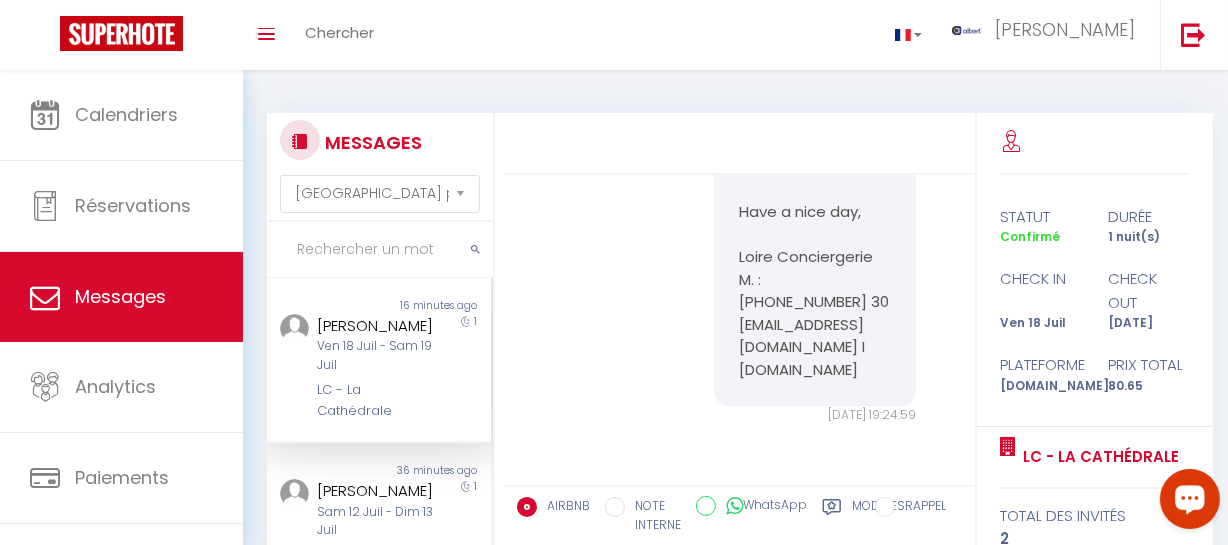 click at bounding box center [380, 250] 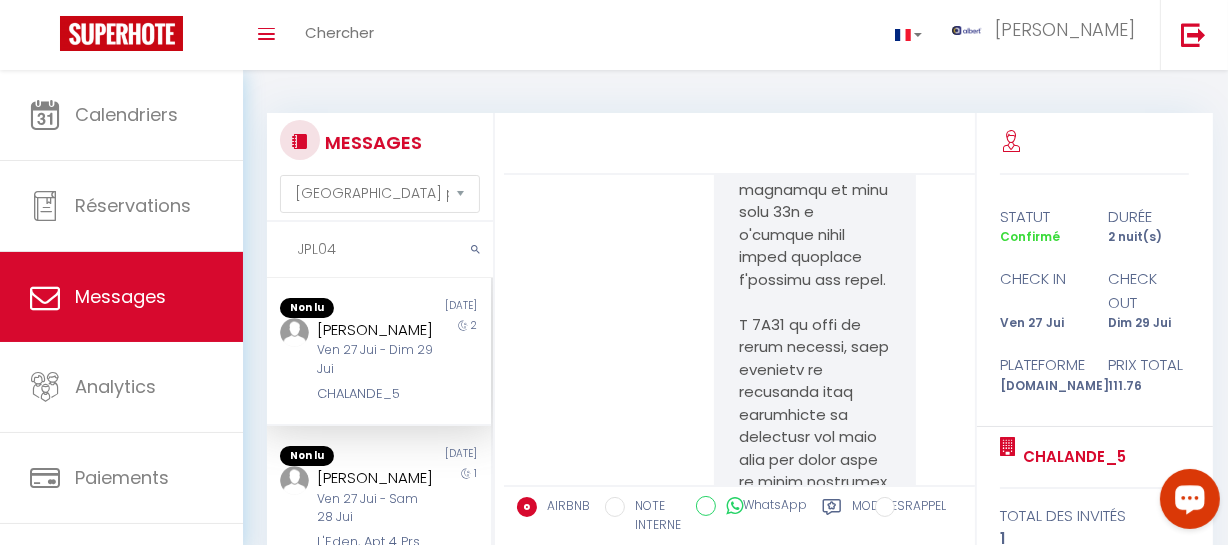 scroll, scrollTop: 12479, scrollLeft: 0, axis: vertical 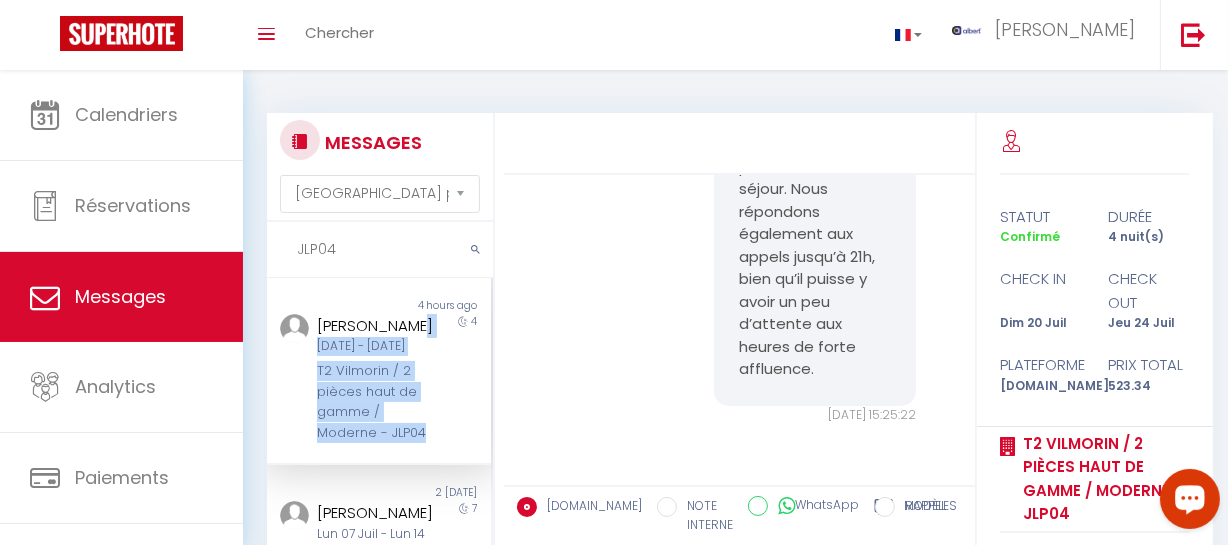 drag, startPoint x: 426, startPoint y: 321, endPoint x: 400, endPoint y: 320, distance: 26.019224 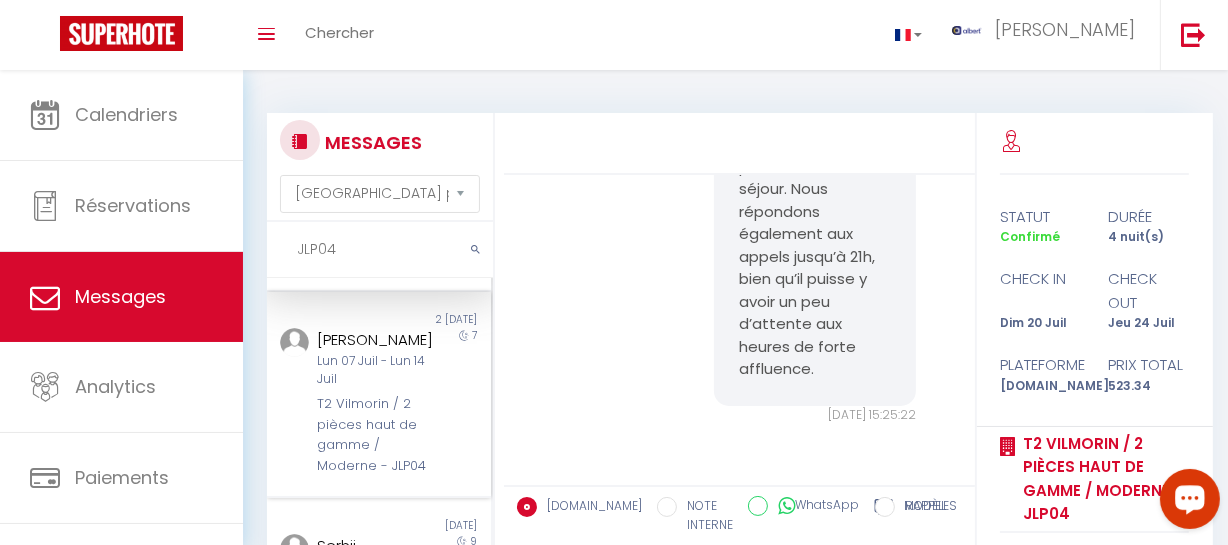 scroll, scrollTop: 181, scrollLeft: 0, axis: vertical 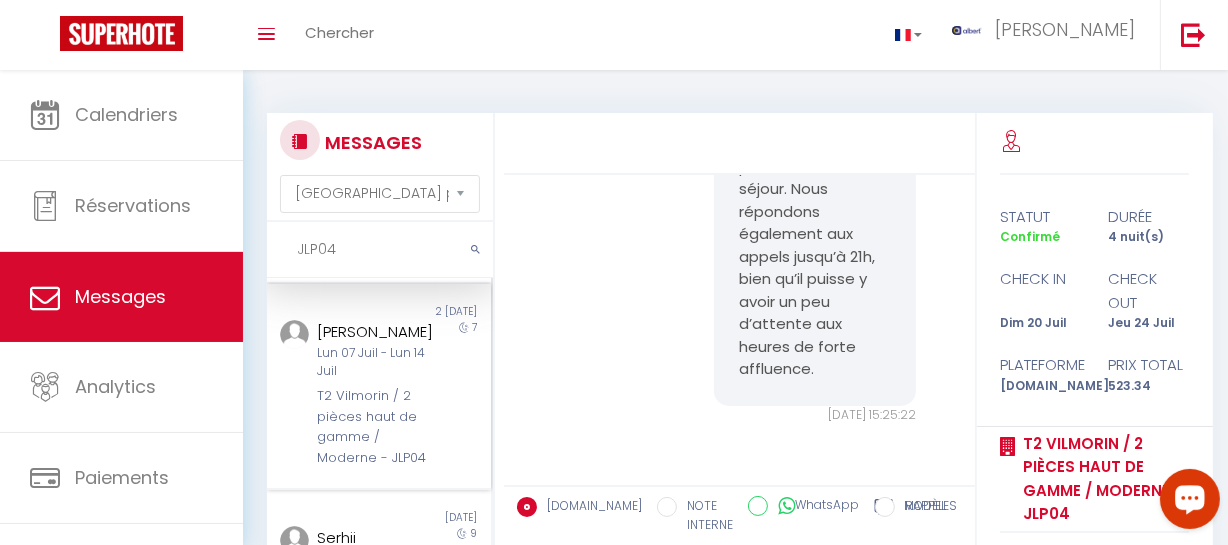 drag, startPoint x: 390, startPoint y: 369, endPoint x: 406, endPoint y: 383, distance: 21.260292 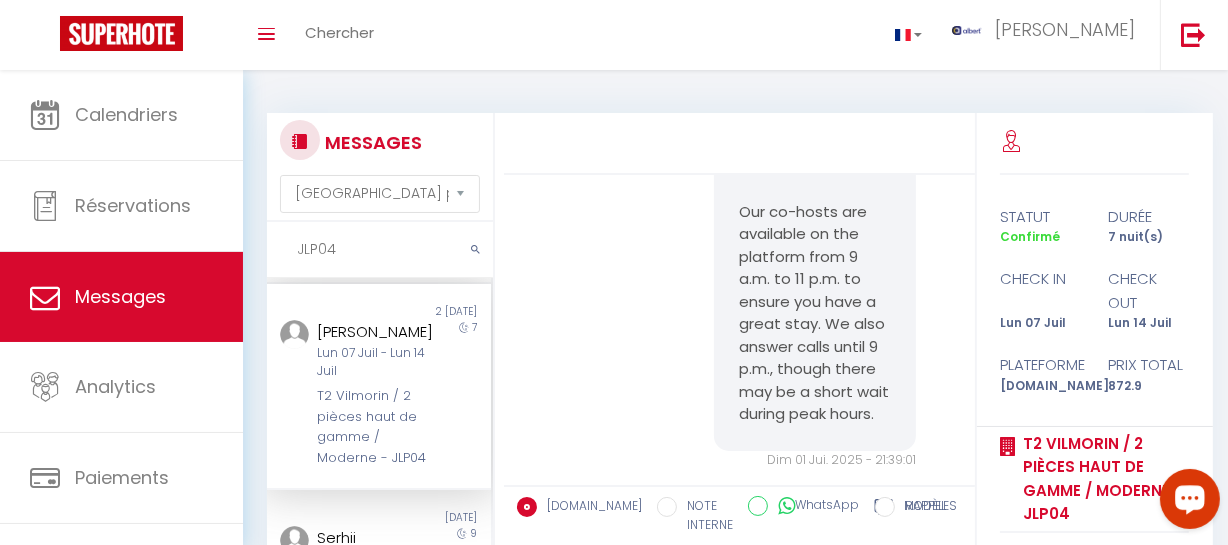 scroll, scrollTop: 16466, scrollLeft: 0, axis: vertical 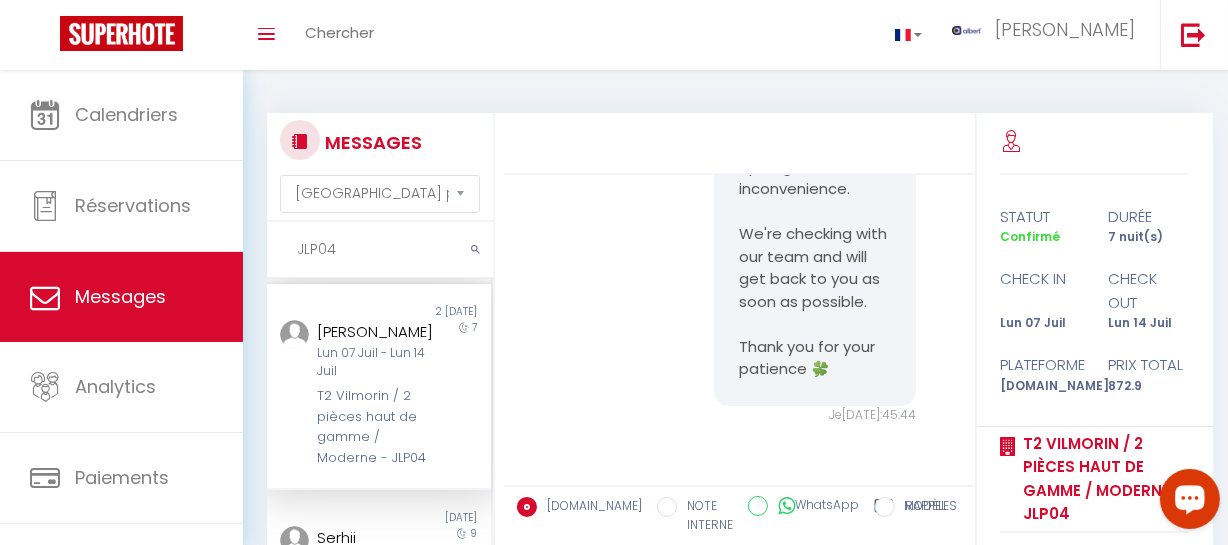 drag, startPoint x: 347, startPoint y: 254, endPoint x: 298, endPoint y: 248, distance: 49.365982 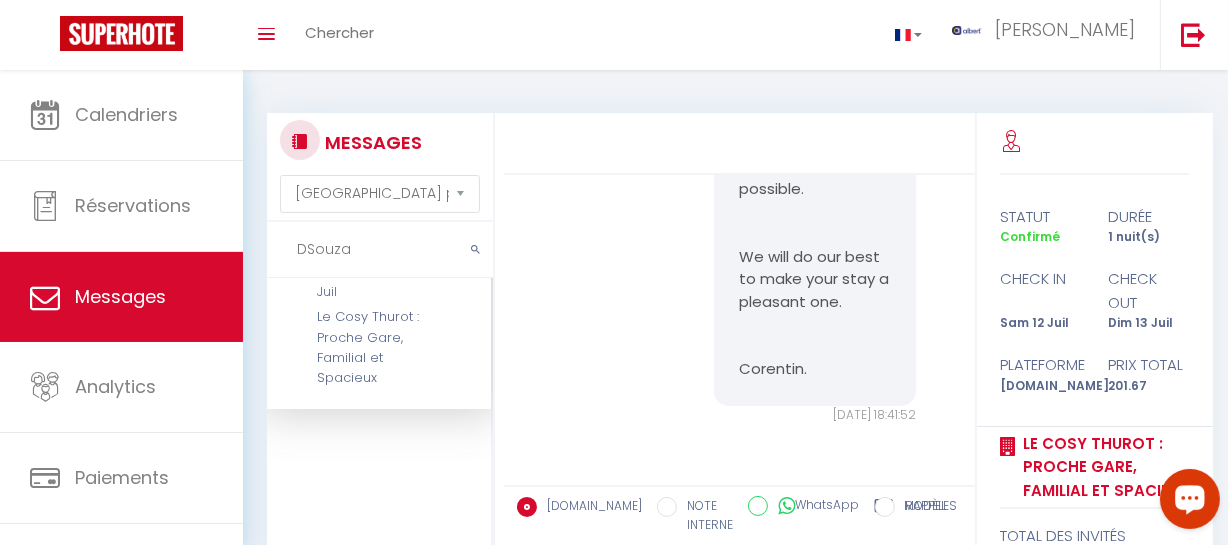 scroll, scrollTop: 73, scrollLeft: 0, axis: vertical 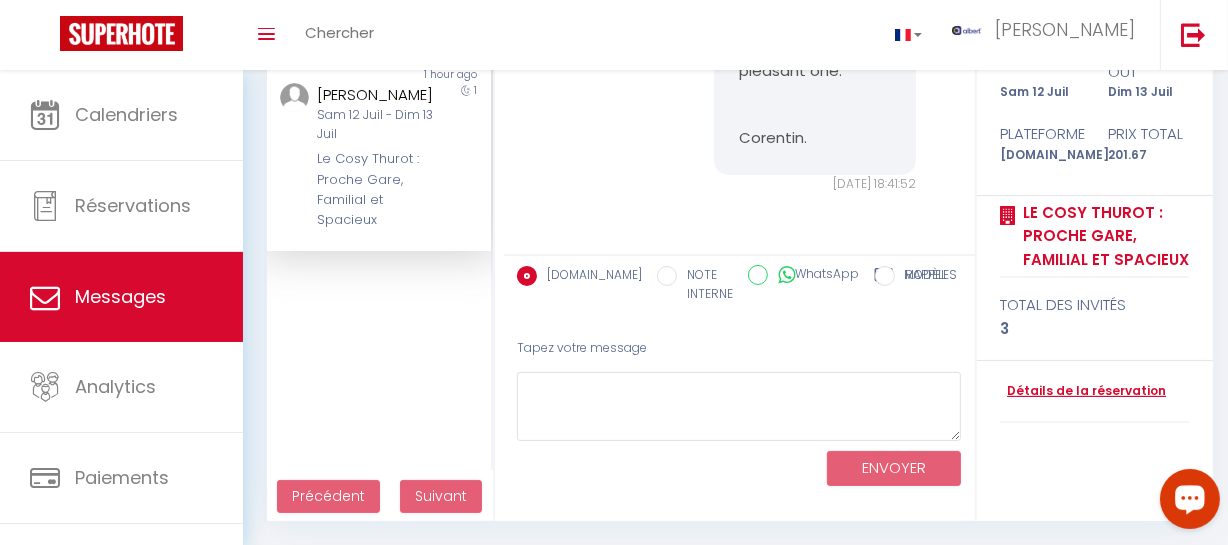 type on "DSouza" 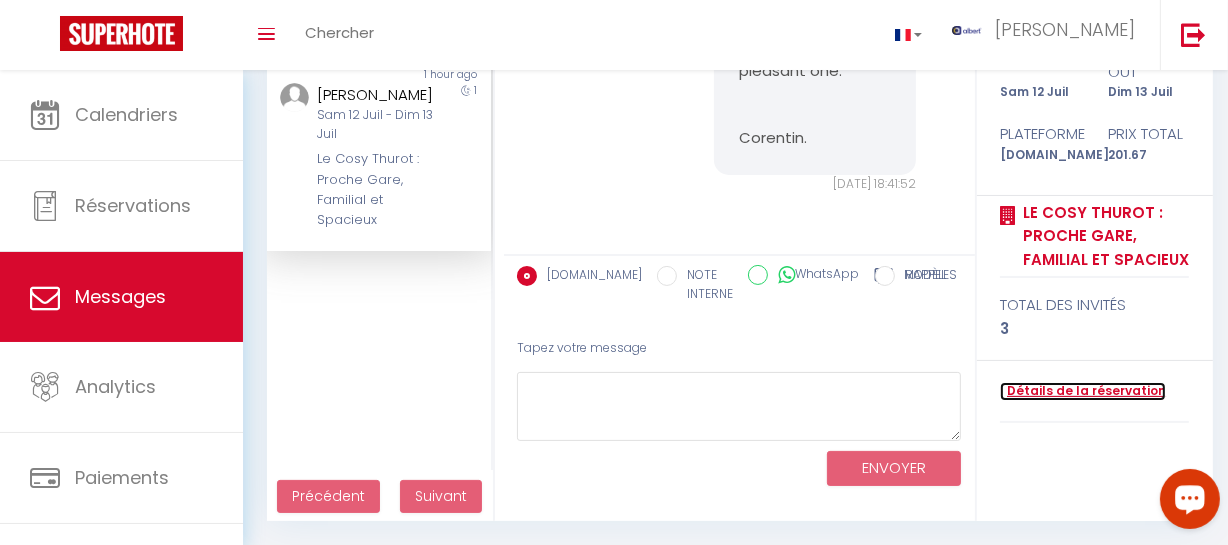 click on "Détails de la réservation" at bounding box center (1083, 391) 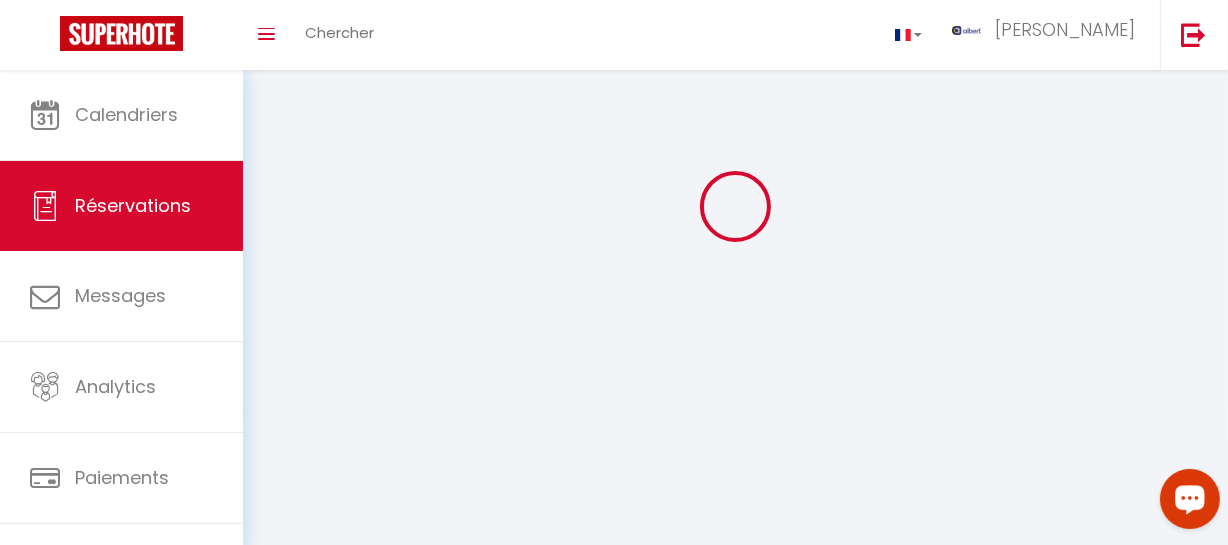 scroll, scrollTop: 0, scrollLeft: 0, axis: both 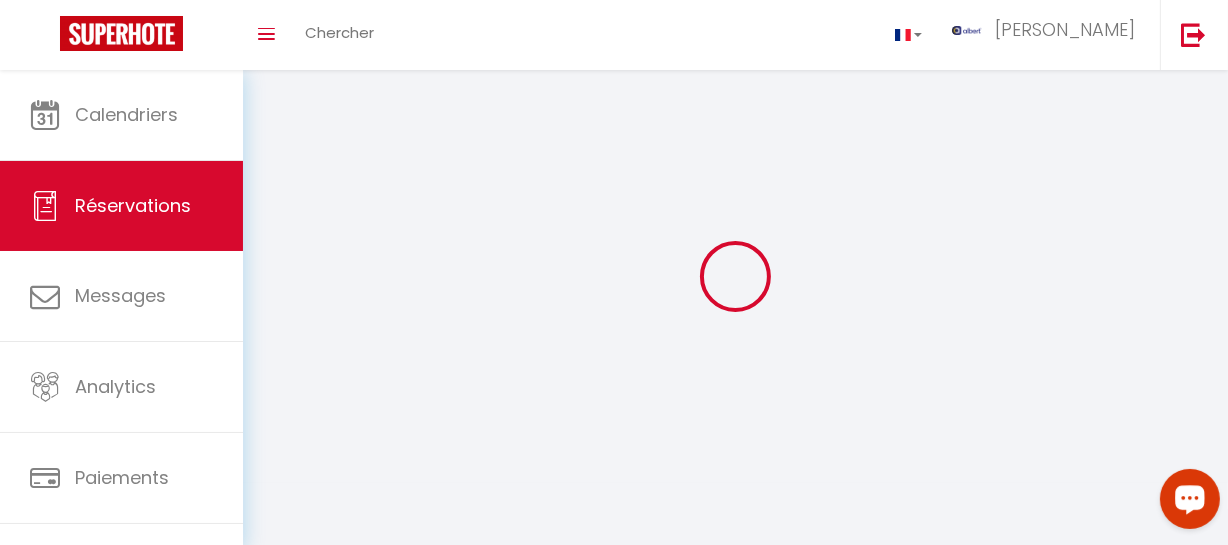 type on "Marc" 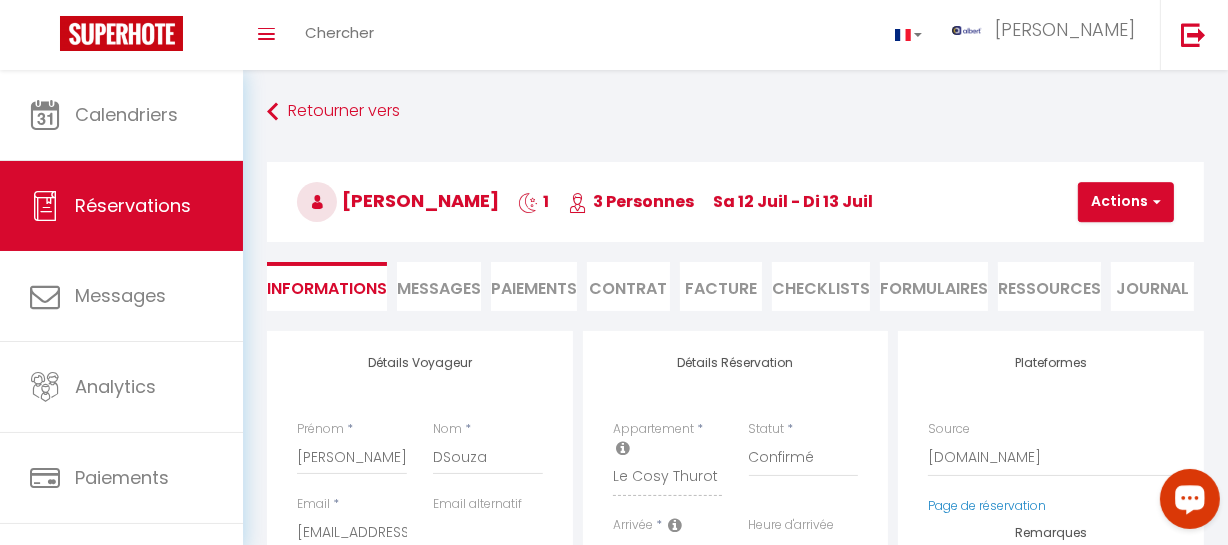 select 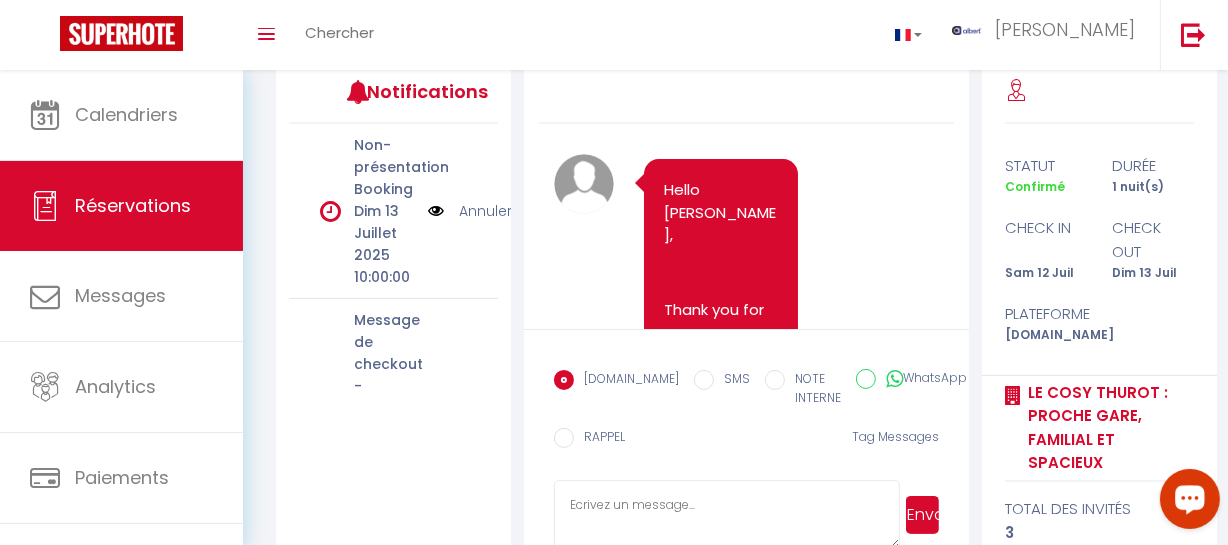 scroll, scrollTop: 311, scrollLeft: 0, axis: vertical 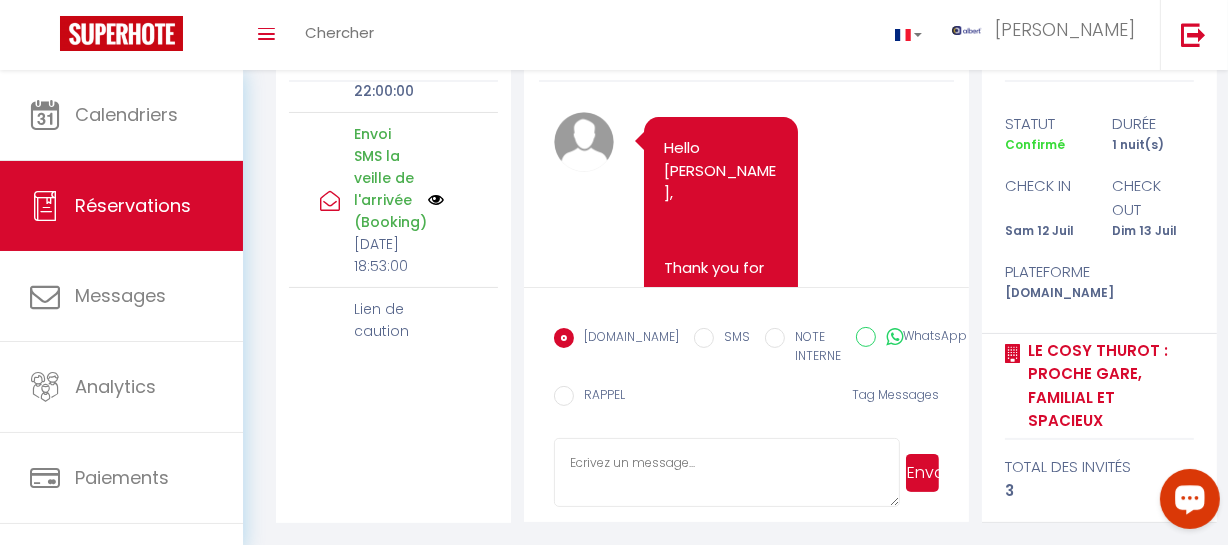 click at bounding box center [436, 200] 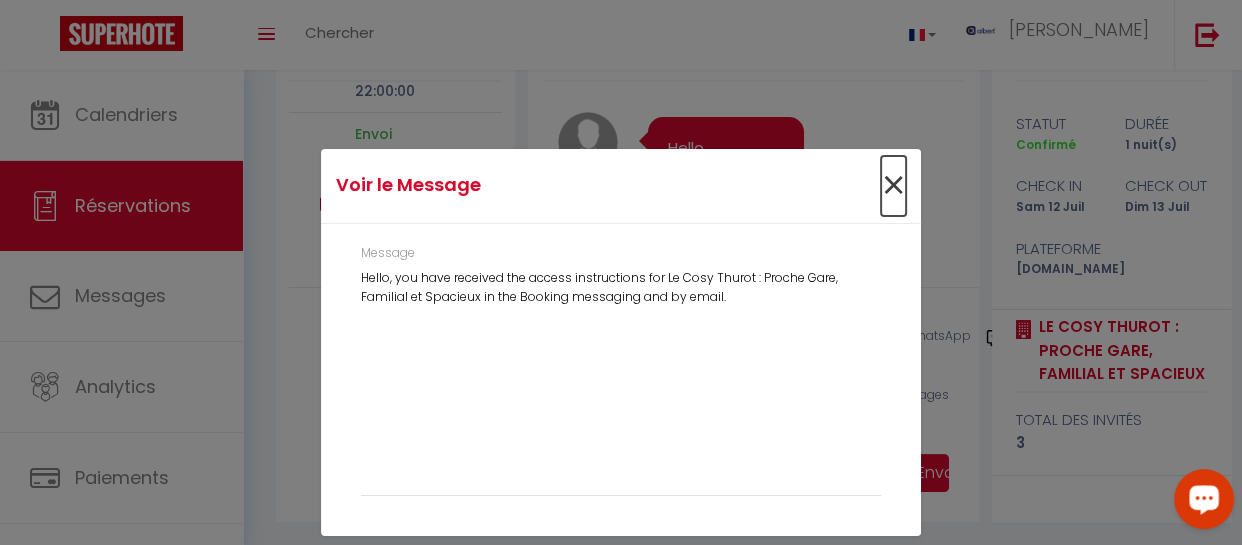 click on "×" at bounding box center (893, 186) 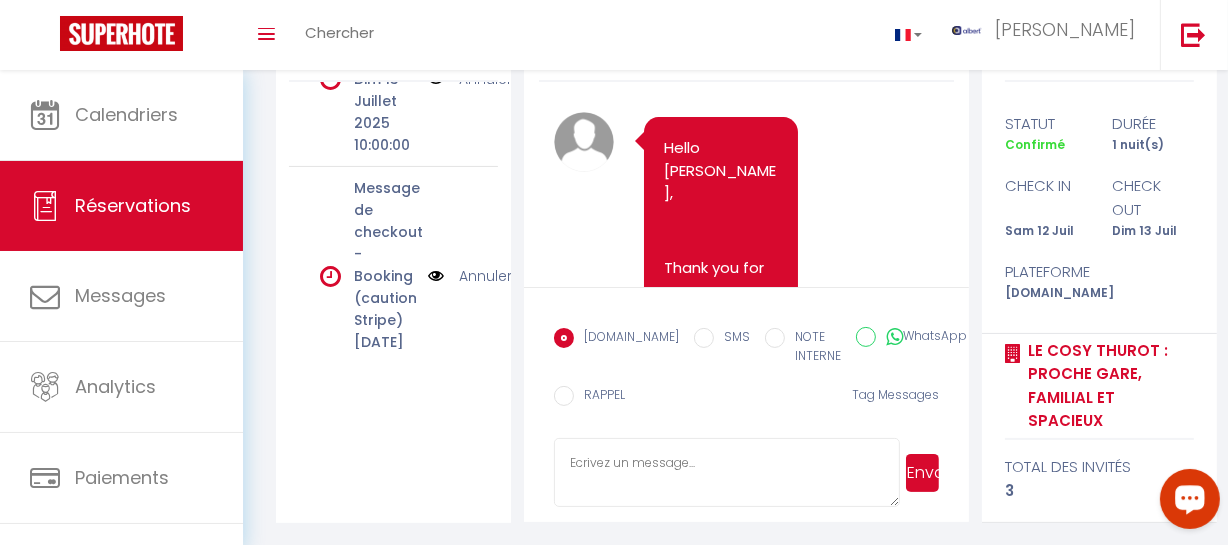 scroll, scrollTop: 0, scrollLeft: 0, axis: both 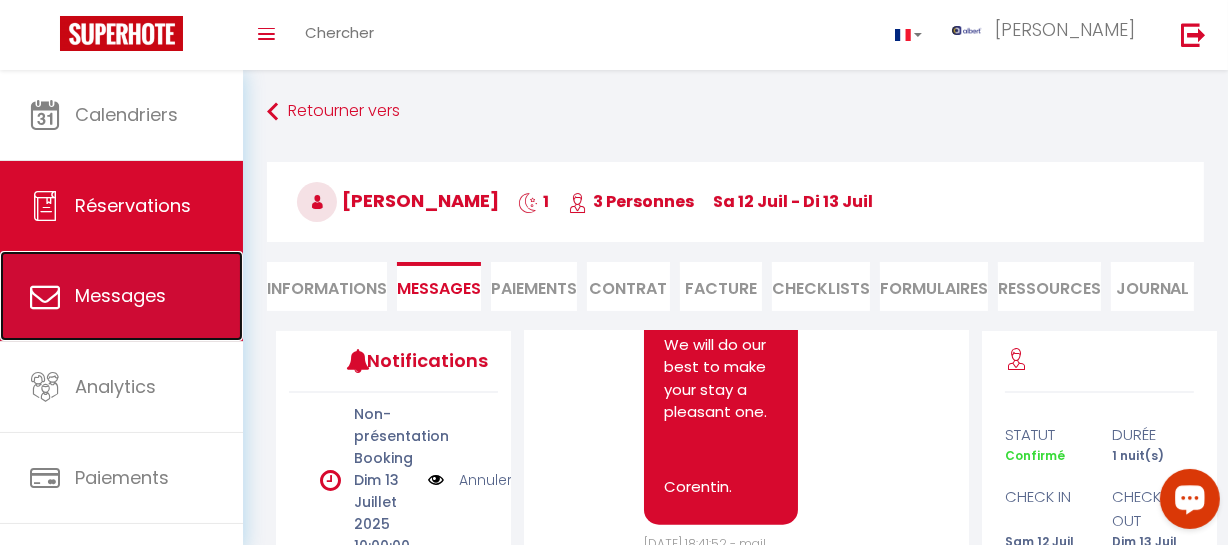 click on "Messages" at bounding box center [120, 295] 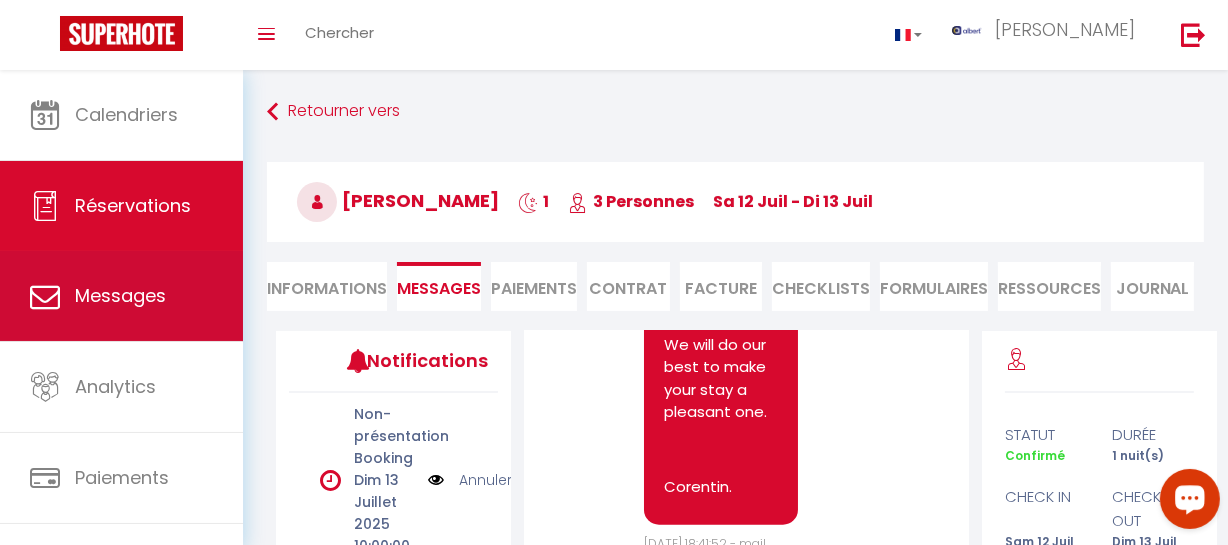 select on "message" 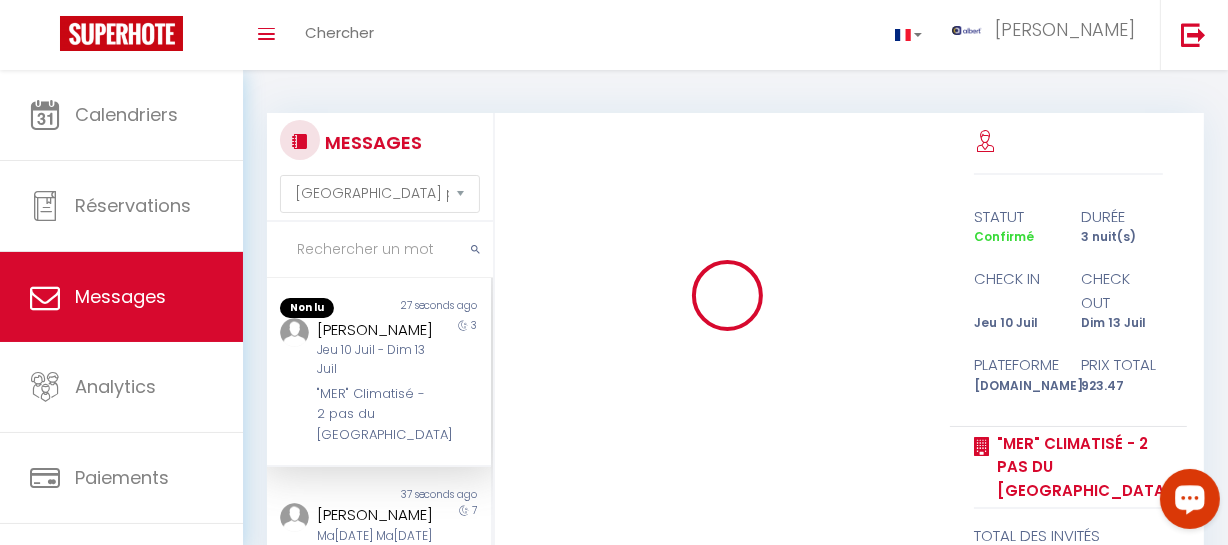 click at bounding box center [380, 250] 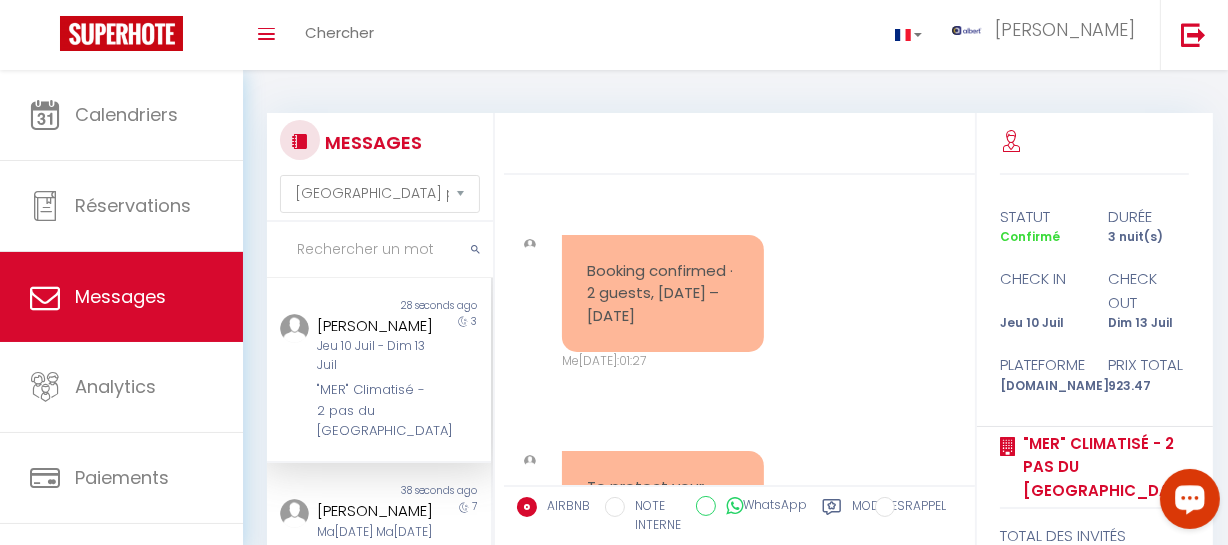 scroll, scrollTop: 13404, scrollLeft: 0, axis: vertical 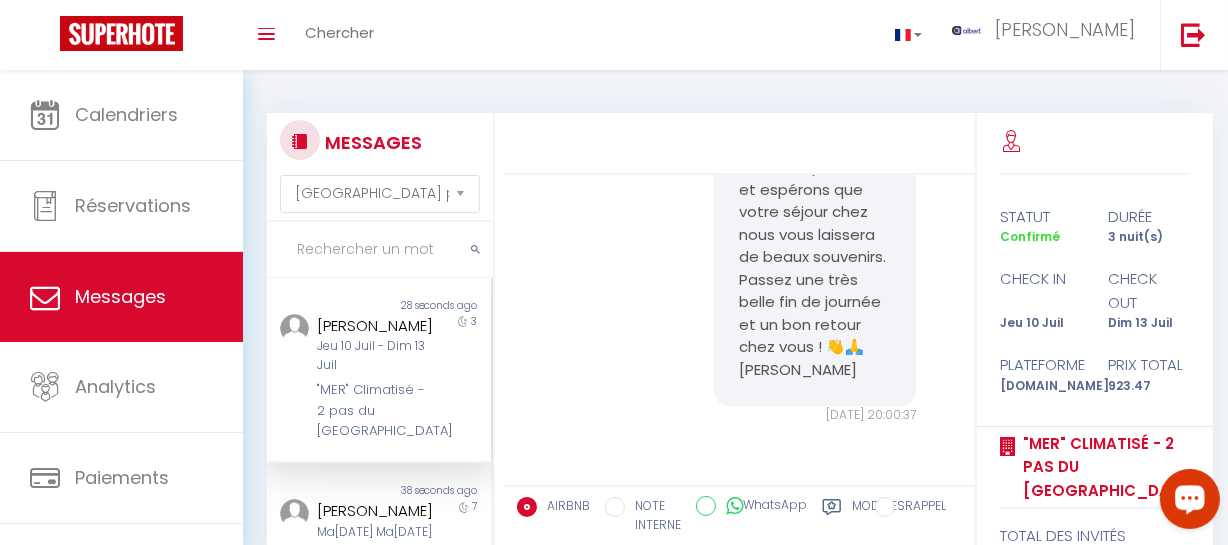 paste on "Dillerva" 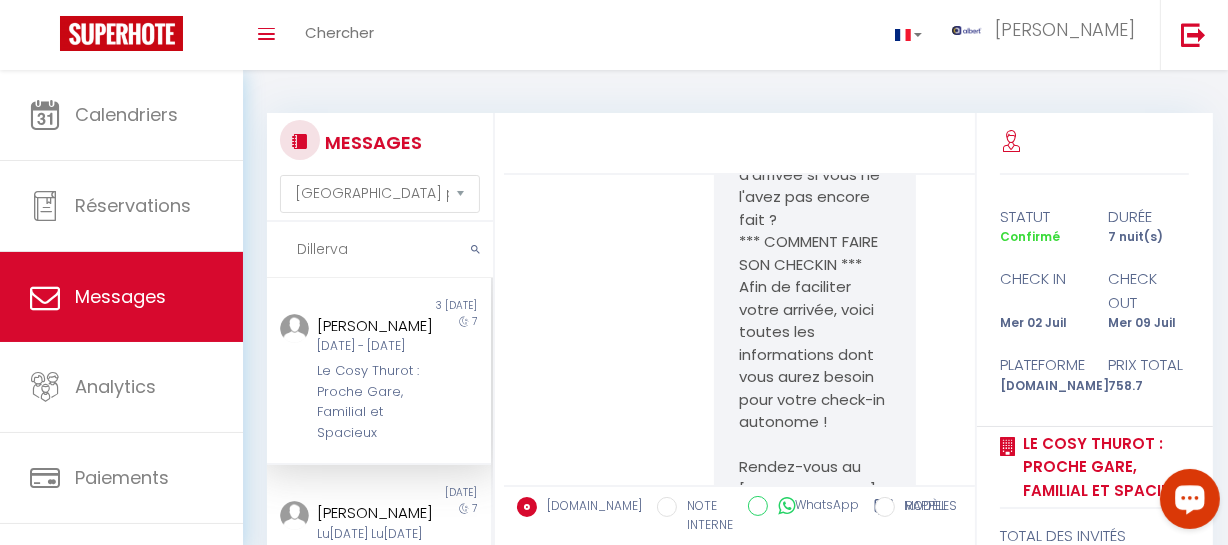 scroll, scrollTop: 3794, scrollLeft: 0, axis: vertical 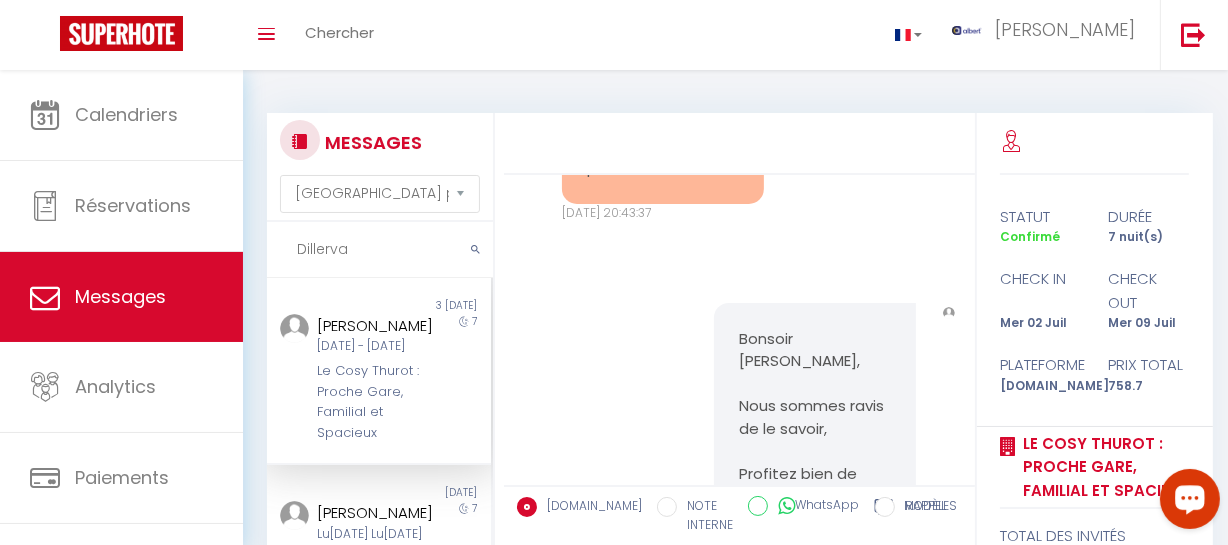 drag, startPoint x: 850, startPoint y: 429, endPoint x: 855, endPoint y: 260, distance: 169.07394 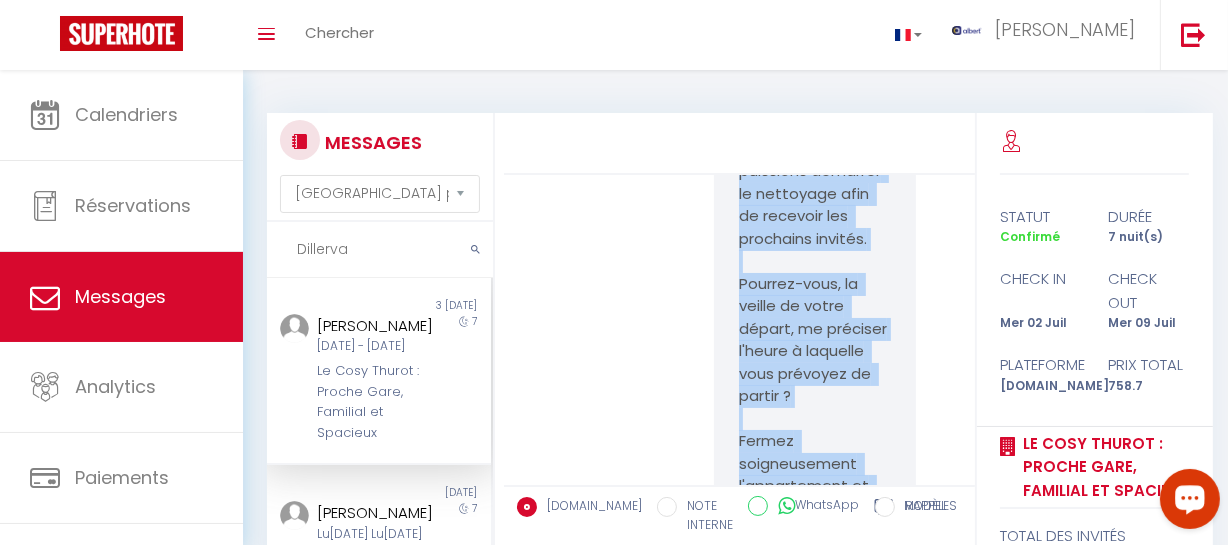 scroll, scrollTop: 5524, scrollLeft: 0, axis: vertical 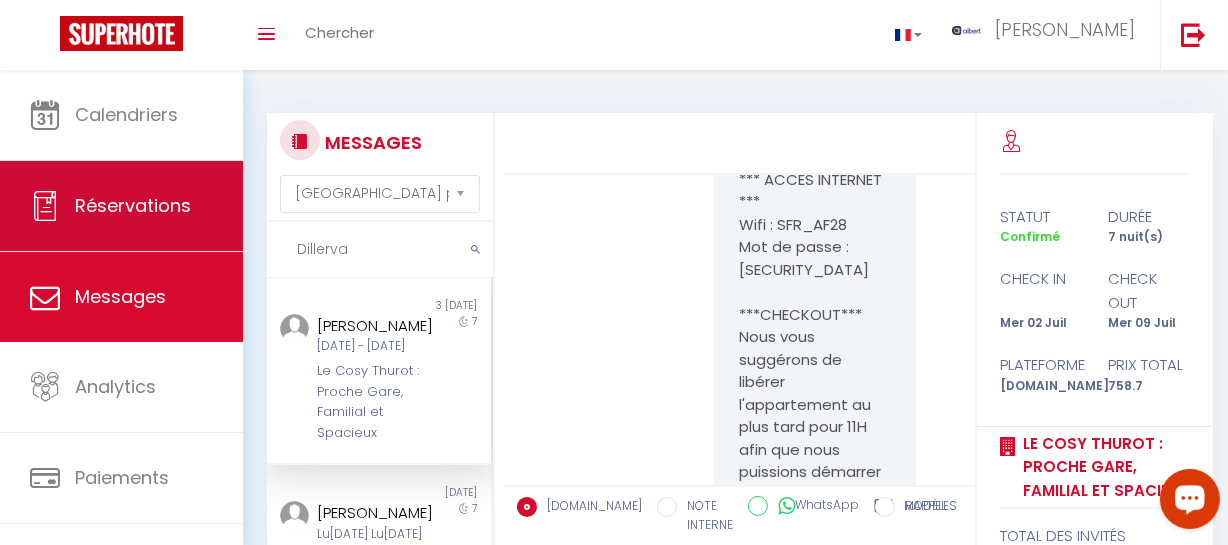 drag, startPoint x: 378, startPoint y: 244, endPoint x: 224, endPoint y: 239, distance: 154.08115 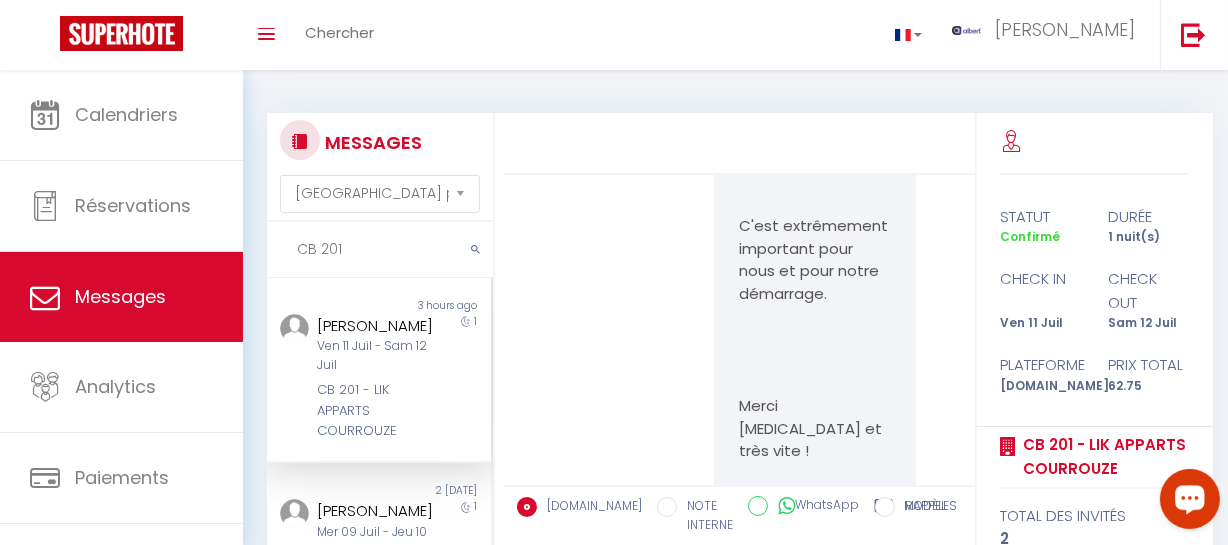 scroll, scrollTop: 14488, scrollLeft: 0, axis: vertical 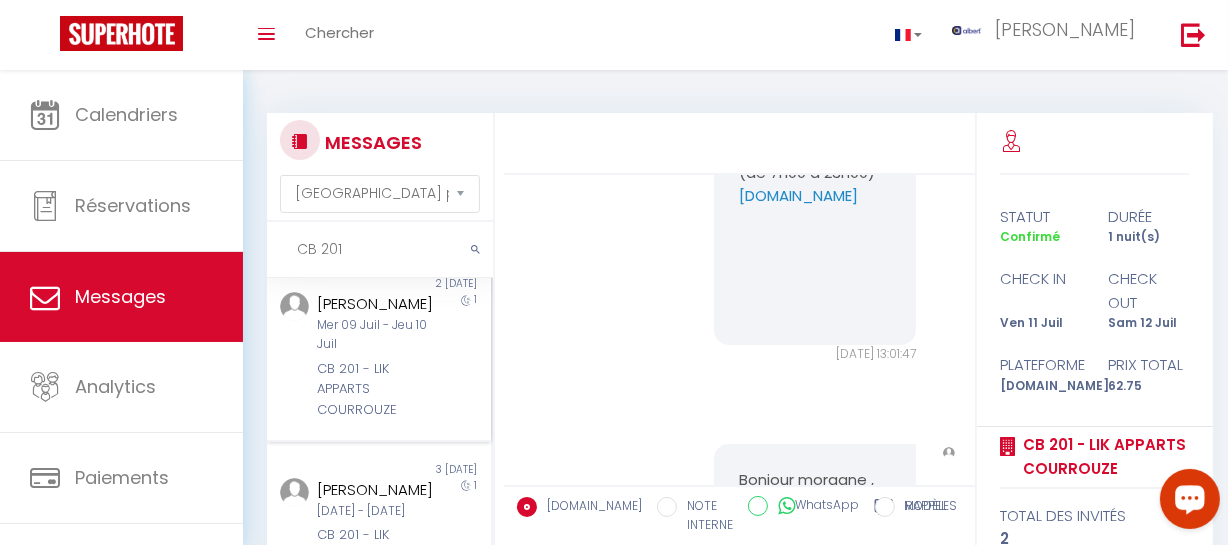 click on "Mer 09 Juil - Jeu 10 Juil" at bounding box center [375, 335] 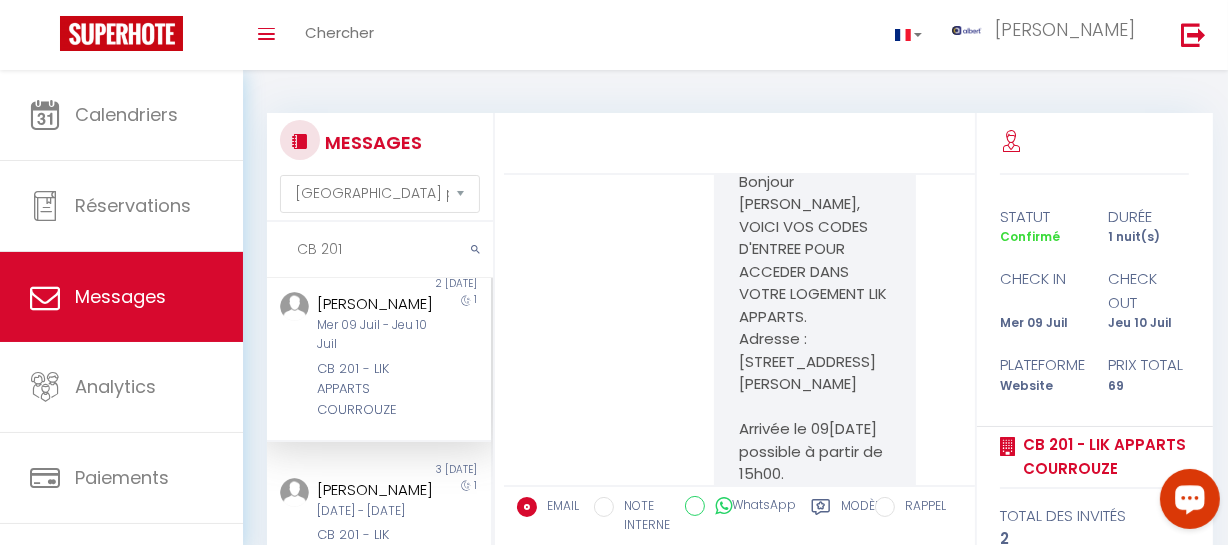 scroll, scrollTop: 1858, scrollLeft: 0, axis: vertical 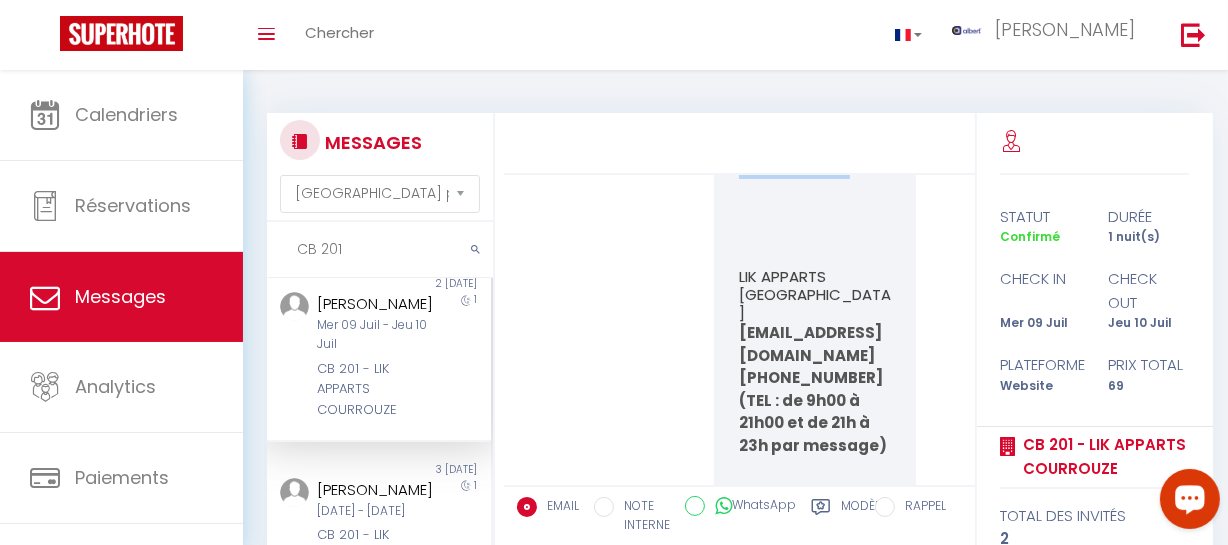 drag, startPoint x: 719, startPoint y: 301, endPoint x: 810, endPoint y: 409, distance: 141.22676 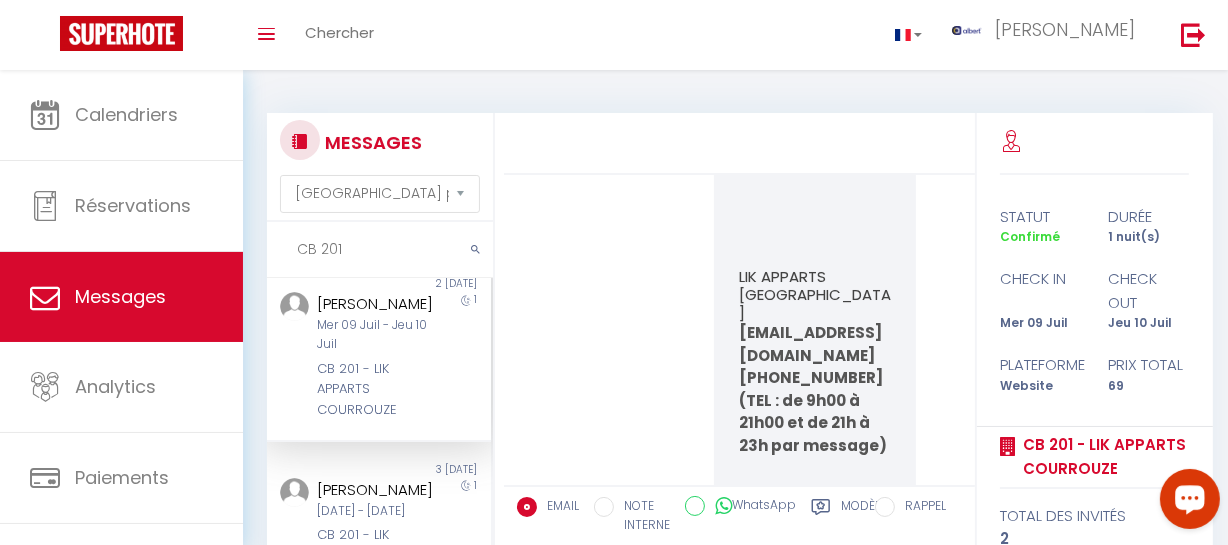 drag, startPoint x: 370, startPoint y: 255, endPoint x: 245, endPoint y: 238, distance: 126.1507 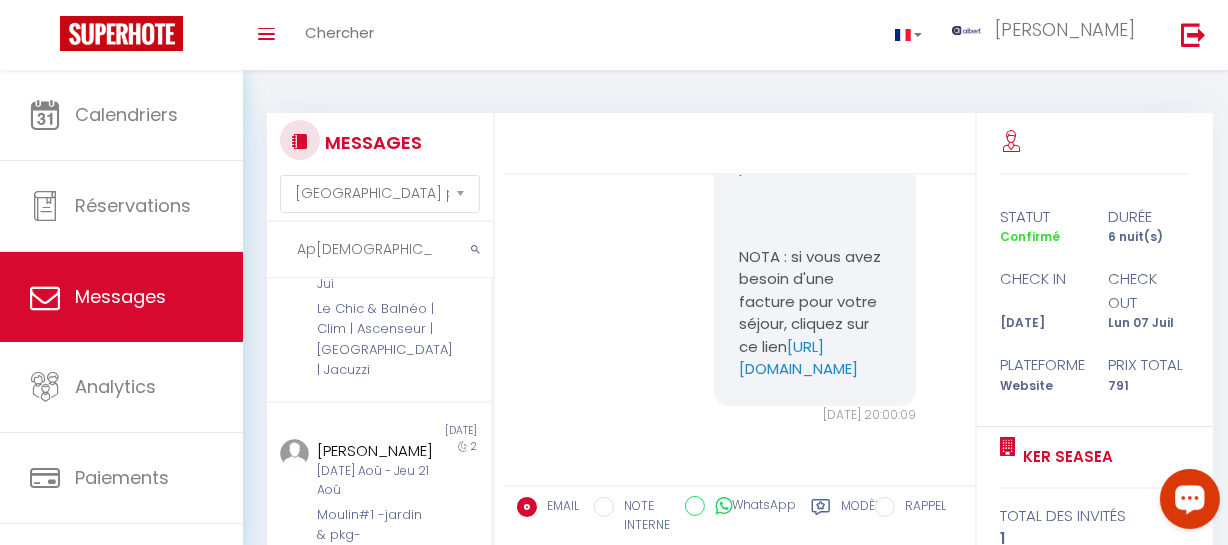 scroll, scrollTop: 2466, scrollLeft: 0, axis: vertical 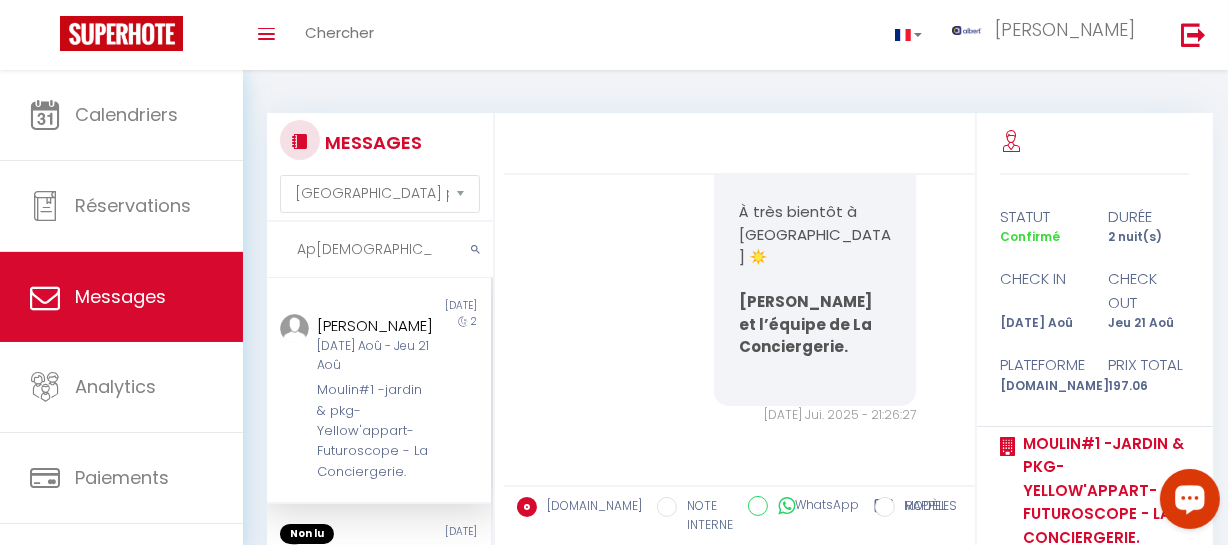 type on "Apostol" 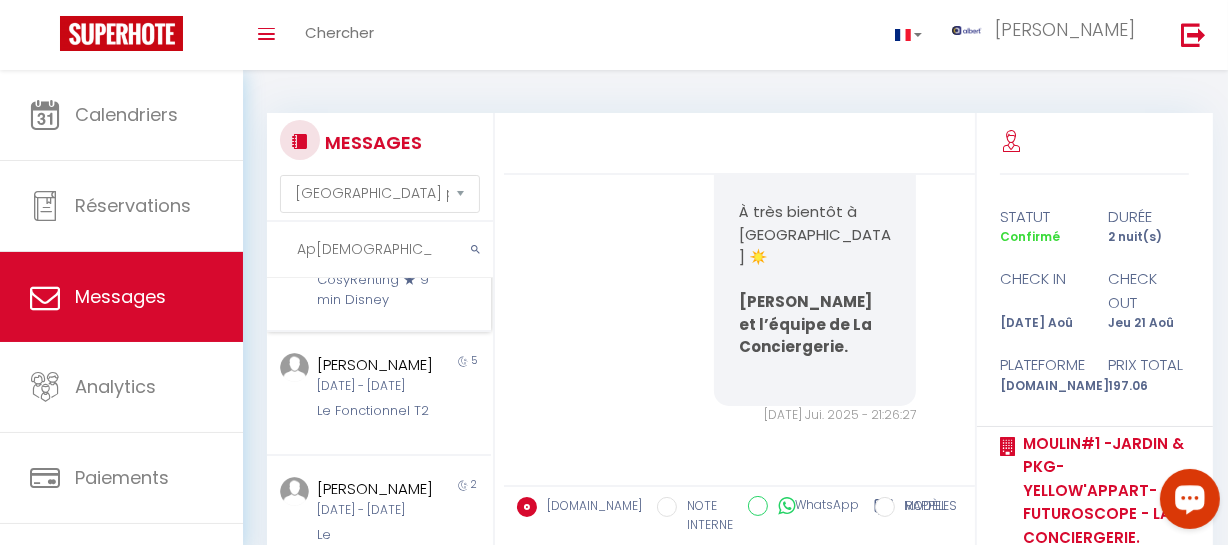 scroll, scrollTop: 545, scrollLeft: 0, axis: vertical 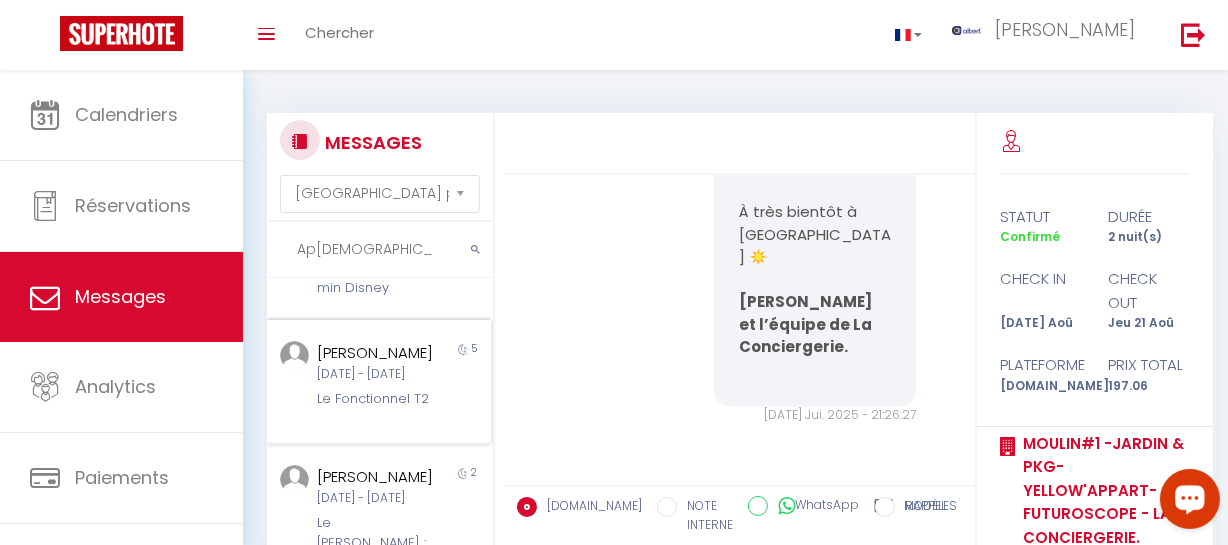 click on "Sam 12 Juil - Jeu 17 Juil" at bounding box center [375, 374] 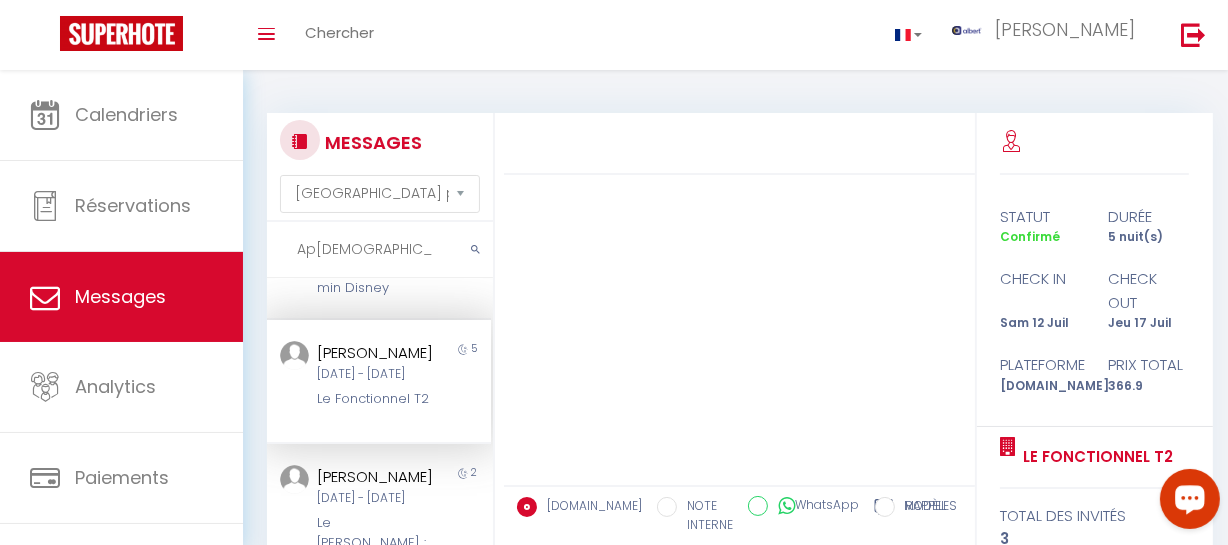 scroll, scrollTop: 0, scrollLeft: 0, axis: both 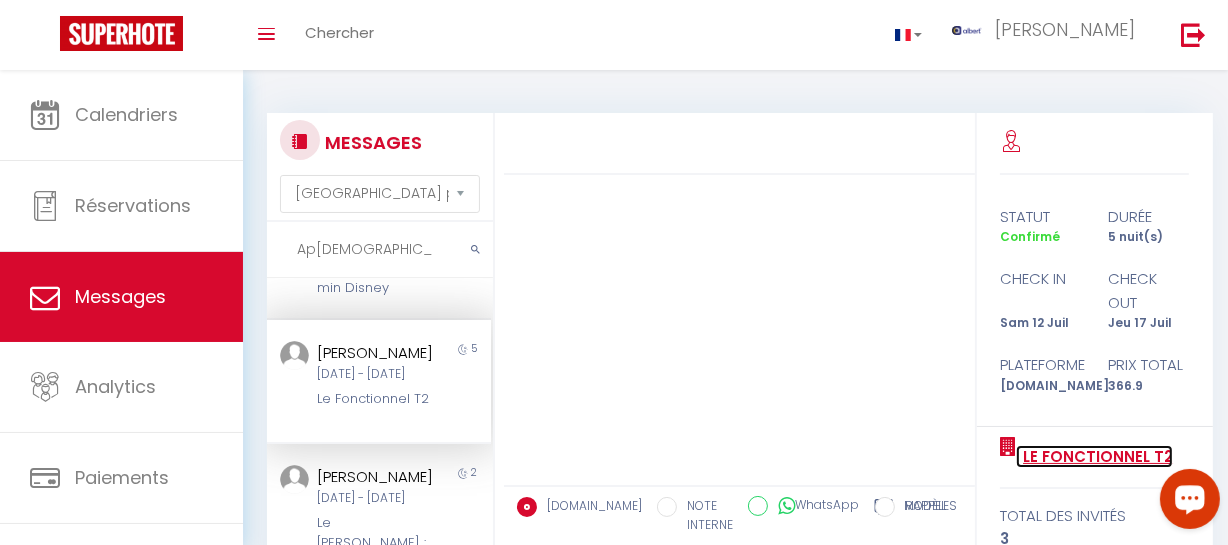 click on "Le Fonctionnel T2" at bounding box center [1094, 457] 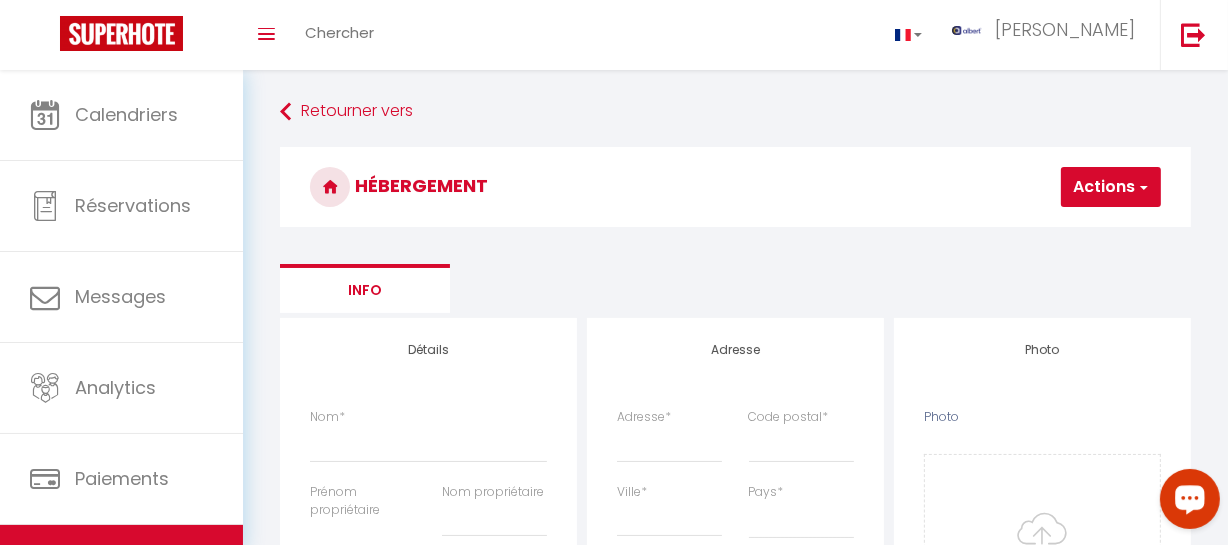 select 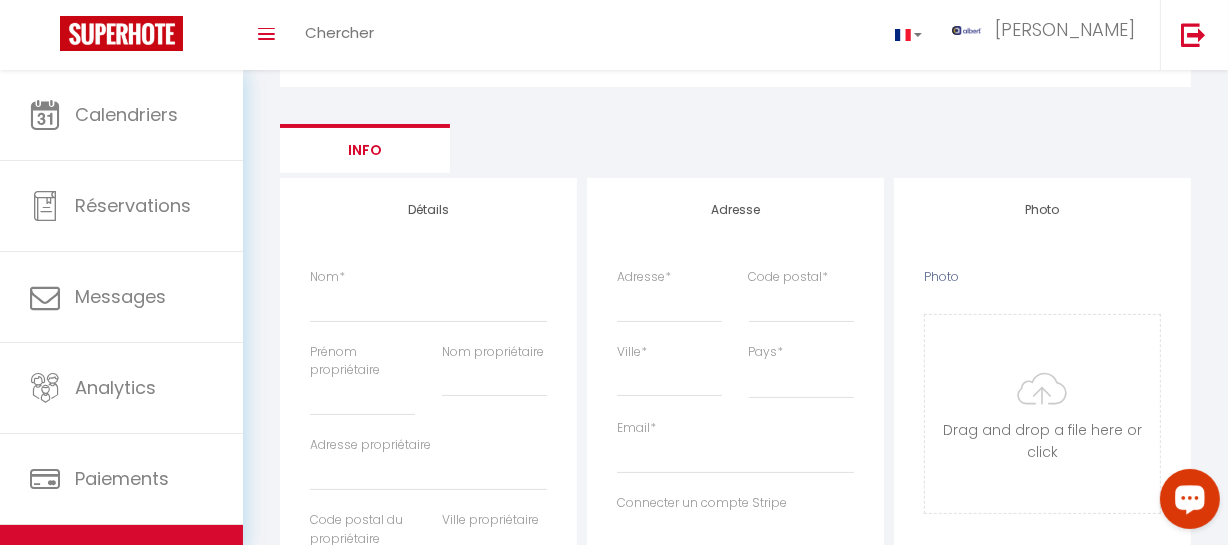 scroll, scrollTop: 0, scrollLeft: 0, axis: both 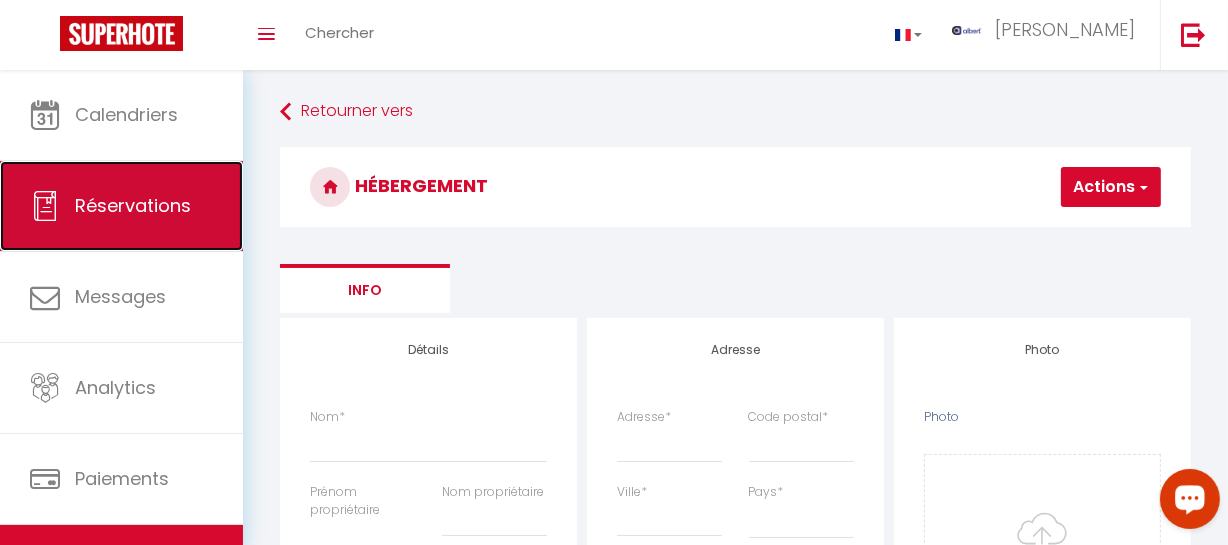 click on "Réservations" at bounding box center [133, 205] 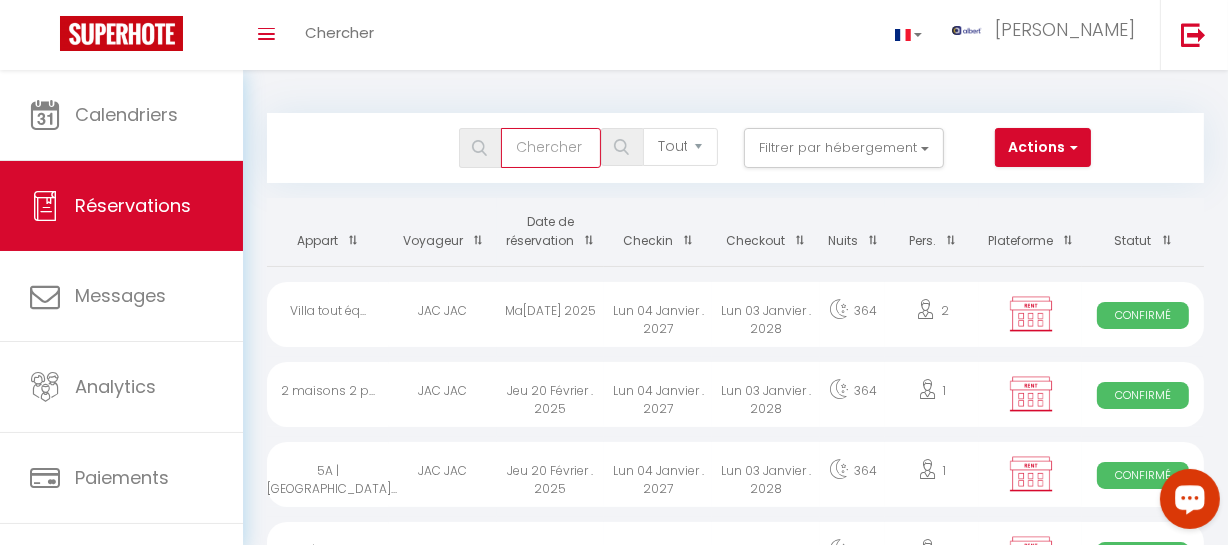 click at bounding box center (551, 148) 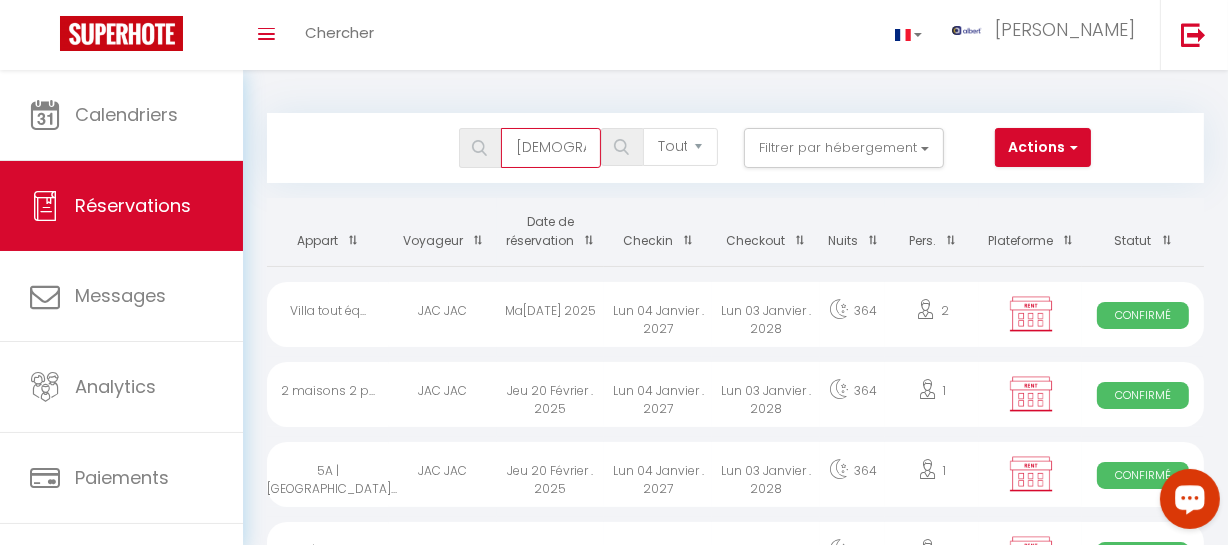 type on "Apostal" 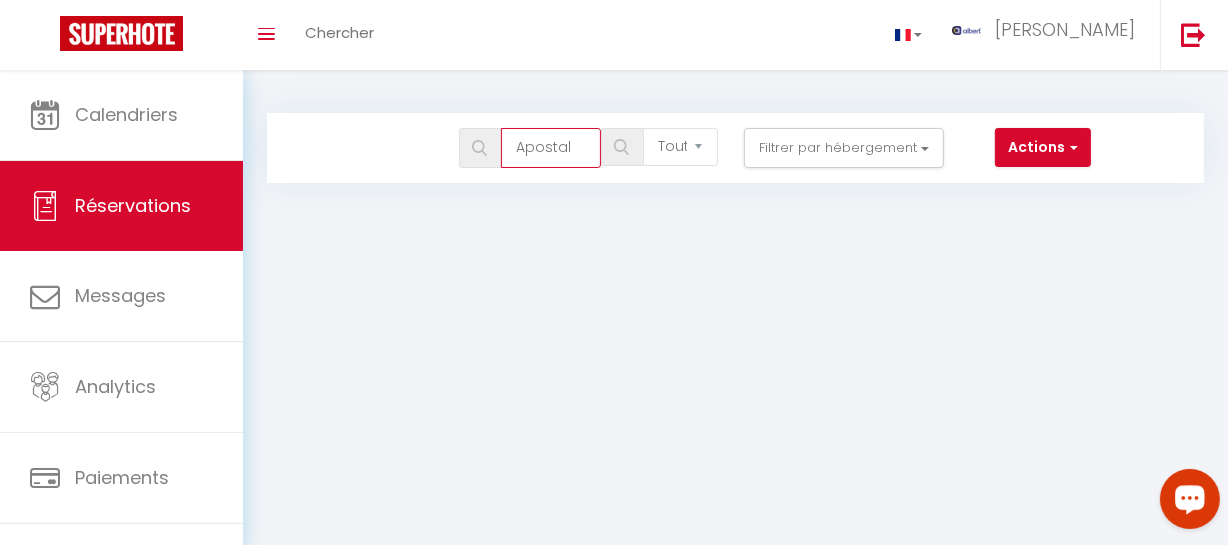 click on "Apostal" at bounding box center [551, 148] 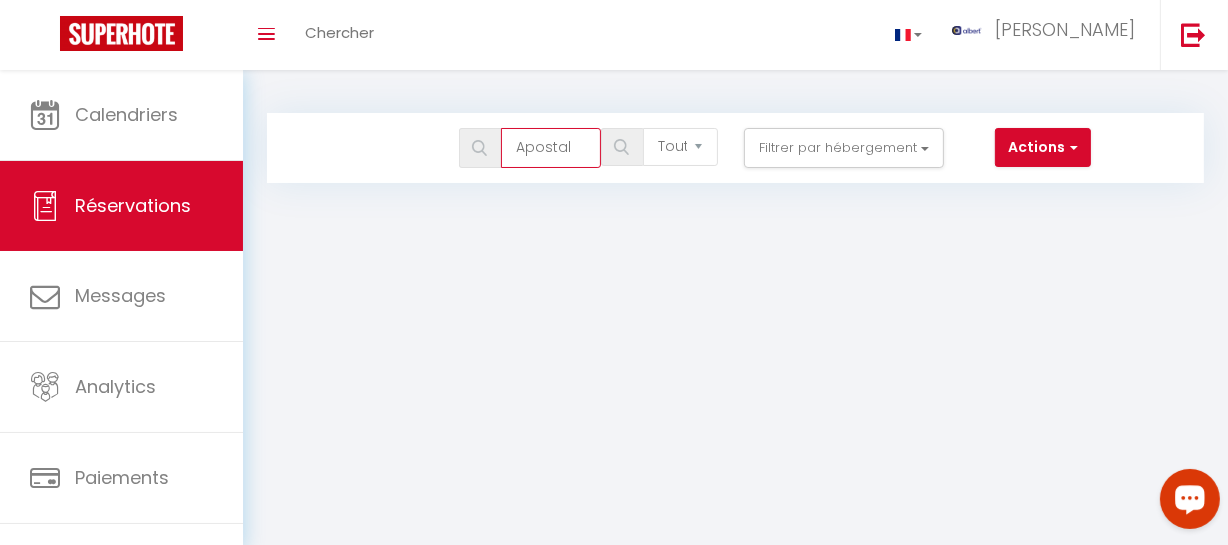 type 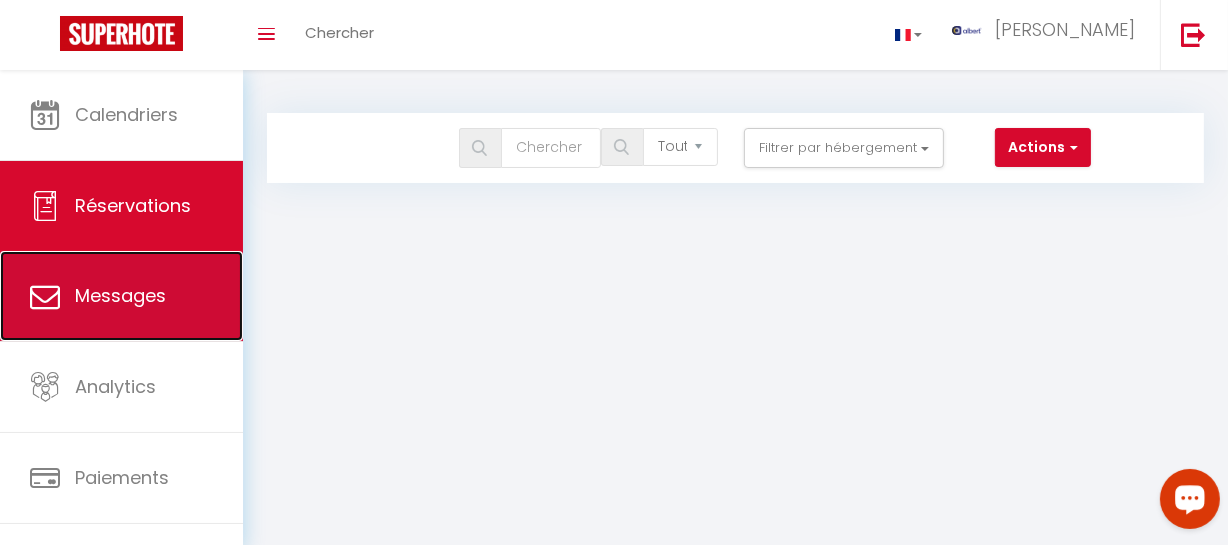 click on "Messages" at bounding box center [120, 295] 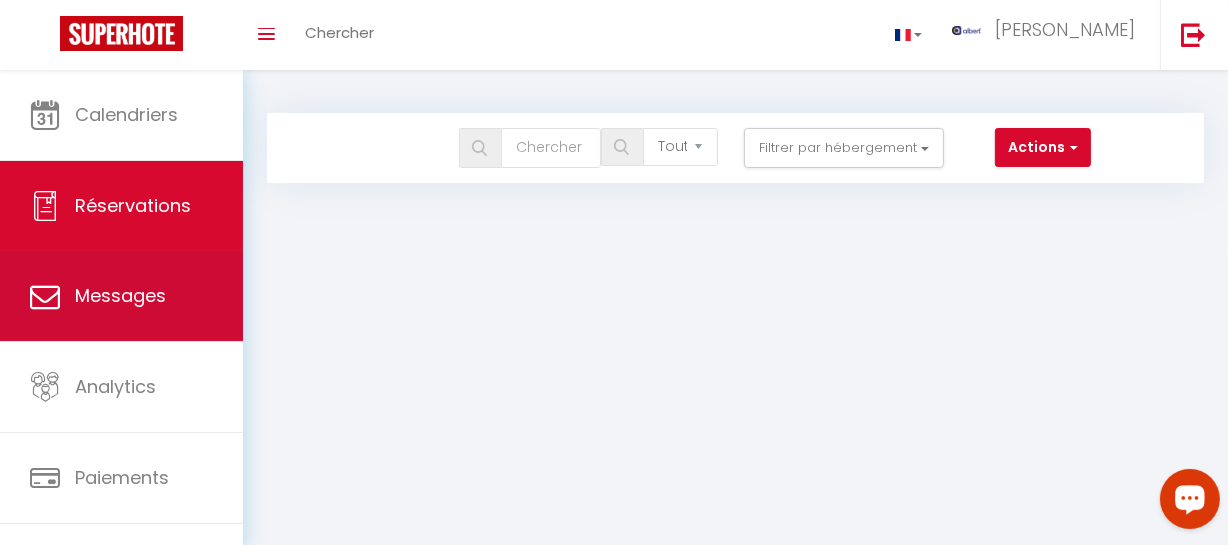 select on "message" 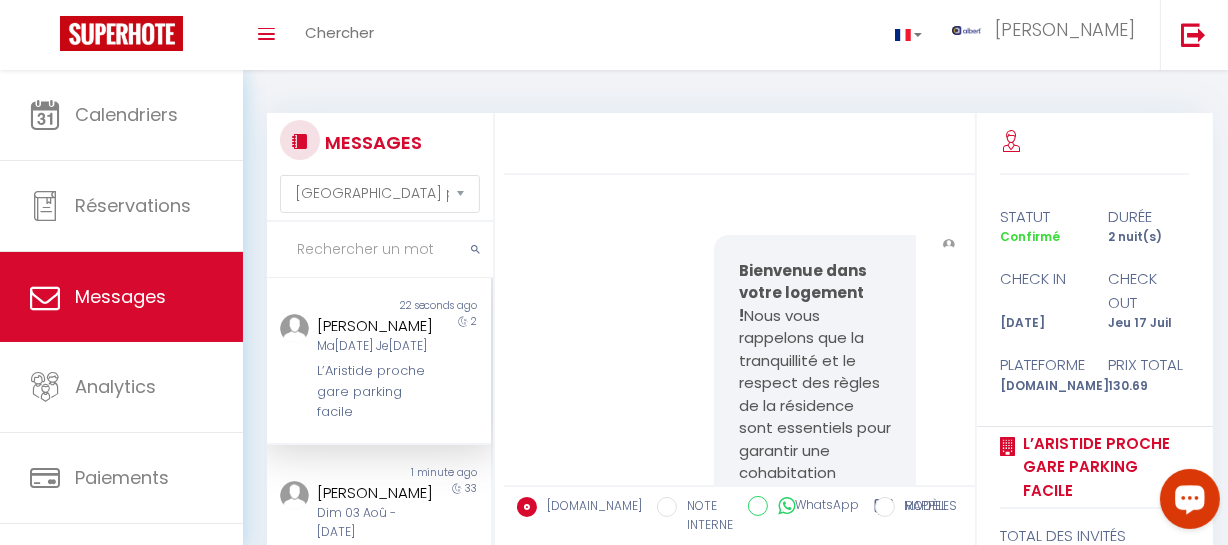 scroll, scrollTop: 1183, scrollLeft: 0, axis: vertical 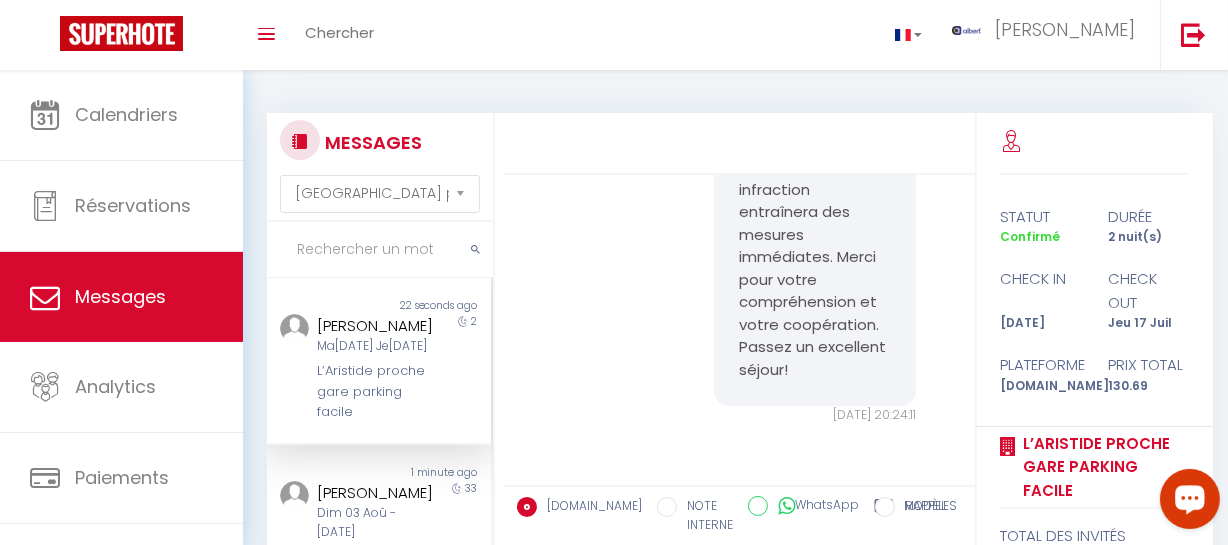 click at bounding box center (380, 250) 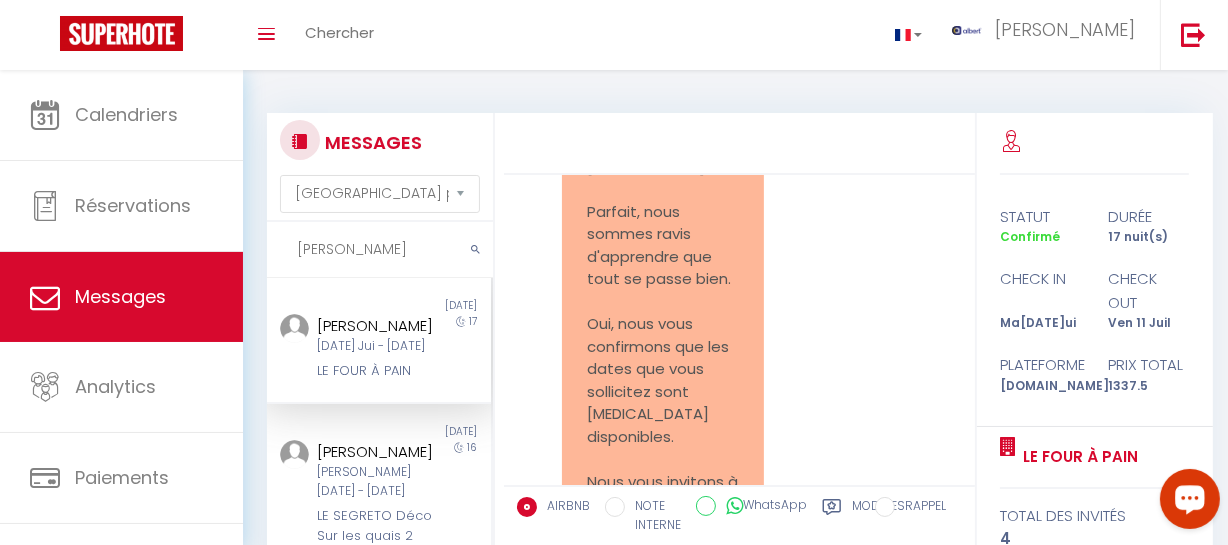 scroll, scrollTop: 8023, scrollLeft: 0, axis: vertical 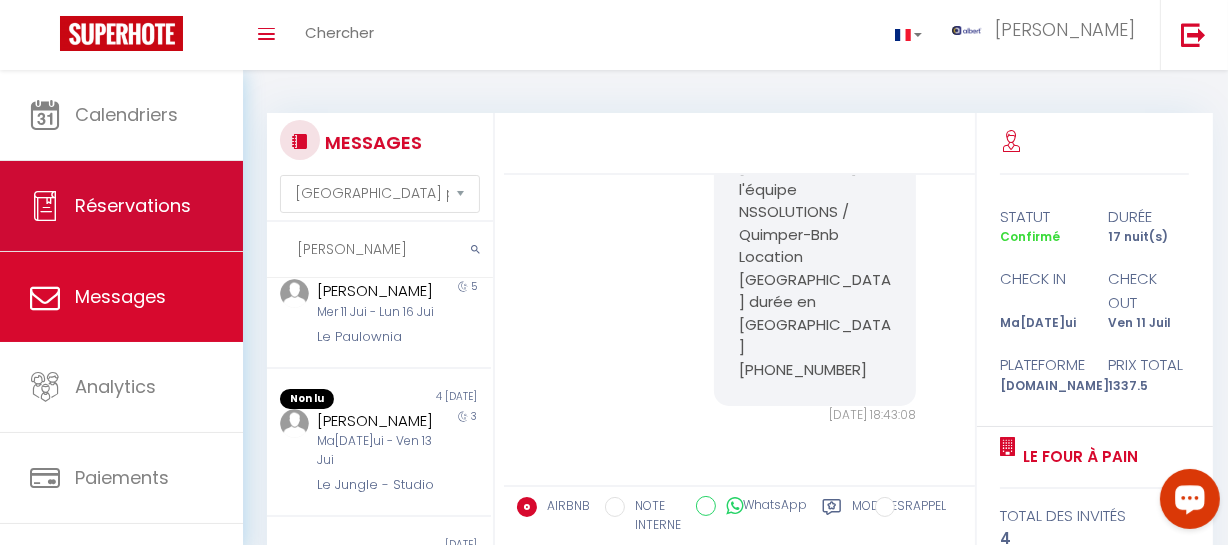 drag, startPoint x: 331, startPoint y: 248, endPoint x: 170, endPoint y: 249, distance: 161.00311 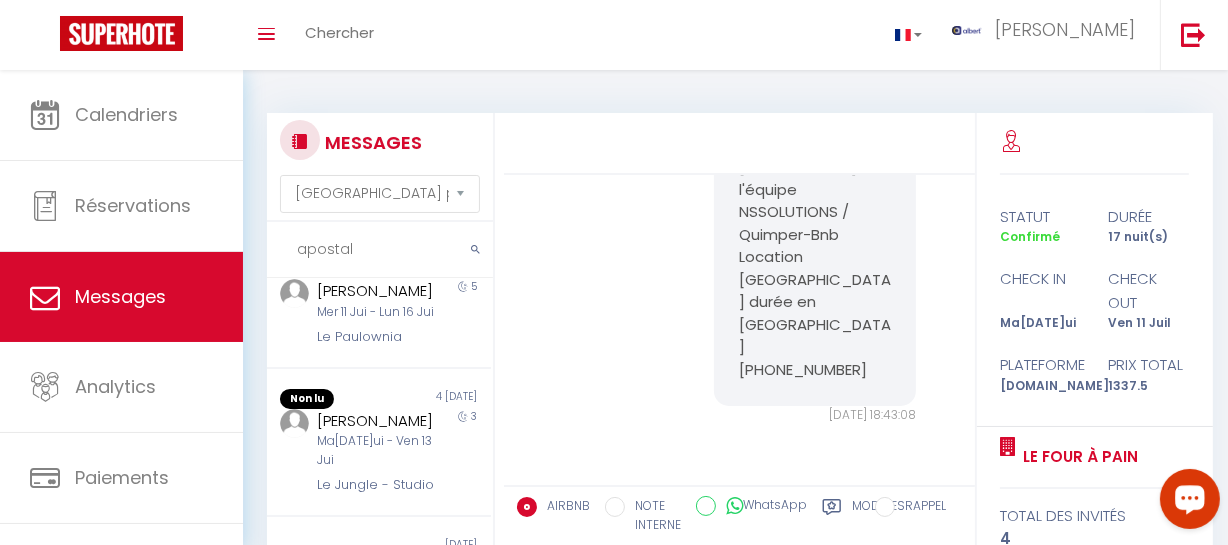 type on "apostal" 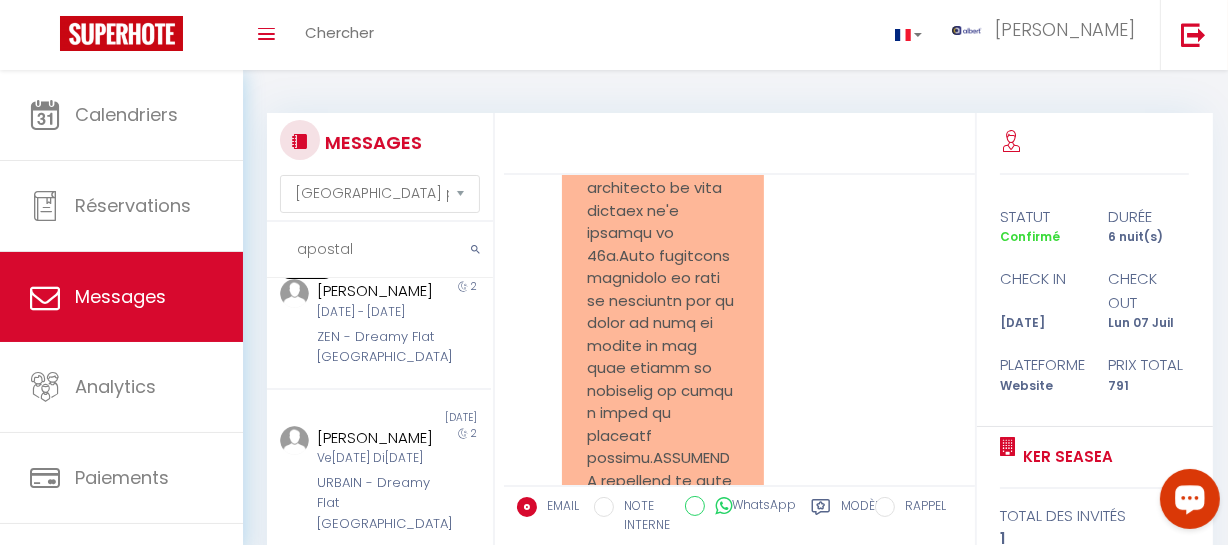scroll, scrollTop: 24412, scrollLeft: 0, axis: vertical 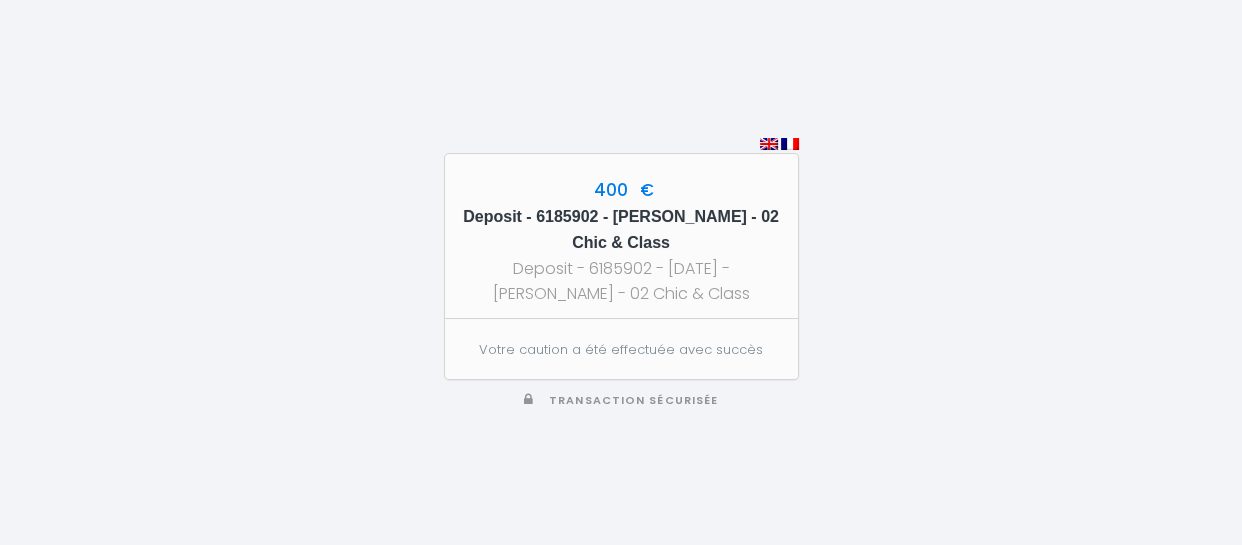 drag, startPoint x: 685, startPoint y: 220, endPoint x: 762, endPoint y: 224, distance: 77.10383 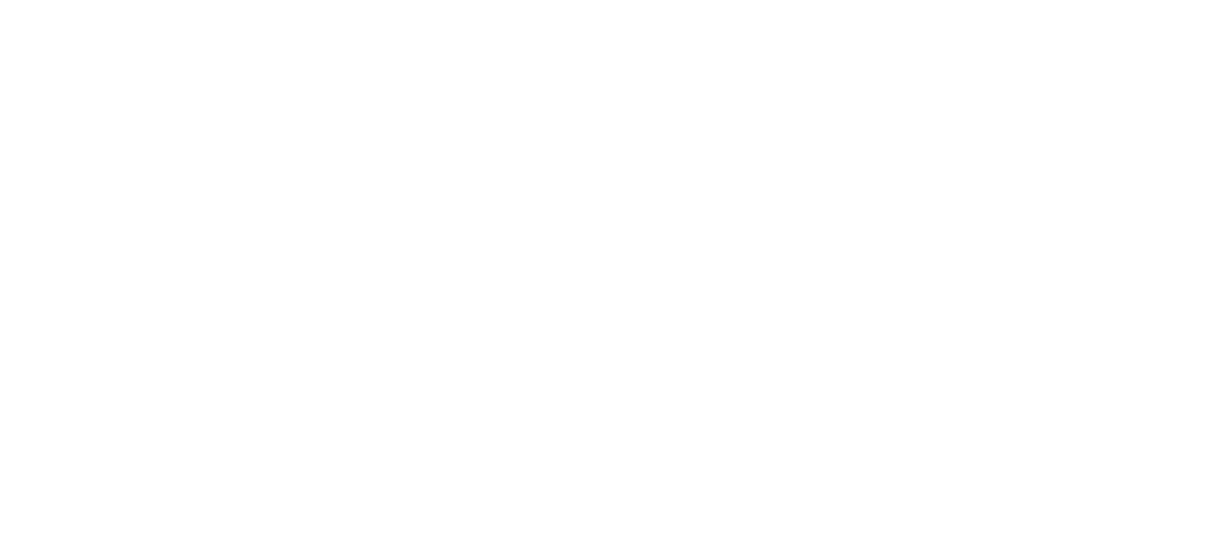 scroll, scrollTop: 0, scrollLeft: 0, axis: both 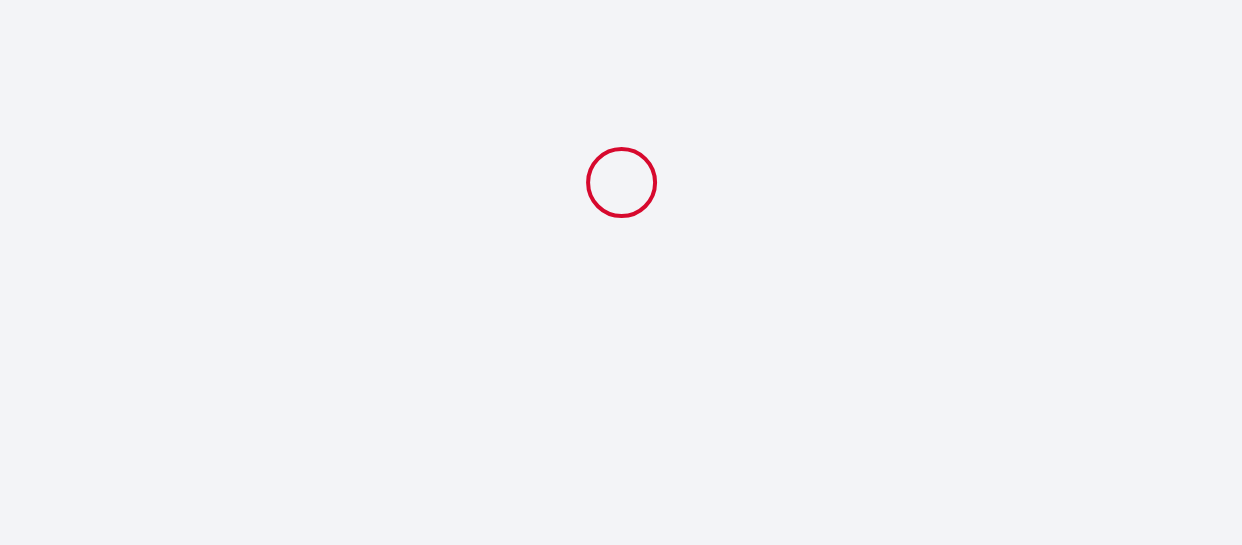select 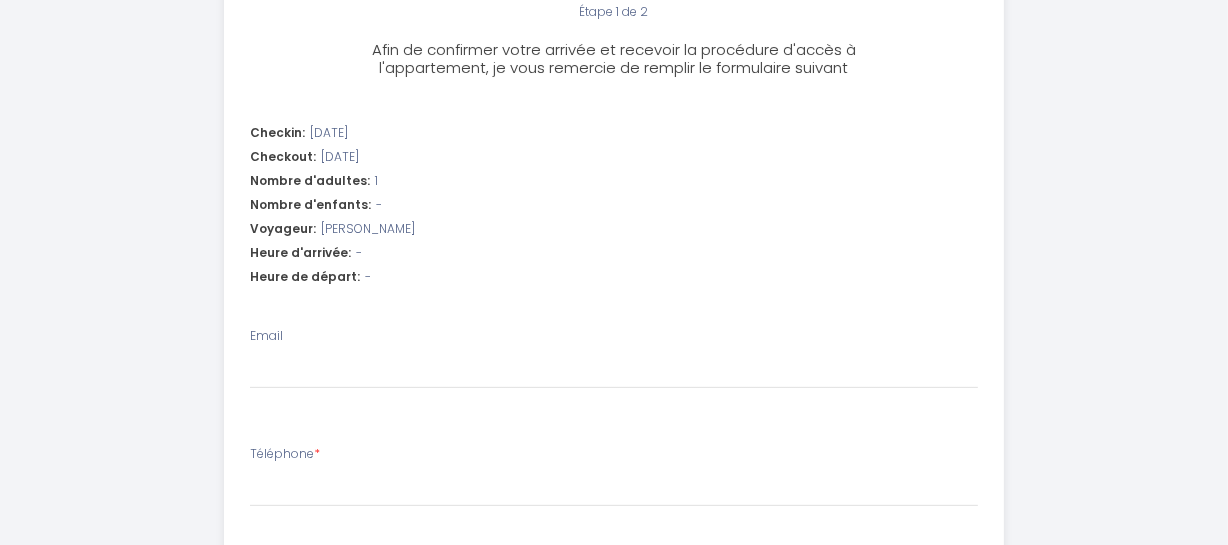 scroll, scrollTop: 636, scrollLeft: 0, axis: vertical 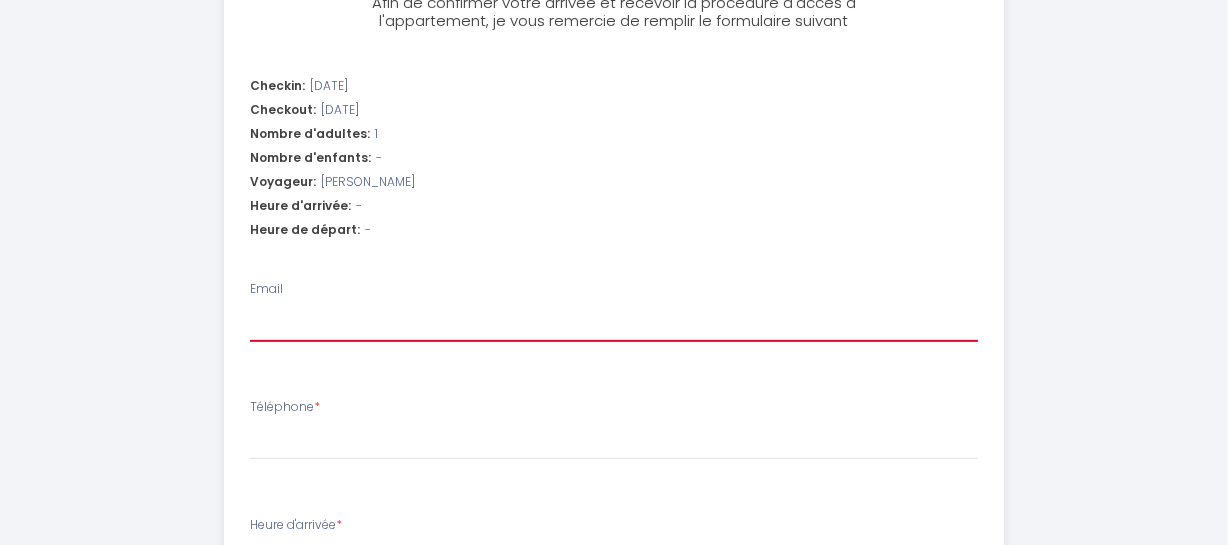 click on "Email" at bounding box center [614, 324] 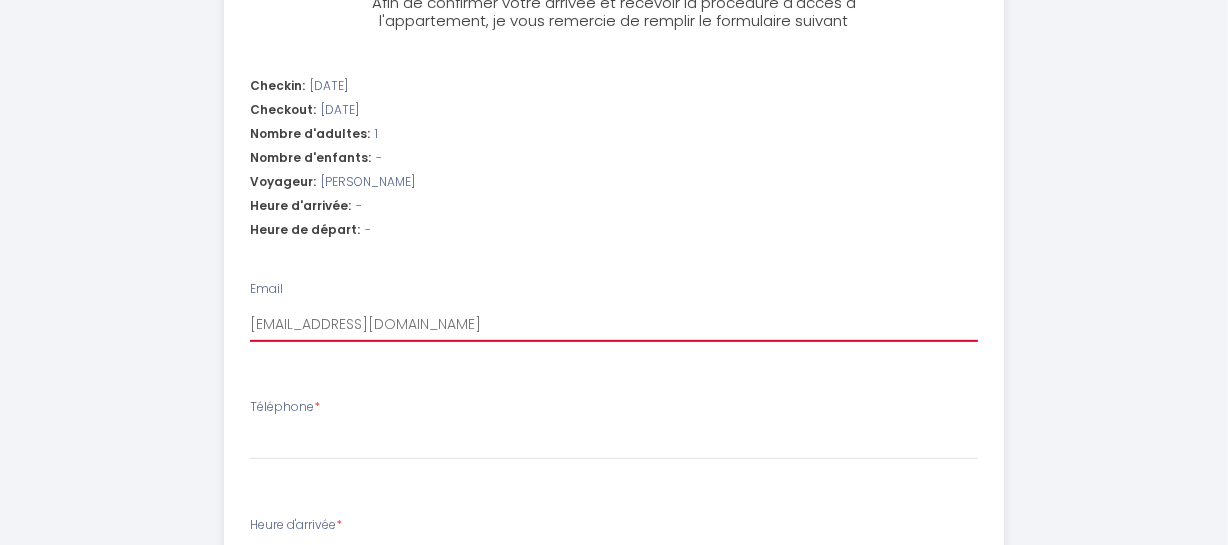 select 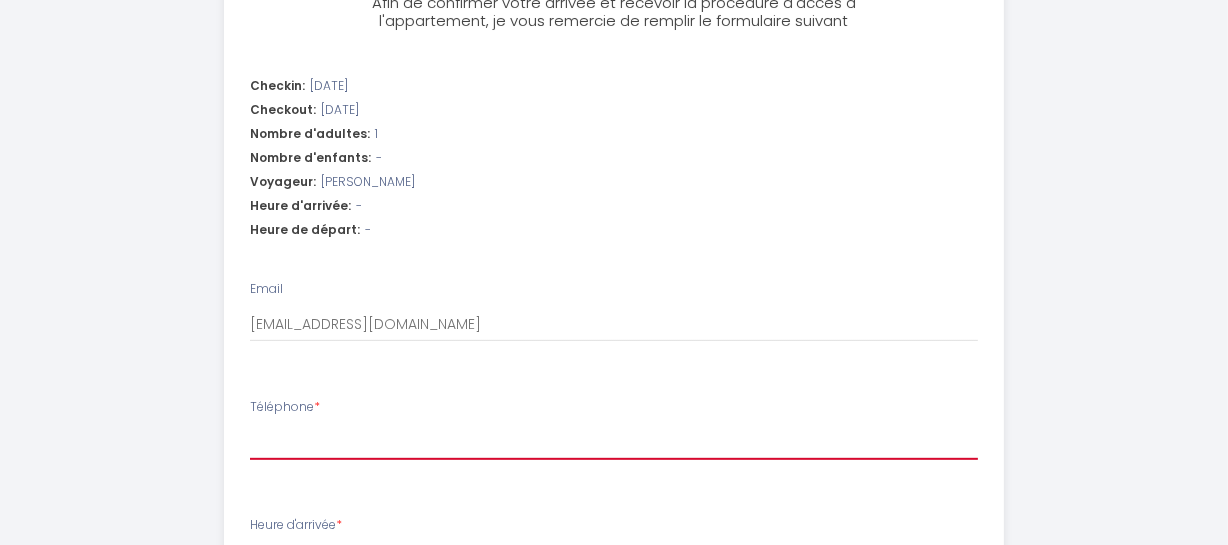 click on "Téléphone
*" at bounding box center (614, 442) 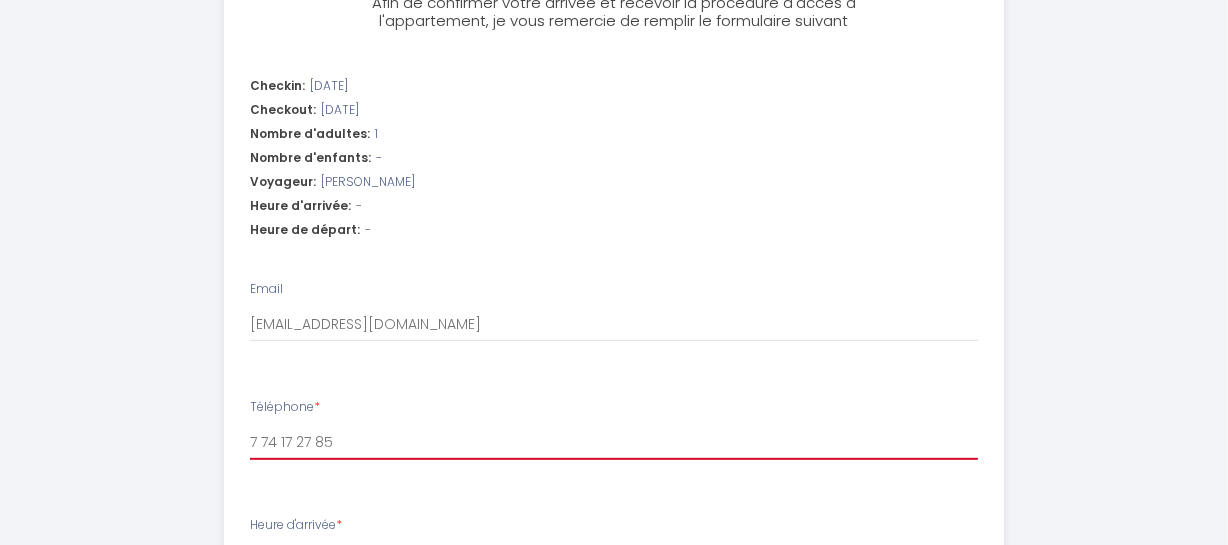 select 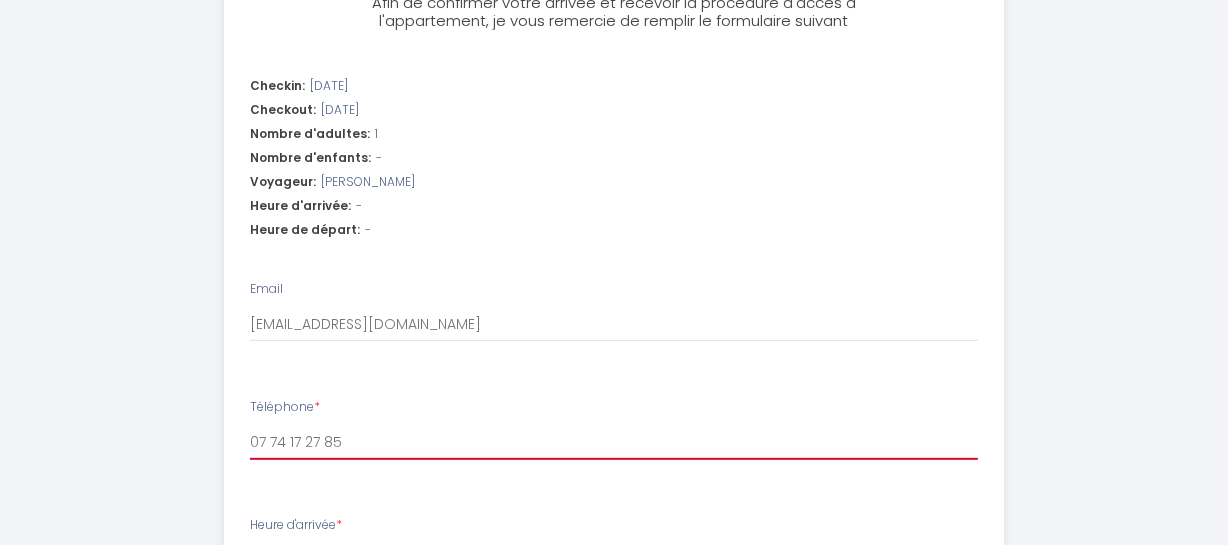 select 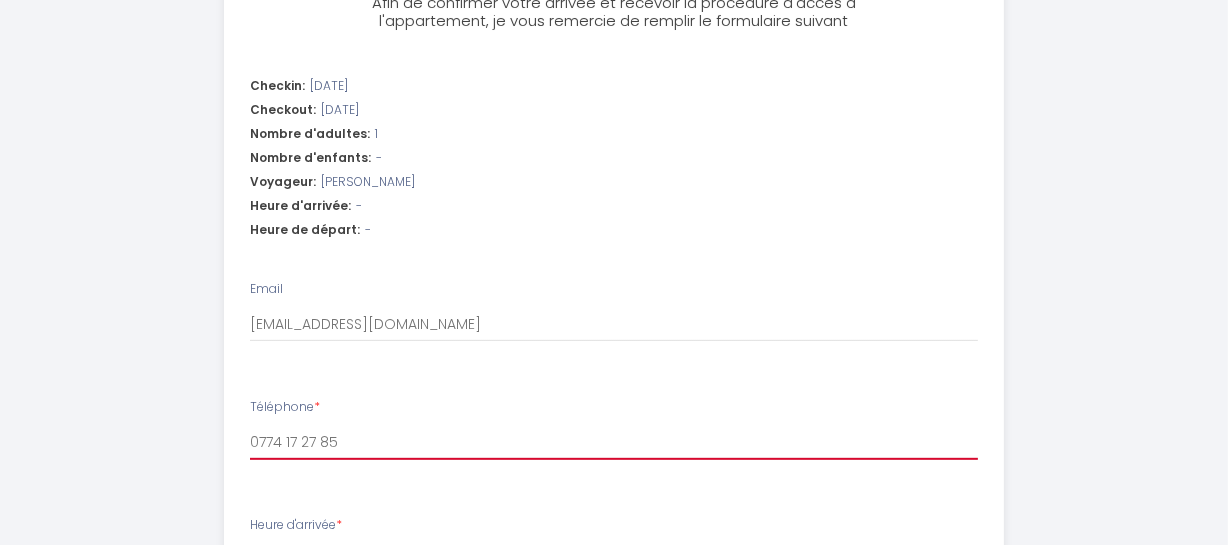 select 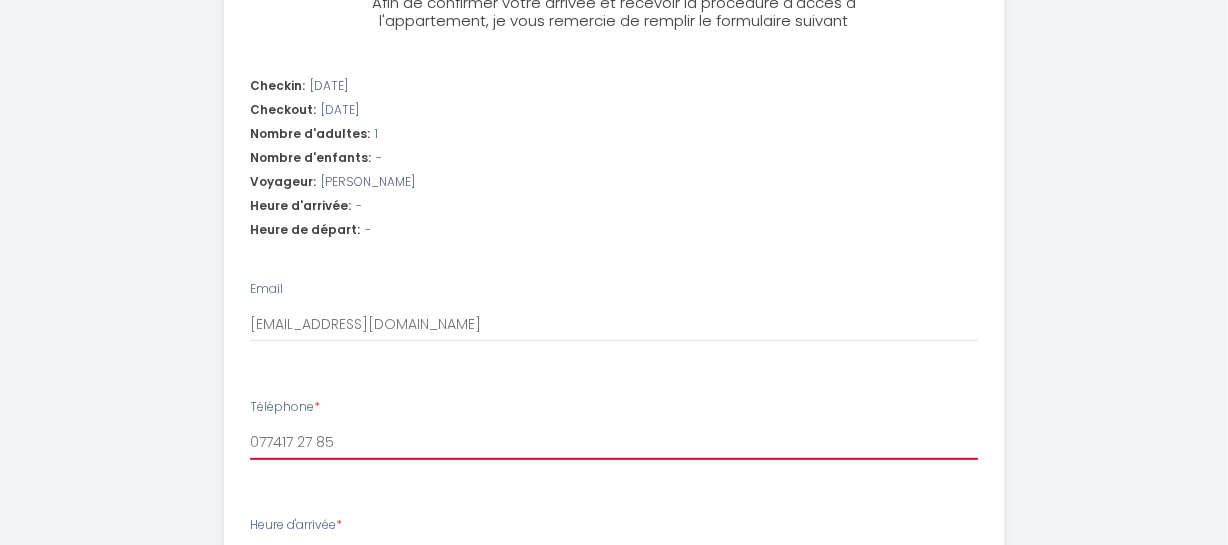 select 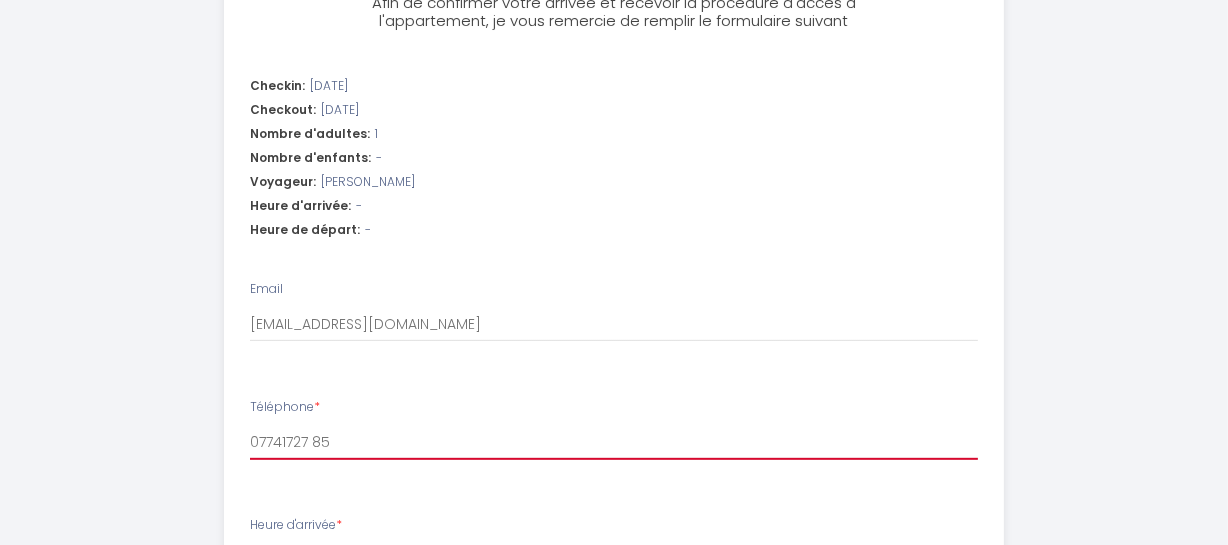 select 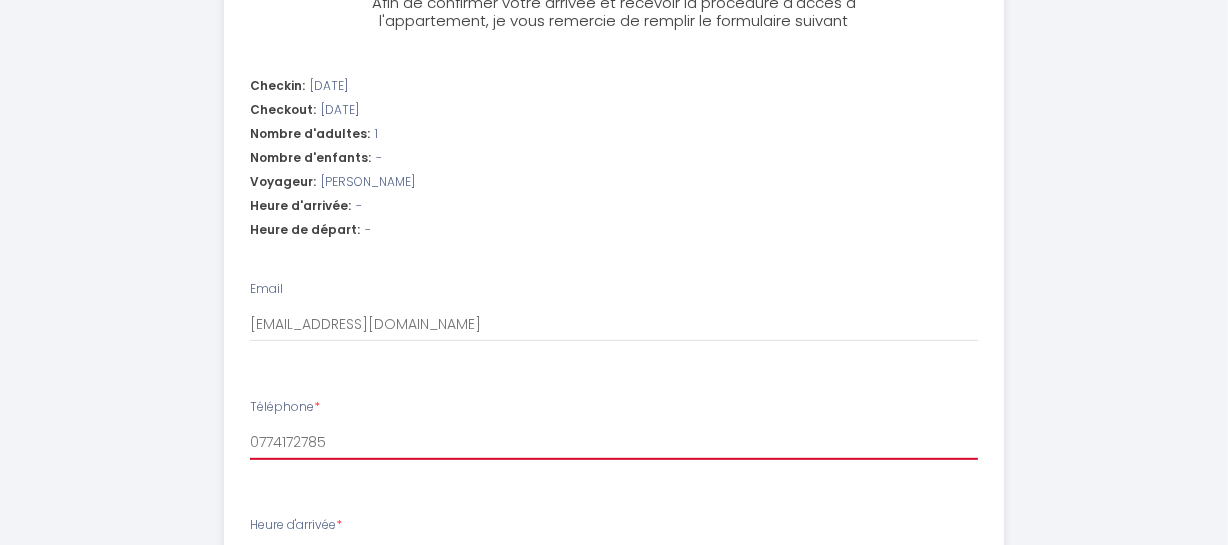 select 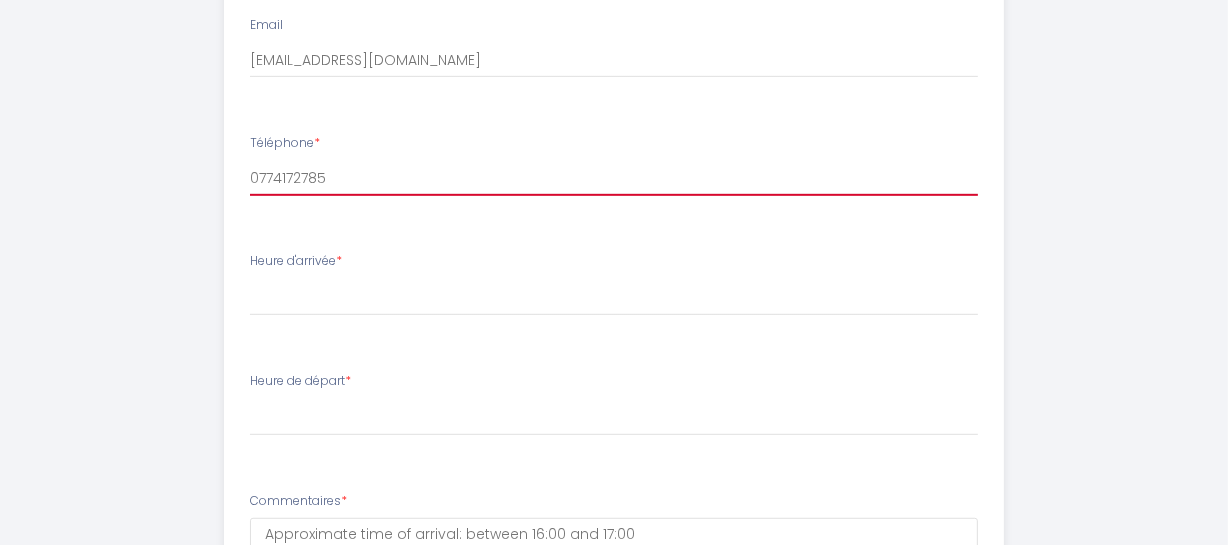 scroll, scrollTop: 909, scrollLeft: 0, axis: vertical 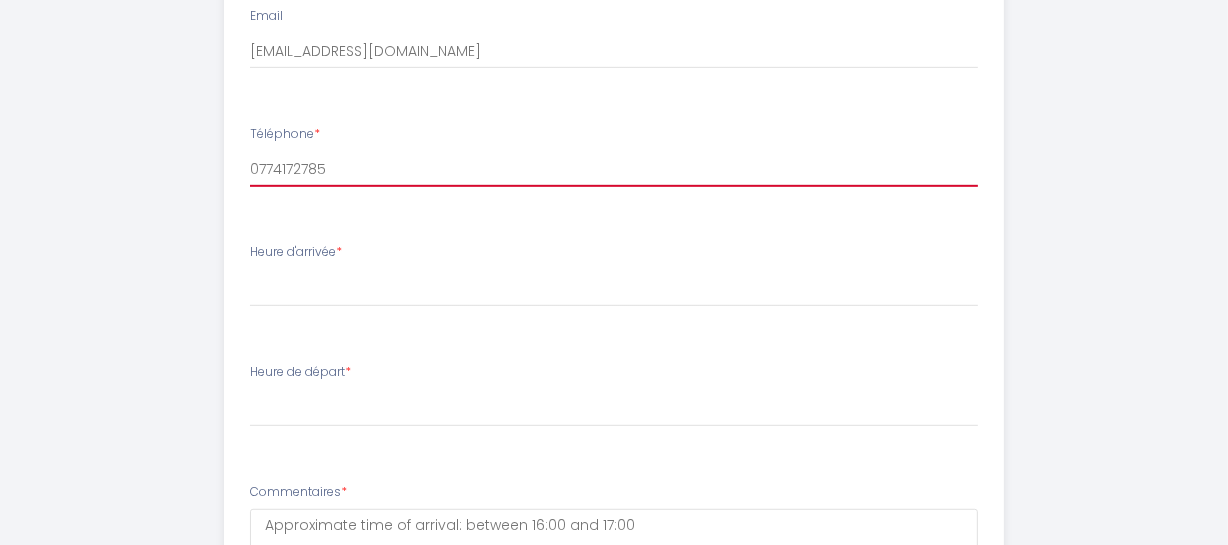 type on "0774172785" 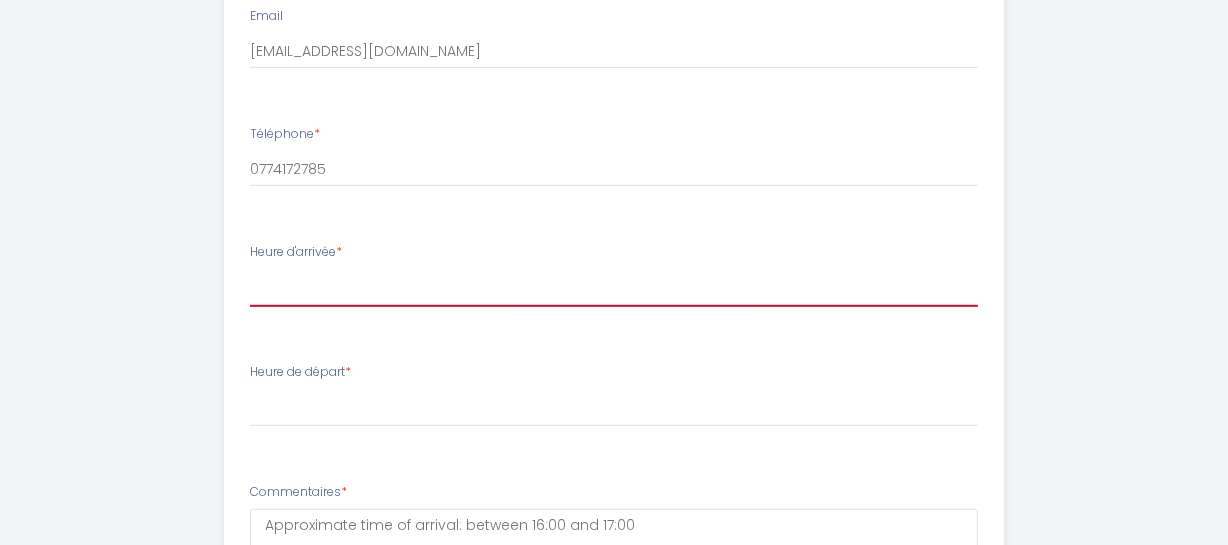 click on "15:00 15:30 16:00 16:30 17:00 17:30 18:00 18:30 19:00 19:30 20:00 20:30 21:00 21:30 22:00 22:30 23:00 23:30" at bounding box center [614, 288] 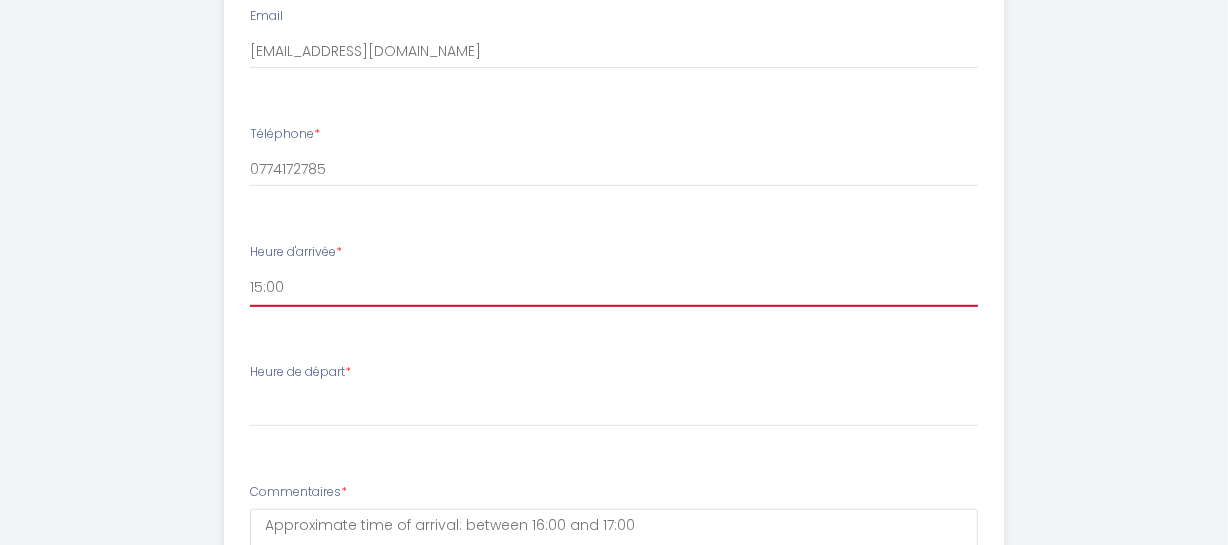click on "15:00 15:30 16:00 16:30 17:00 17:30 18:00 18:30 19:00 19:30 20:00 20:30 21:00 21:30 22:00 22:30 23:00 23:30" at bounding box center (614, 288) 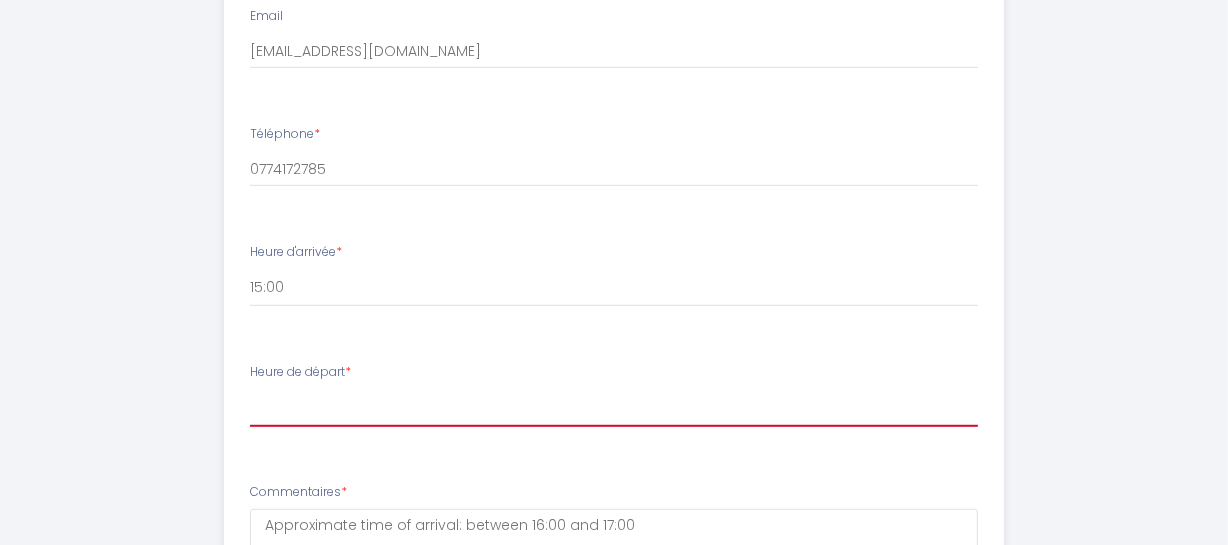 click on "00:00 00:30 01:00 01:30 02:00 02:30 03:00 03:30 04:00 04:30 05:00 05:30 06:00 06:30 07:00 07:30 08:00 08:30 09:00 09:30 10:00 10:30 11:00" at bounding box center [614, 408] 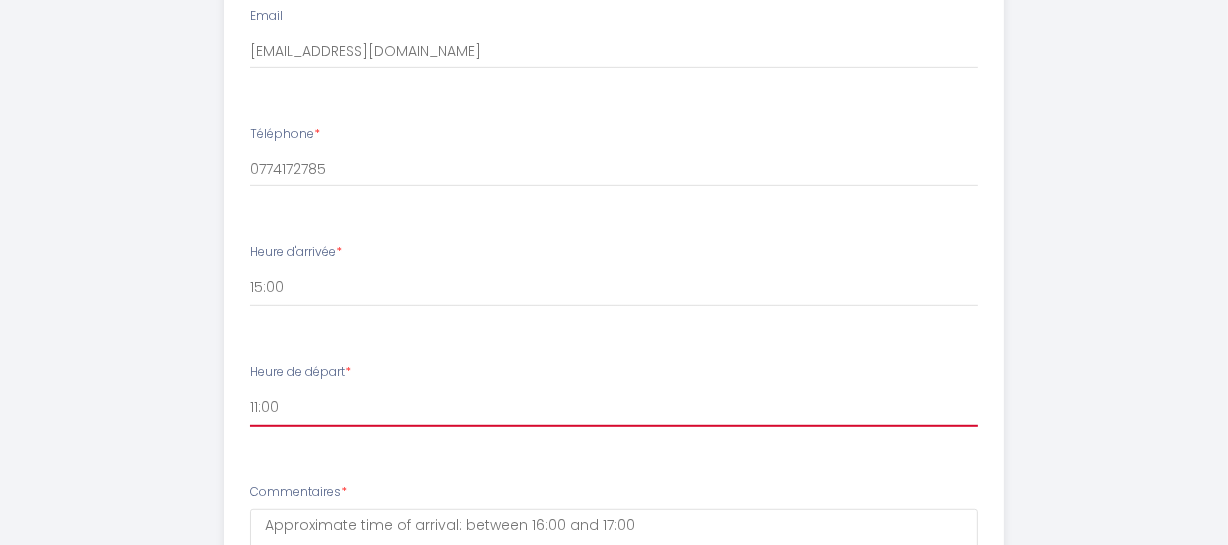 click on "00:00 00:30 01:00 01:30 02:00 02:30 03:00 03:30 04:00 04:30 05:00 05:30 06:00 06:30 07:00 07:30 08:00 08:30 09:00 09:30 10:00 10:30 11:00" at bounding box center [614, 408] 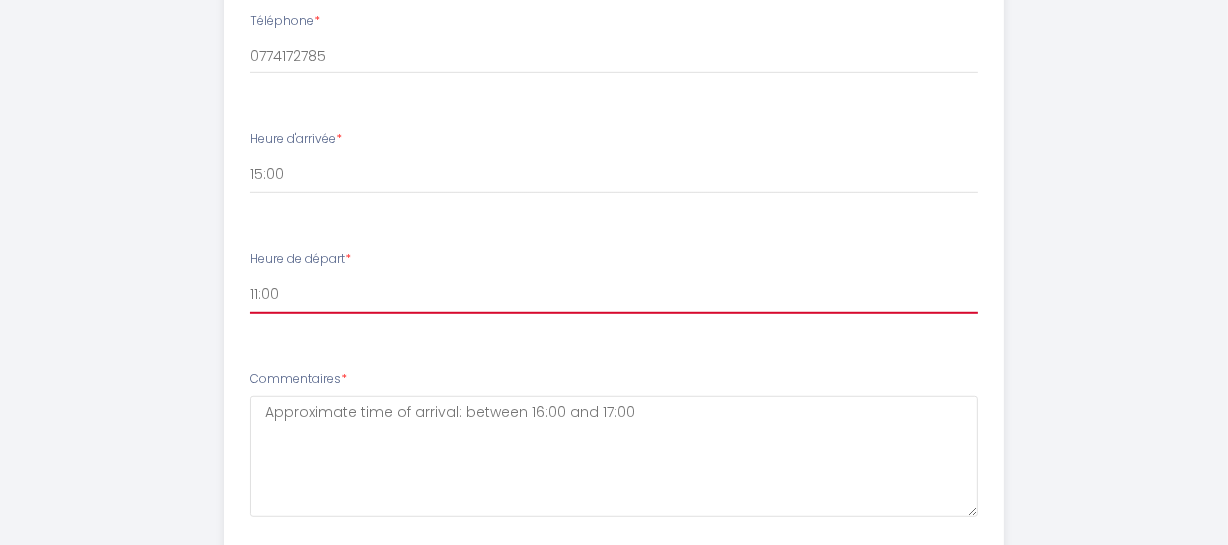 scroll, scrollTop: 1165, scrollLeft: 0, axis: vertical 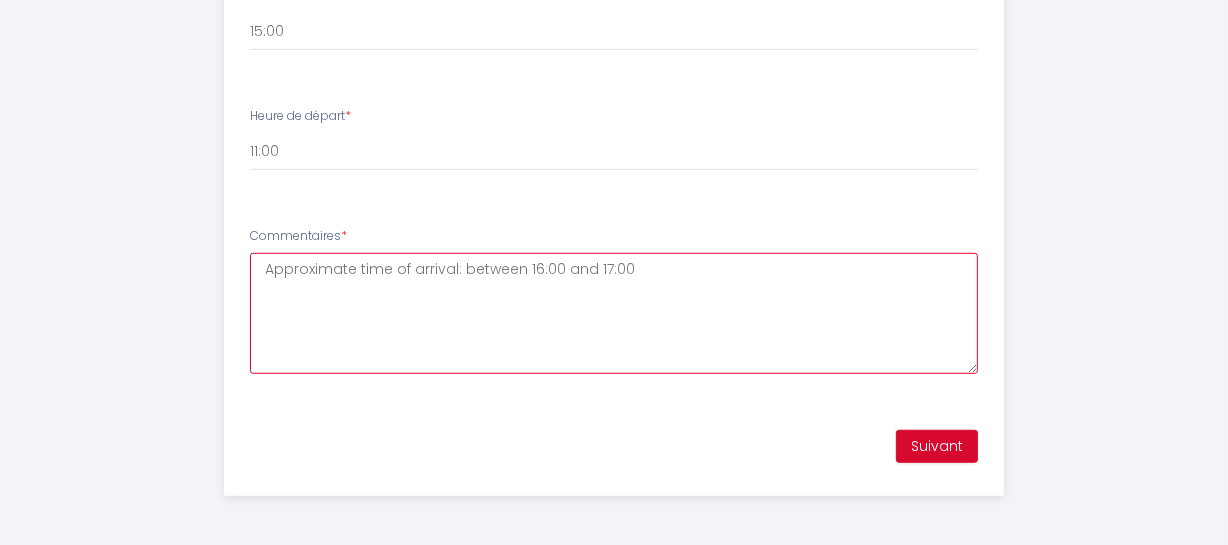 click on "Approximate time of arrival: between 16:00 and 17:00" at bounding box center [614, 313] 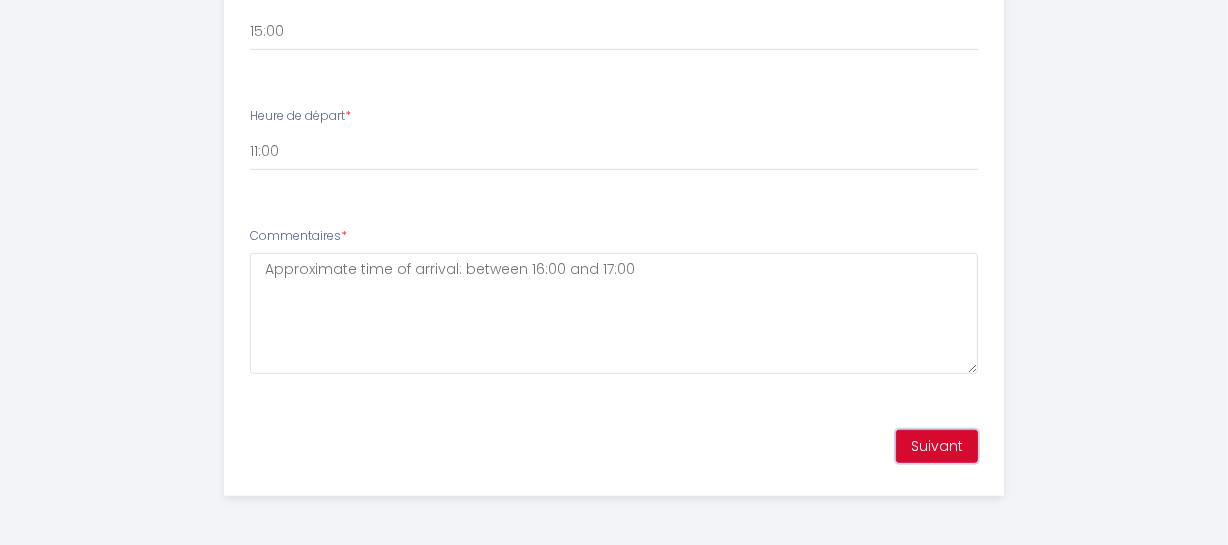click on "Suivant" at bounding box center (937, 447) 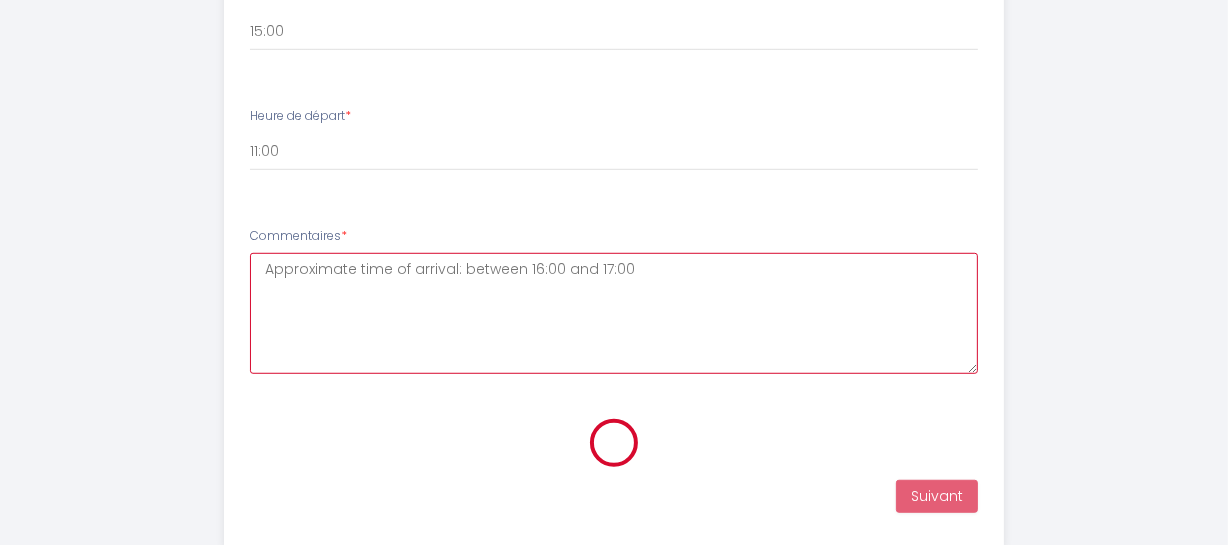 click on "Approximate time of arrival: between 16:00 and 17:00" at bounding box center [614, 313] 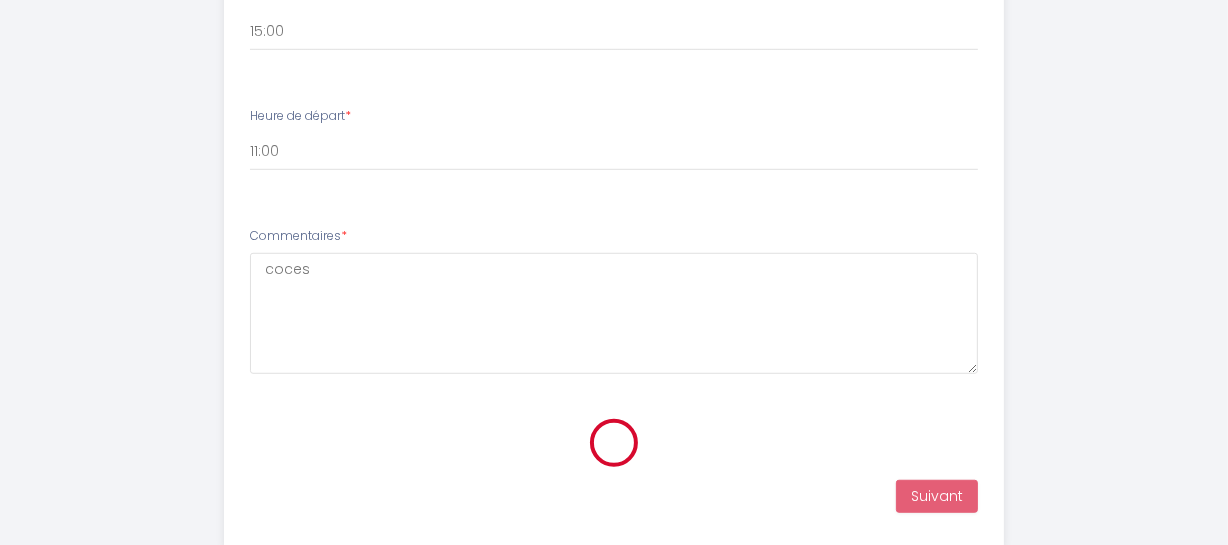 click on "Commentaires
*   coces" at bounding box center [614, 310] 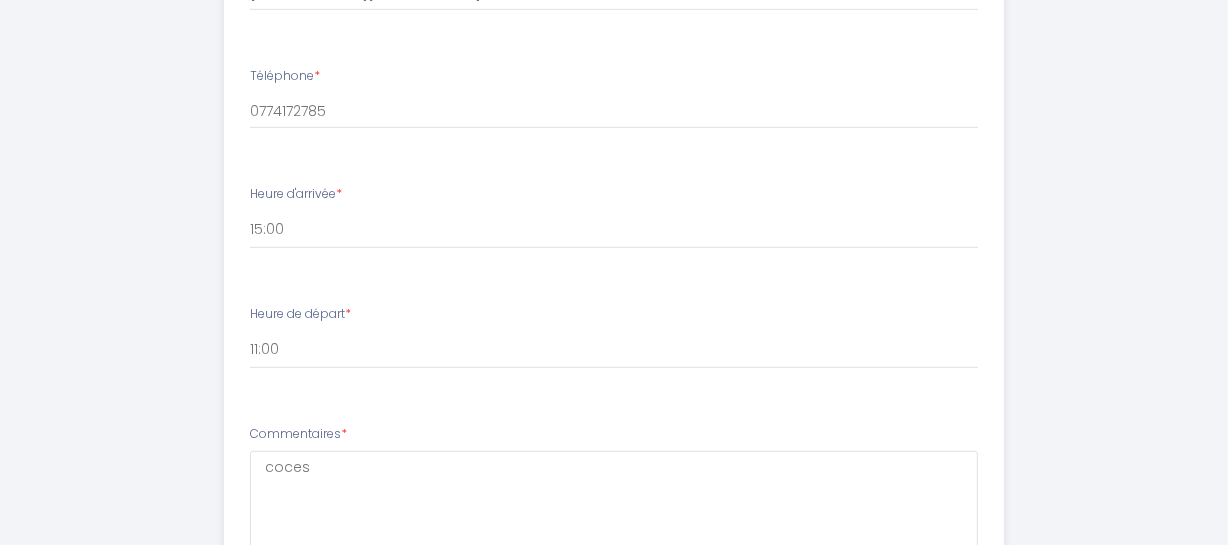 scroll, scrollTop: 1165, scrollLeft: 0, axis: vertical 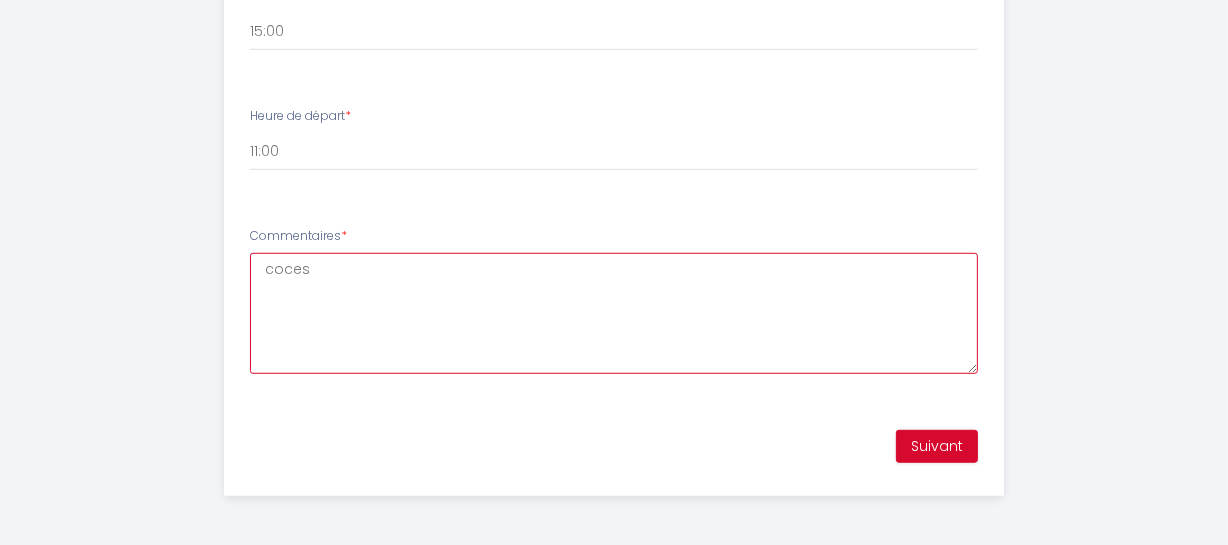 click on "coces" at bounding box center (614, 313) 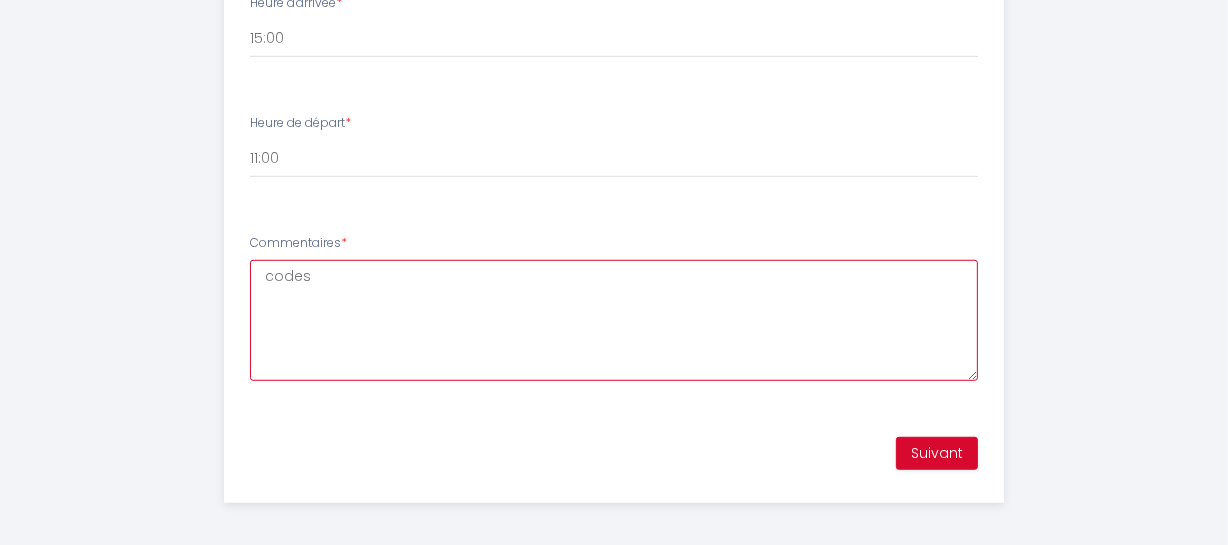 scroll, scrollTop: 1165, scrollLeft: 0, axis: vertical 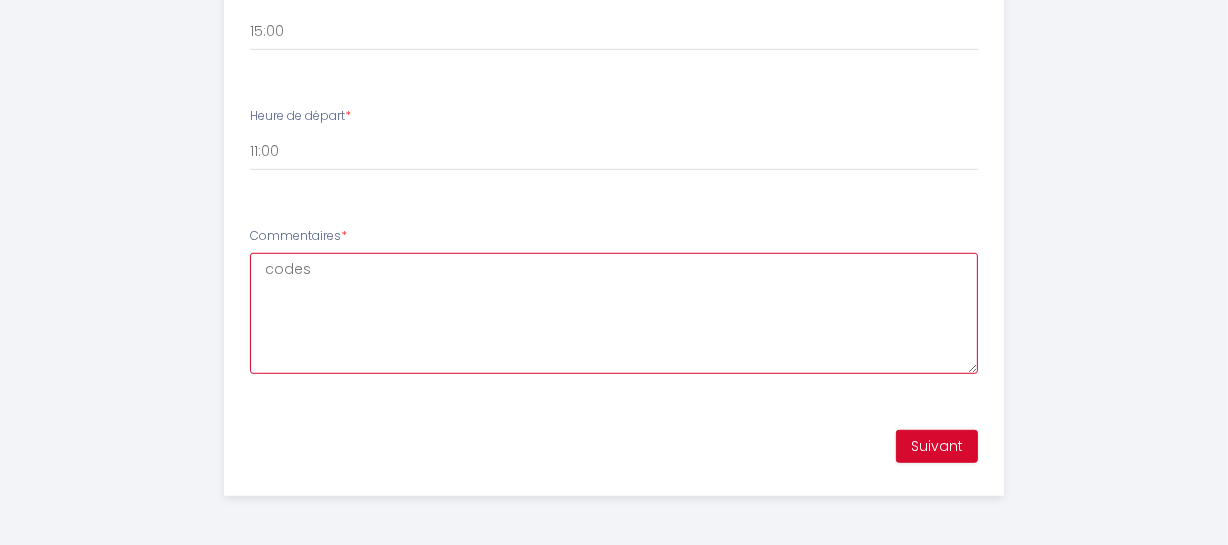 type on "codes" 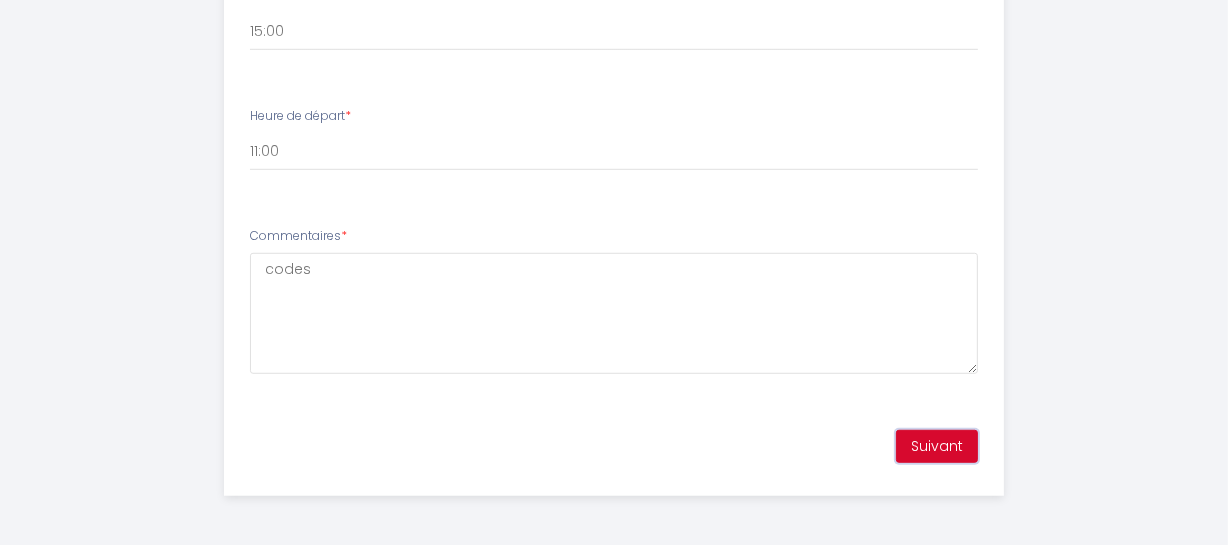 click on "Suivant" at bounding box center [937, 447] 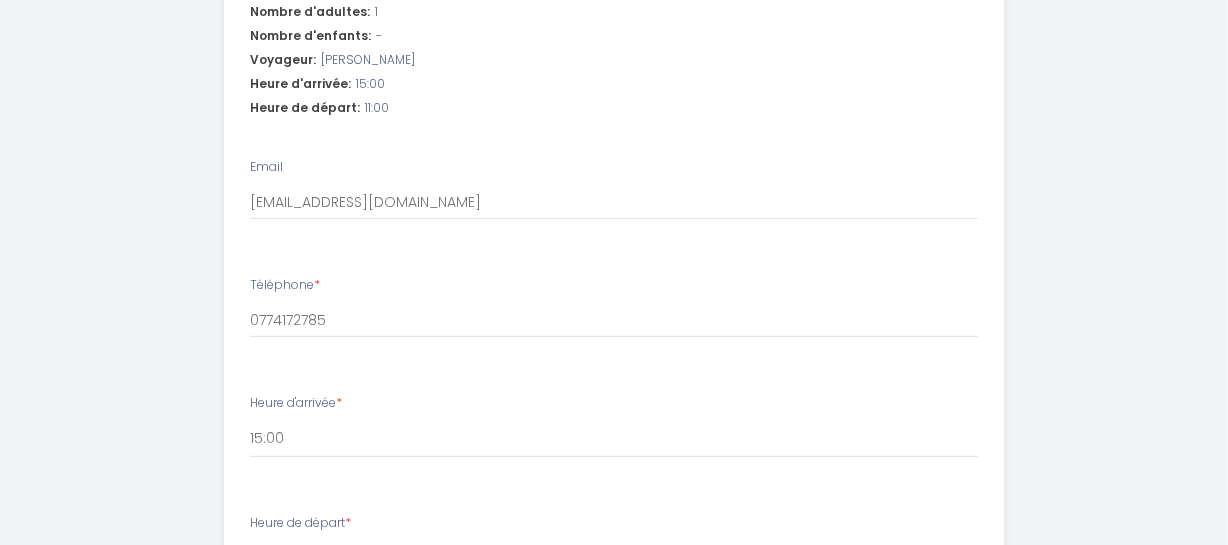 scroll, scrollTop: 801, scrollLeft: 0, axis: vertical 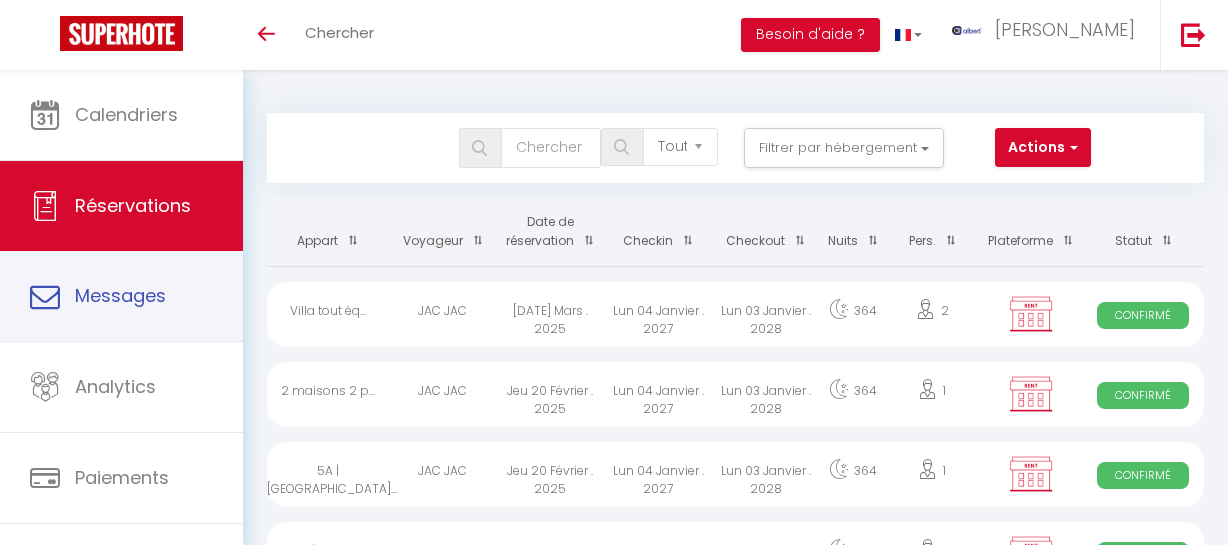 click on "Messages" at bounding box center [120, 295] 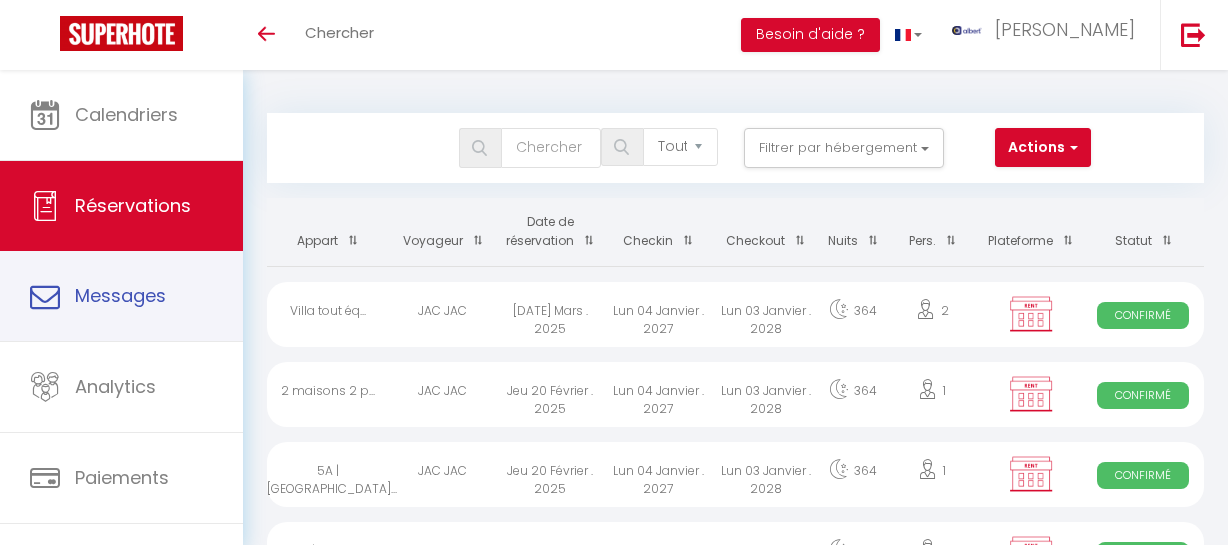 select on "message" 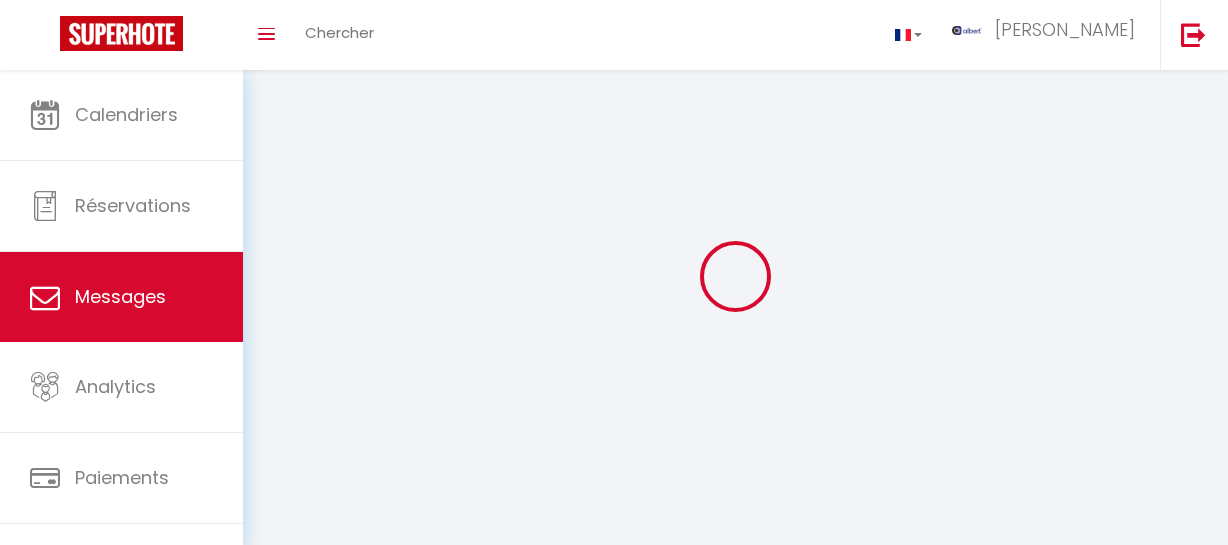 scroll, scrollTop: 0, scrollLeft: 0, axis: both 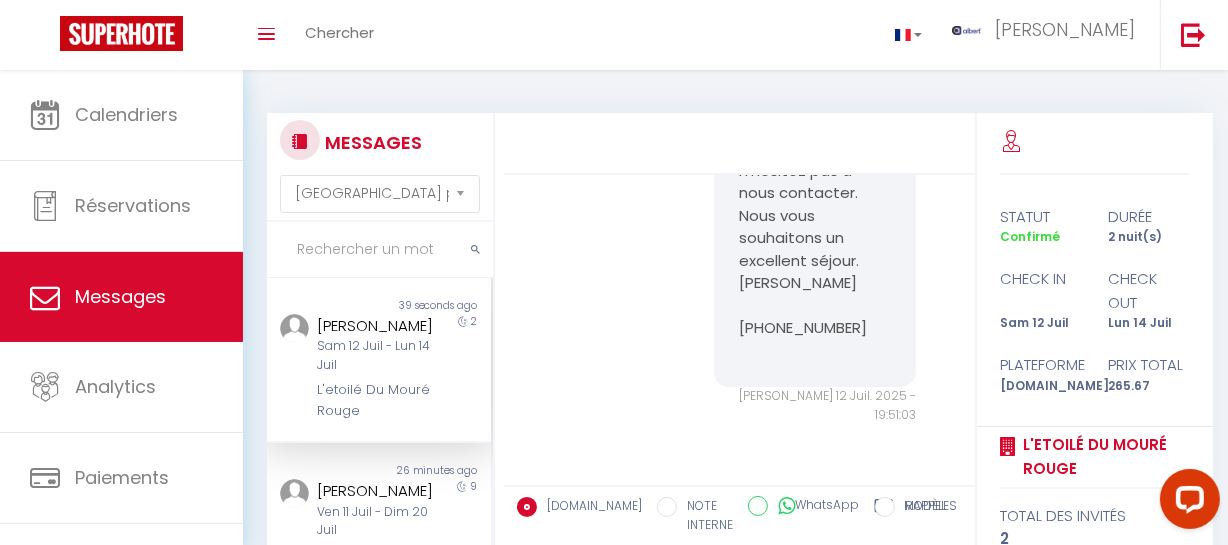 click at bounding box center (380, 250) 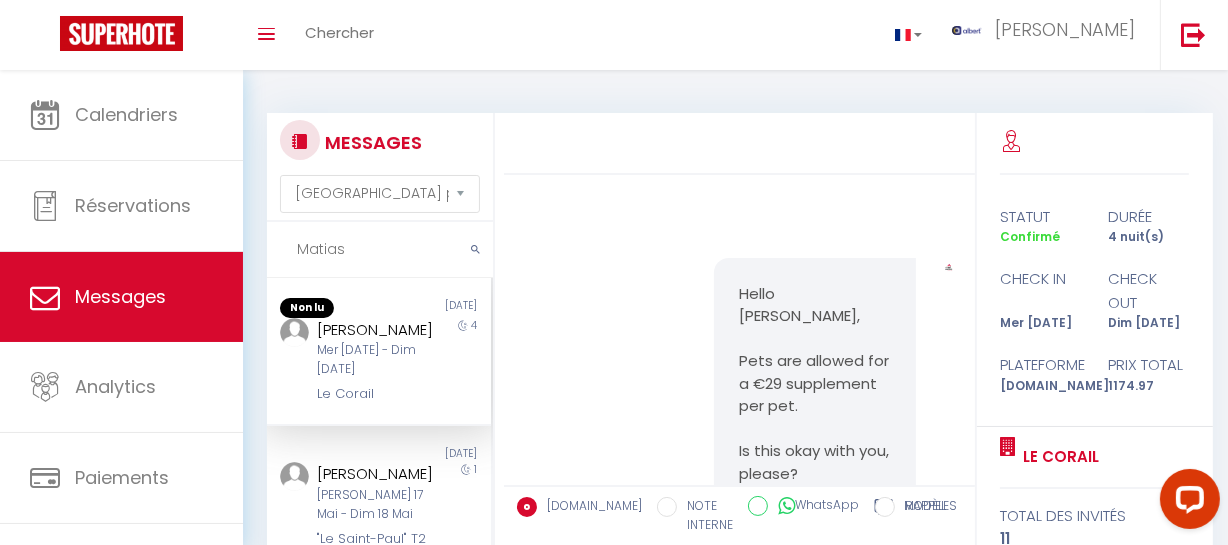 scroll, scrollTop: 4183, scrollLeft: 0, axis: vertical 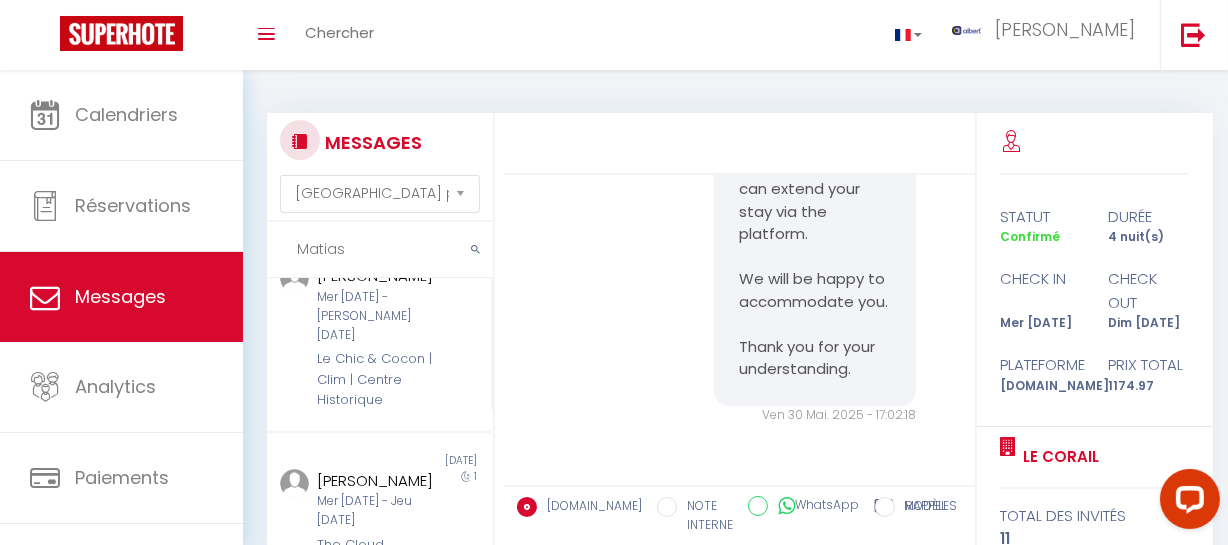 drag, startPoint x: 374, startPoint y: 262, endPoint x: 264, endPoint y: 244, distance: 111.463 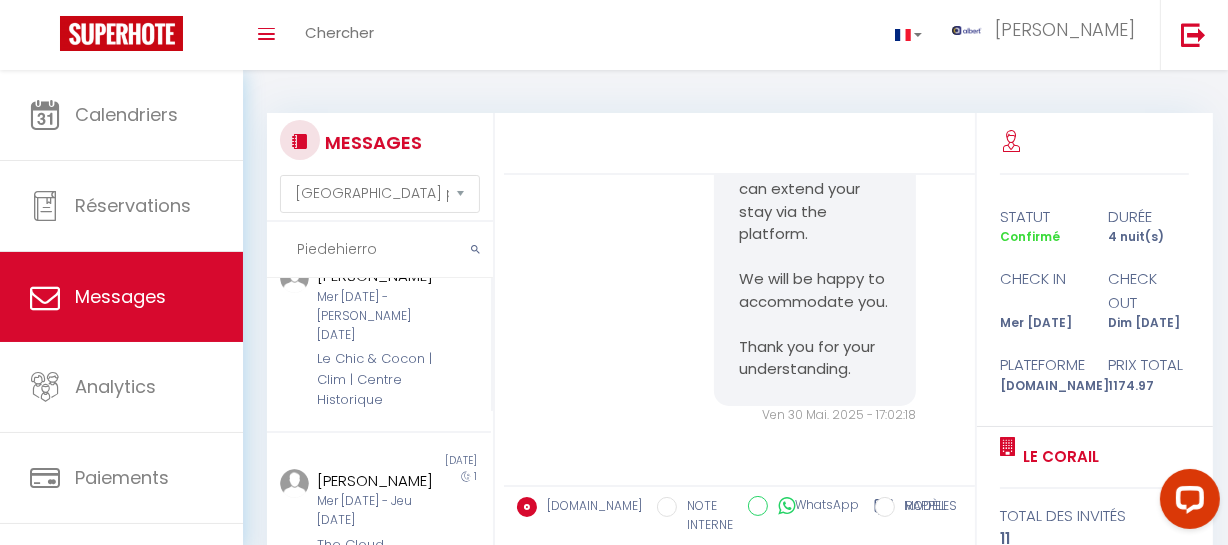 scroll, scrollTop: 0, scrollLeft: 0, axis: both 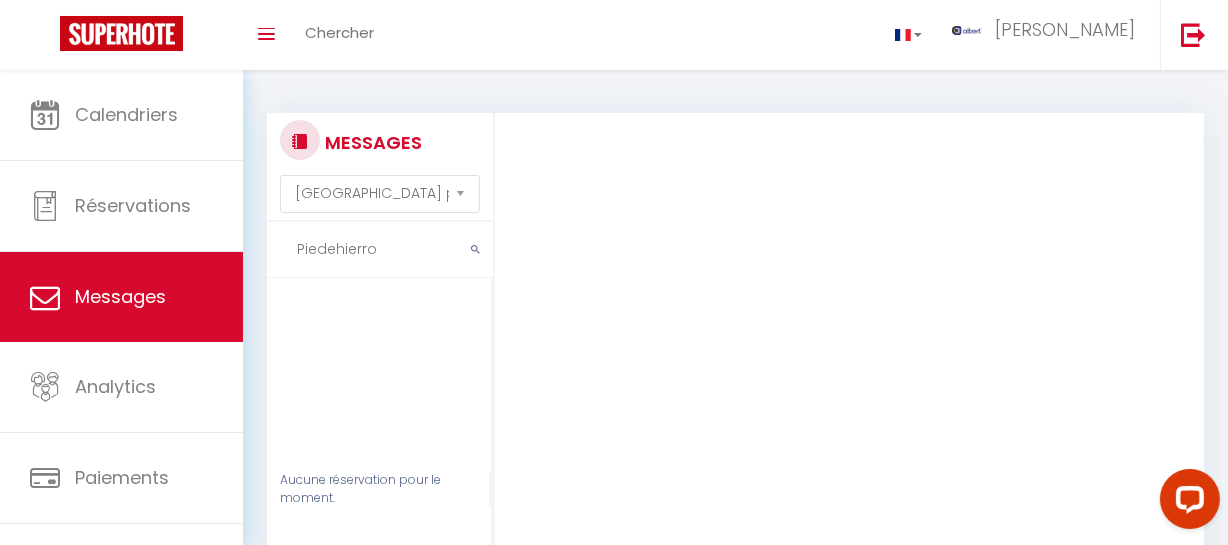 drag, startPoint x: 399, startPoint y: 260, endPoint x: 290, endPoint y: 257, distance: 109.041275 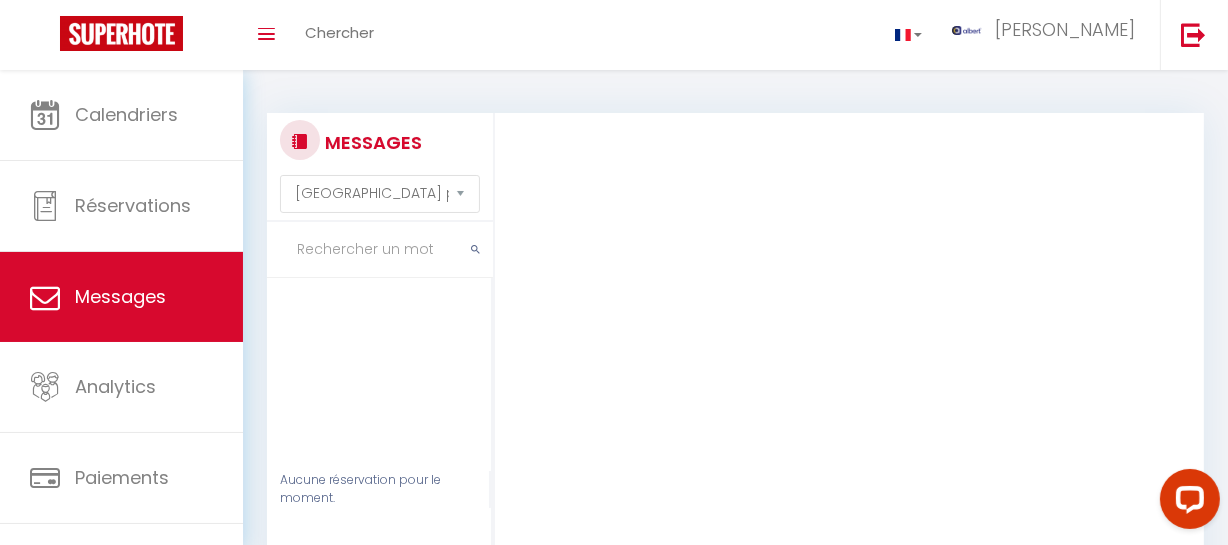 click at bounding box center (380, 250) 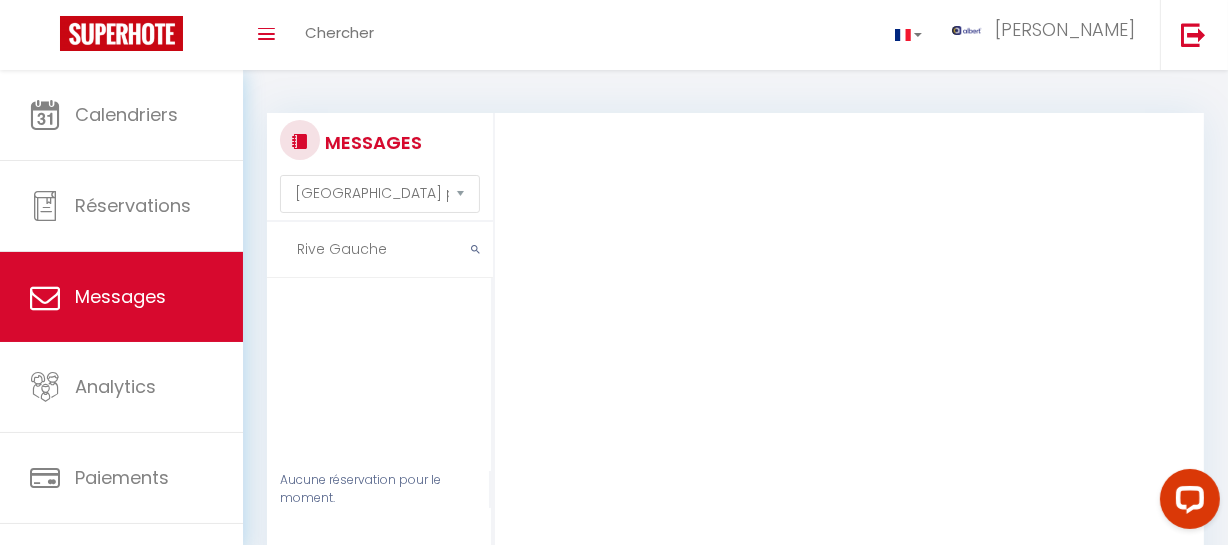 type on "Rive Gauche" 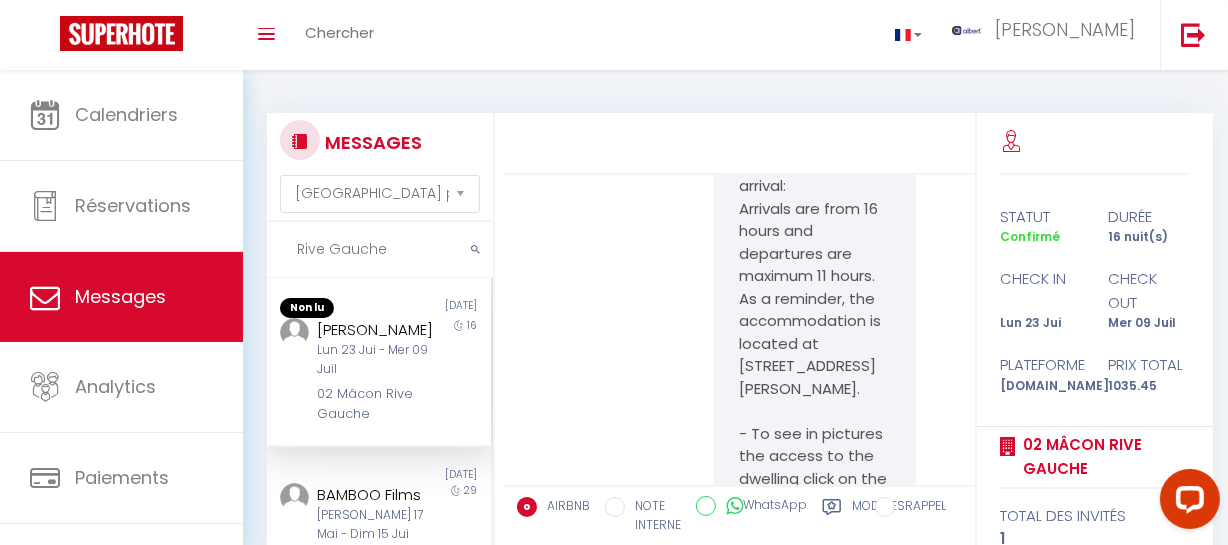 scroll, scrollTop: 28483, scrollLeft: 0, axis: vertical 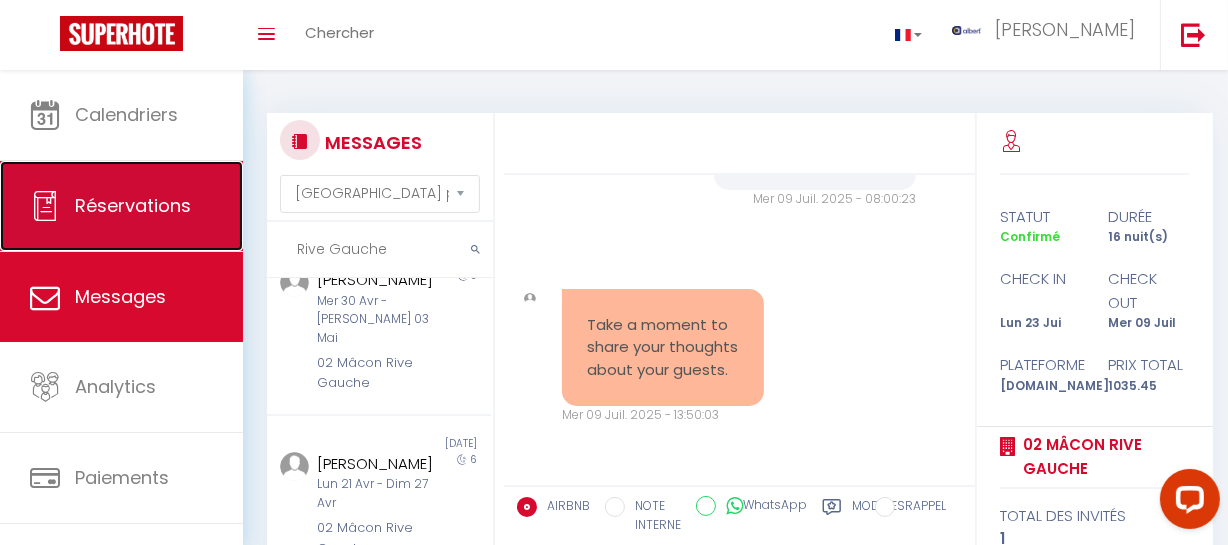 click on "Réservations" at bounding box center (133, 205) 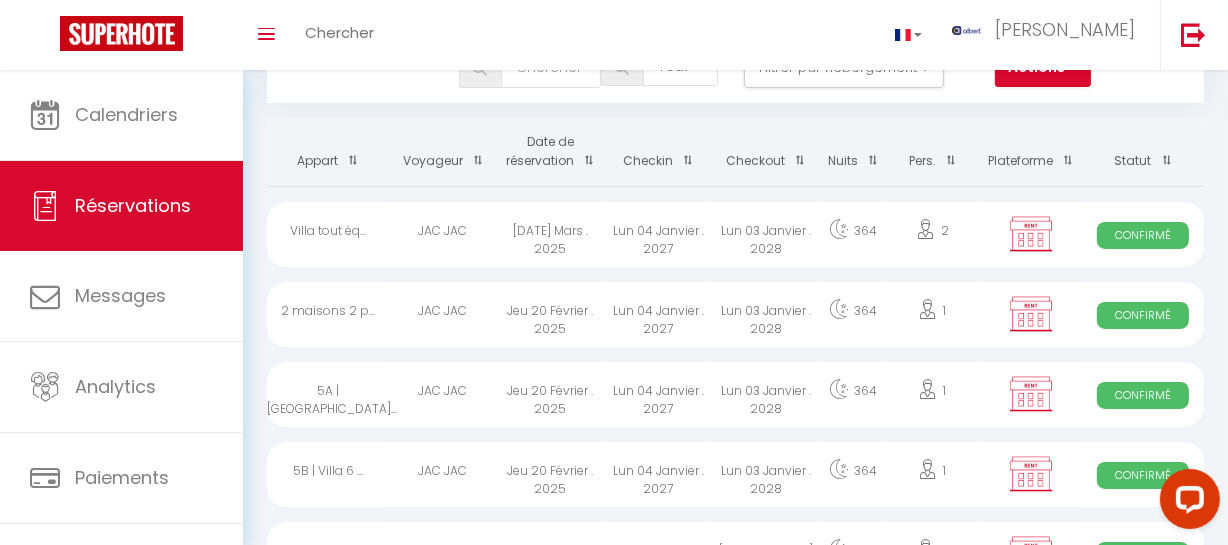 scroll, scrollTop: 0, scrollLeft: 0, axis: both 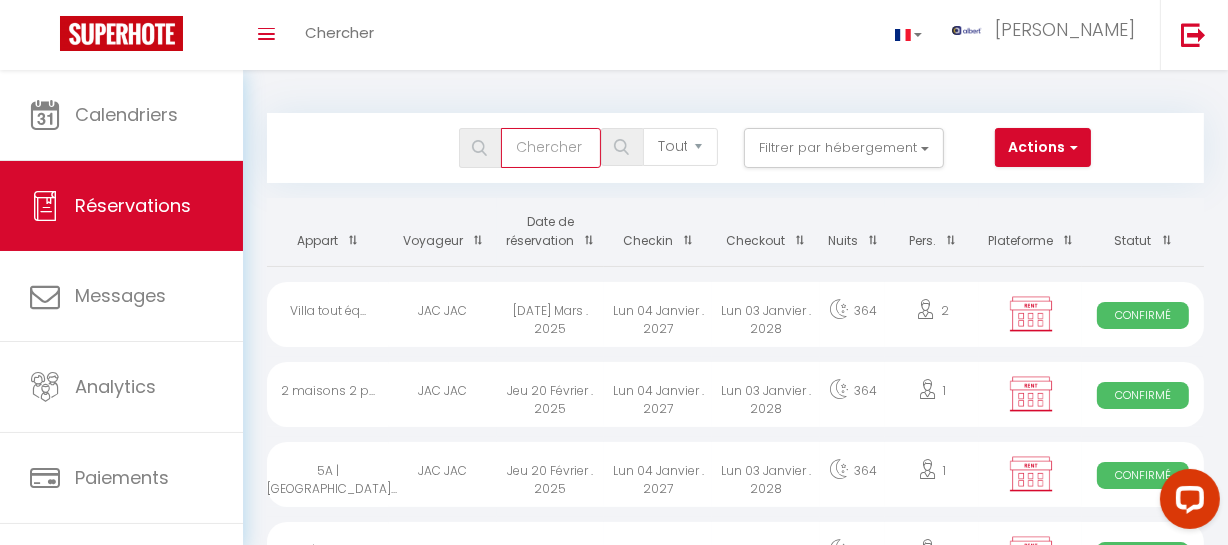click at bounding box center (551, 148) 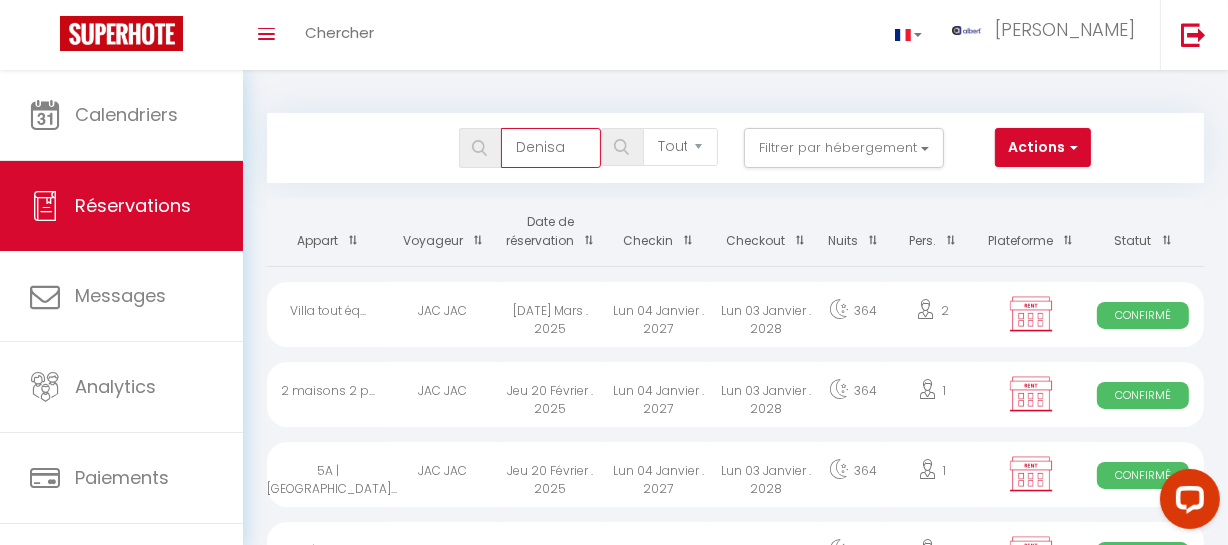 type on "Denisa" 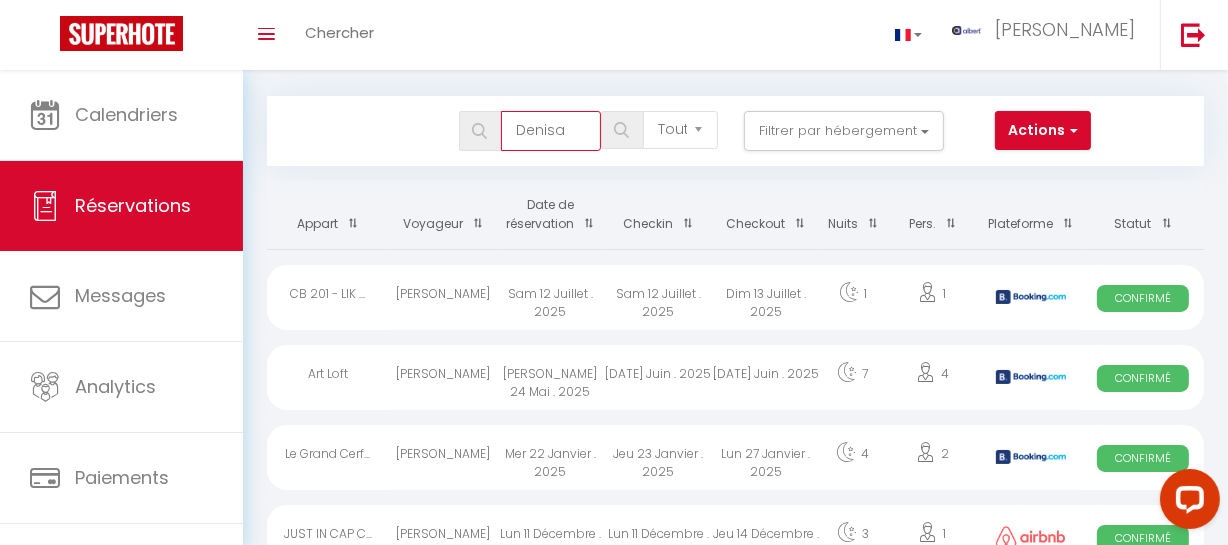 scroll, scrollTop: 0, scrollLeft: 0, axis: both 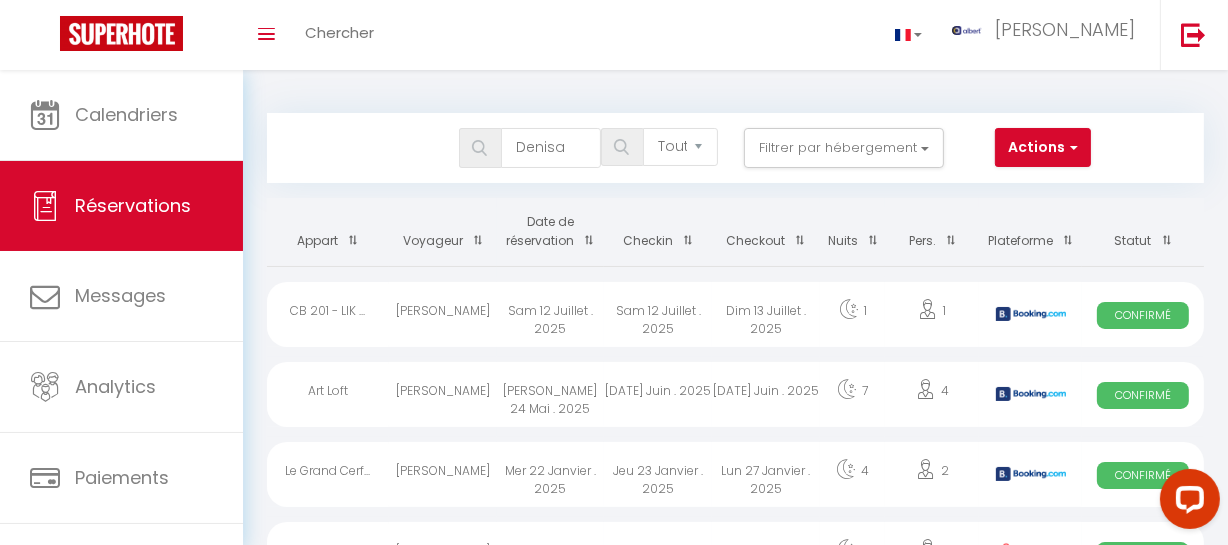 click on "Denisa Put" at bounding box center (443, 314) 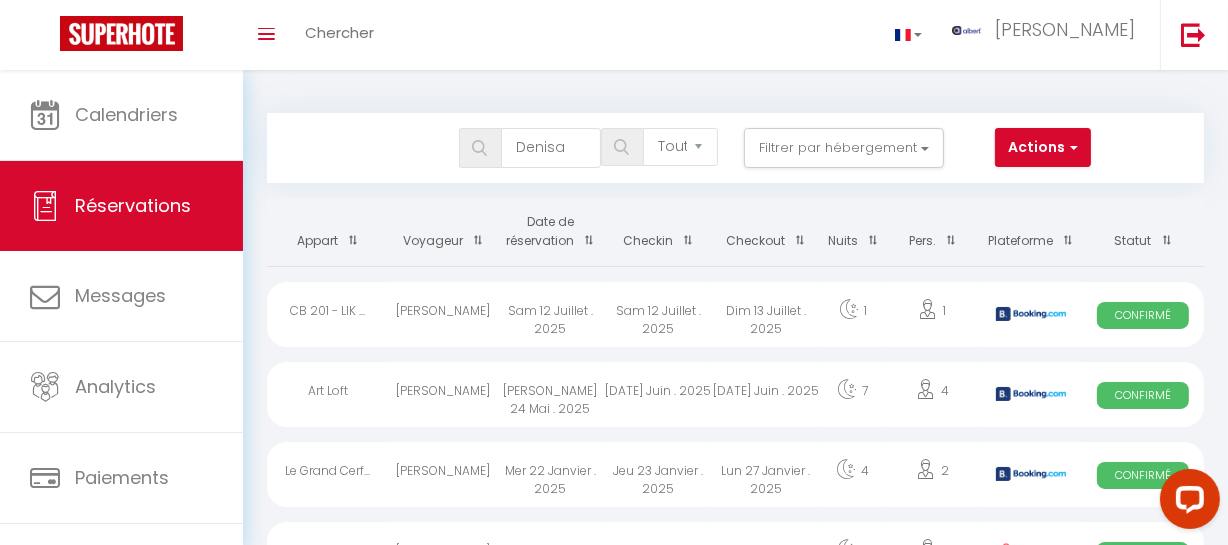 select on "OK" 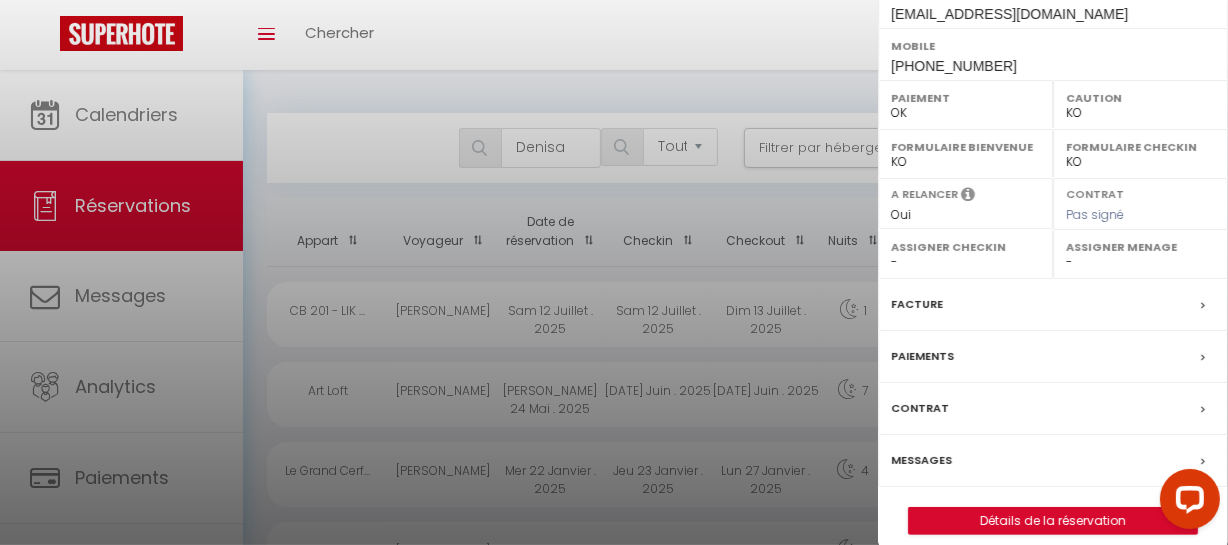 scroll, scrollTop: 415, scrollLeft: 0, axis: vertical 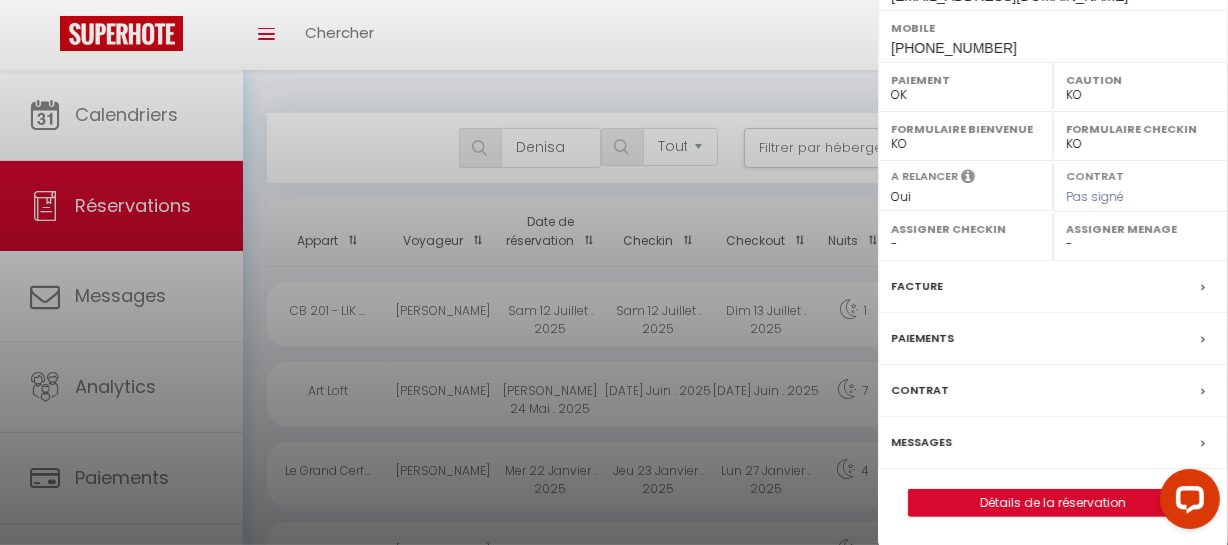 click on "Messages" at bounding box center [921, 442] 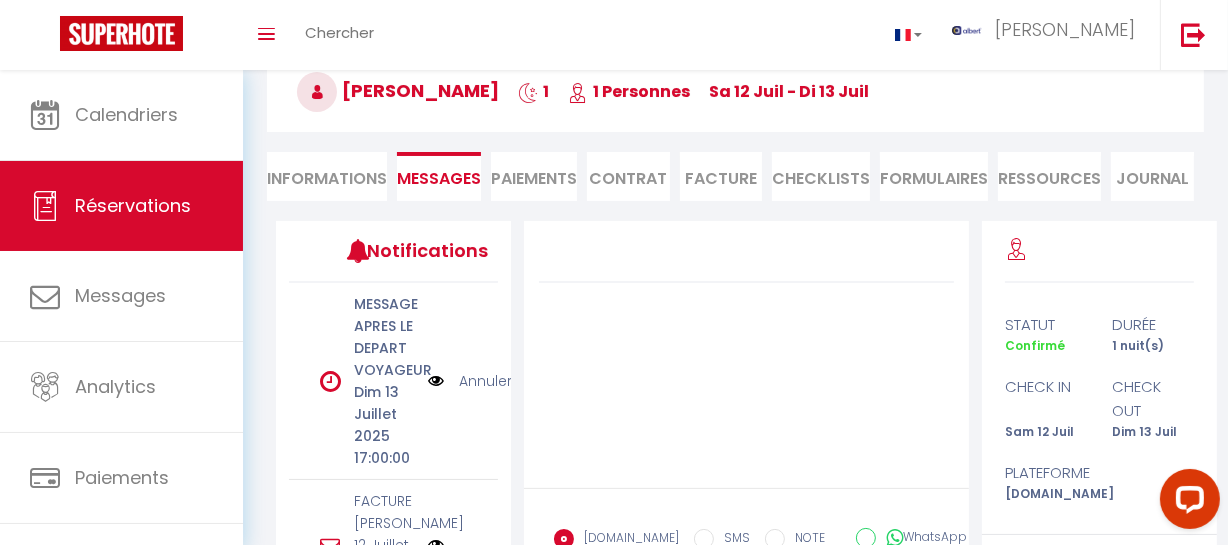scroll, scrollTop: 220, scrollLeft: 0, axis: vertical 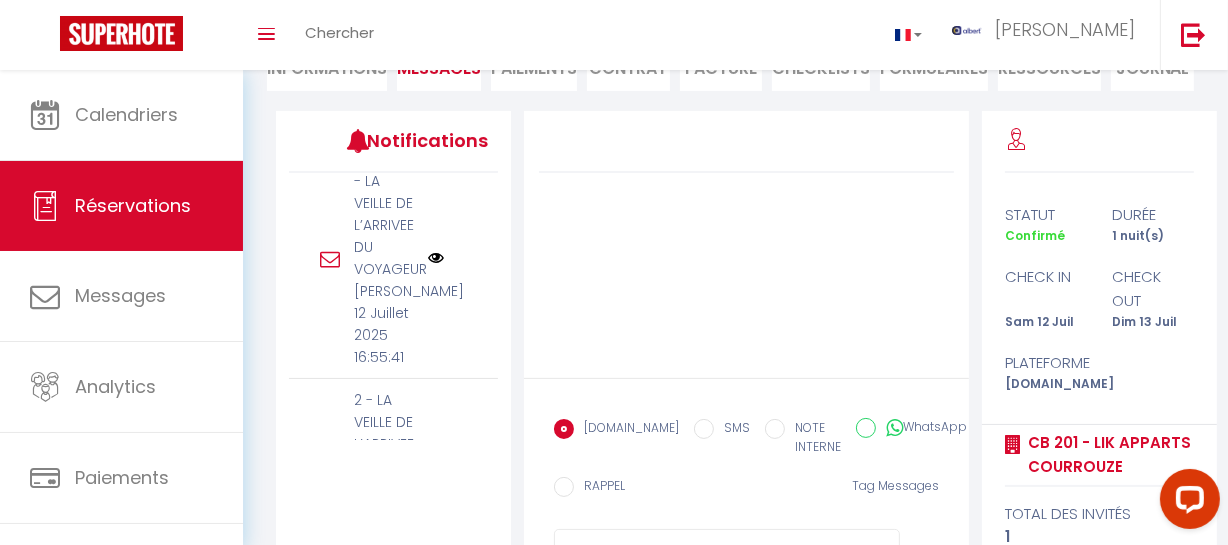 click at bounding box center (436, 258) 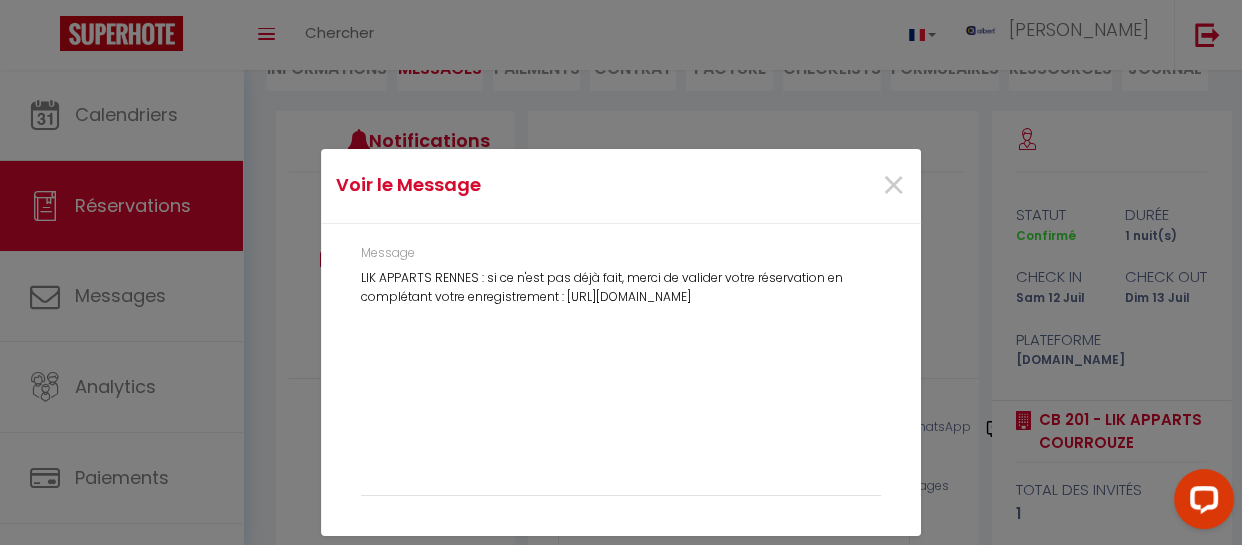 click on "Voir le Message
×
Message
LIK APPARTS RENNES : si ce n'est pas déjà fait, merci de valider votre réservation en complétant votre enregistrement :  https://superhote.com/applink/booking/hjpG7I7STy/checkin" at bounding box center (621, 272) 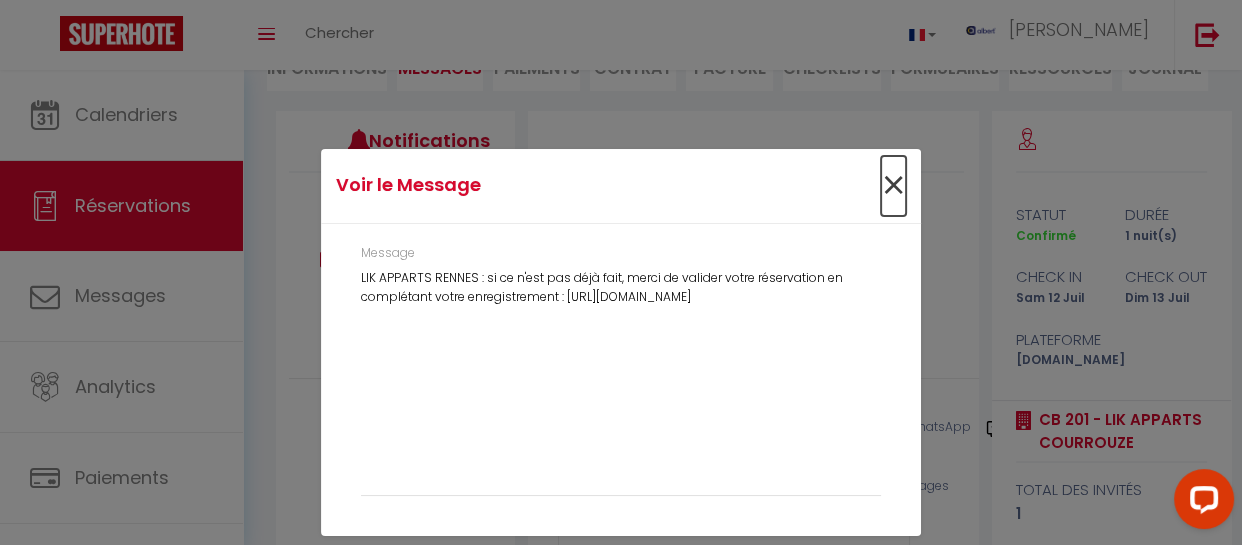 drag, startPoint x: 895, startPoint y: 189, endPoint x: 775, endPoint y: 210, distance: 121.82365 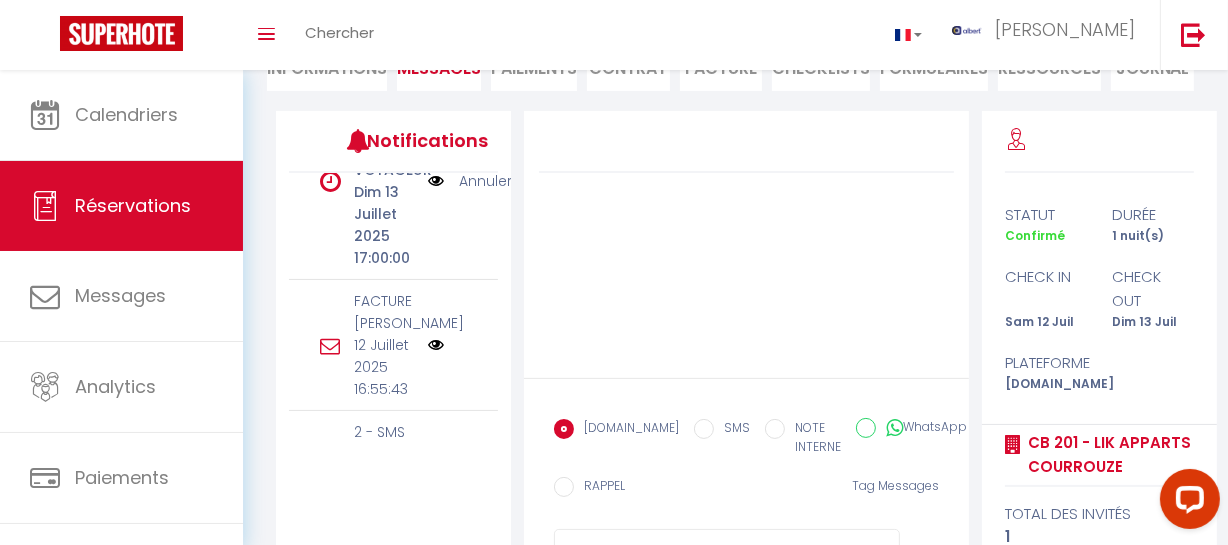 scroll, scrollTop: 0, scrollLeft: 0, axis: both 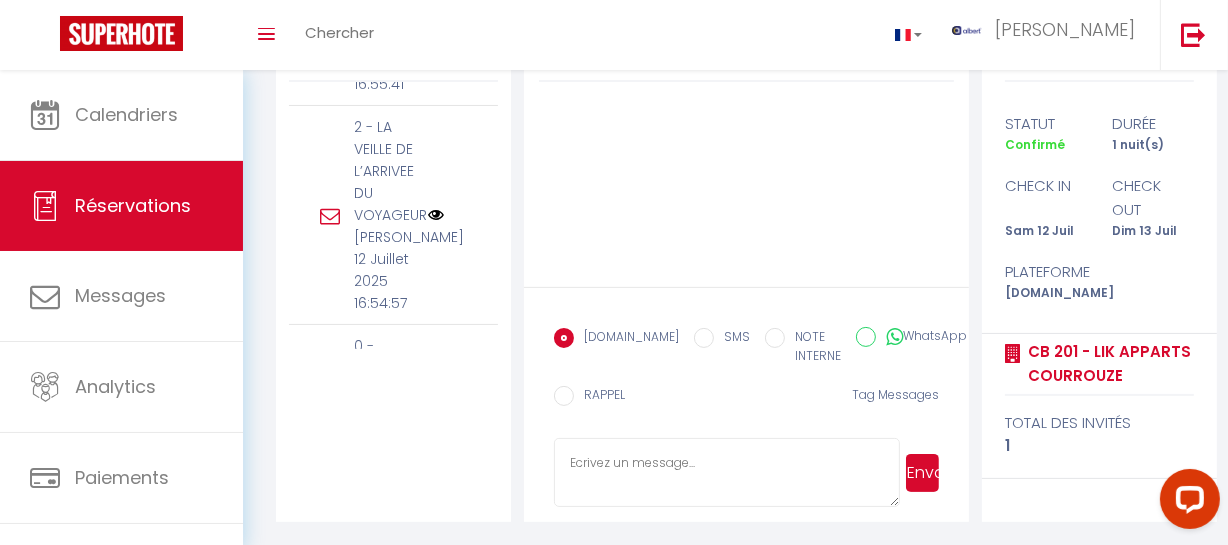 click at bounding box center (436, 215) 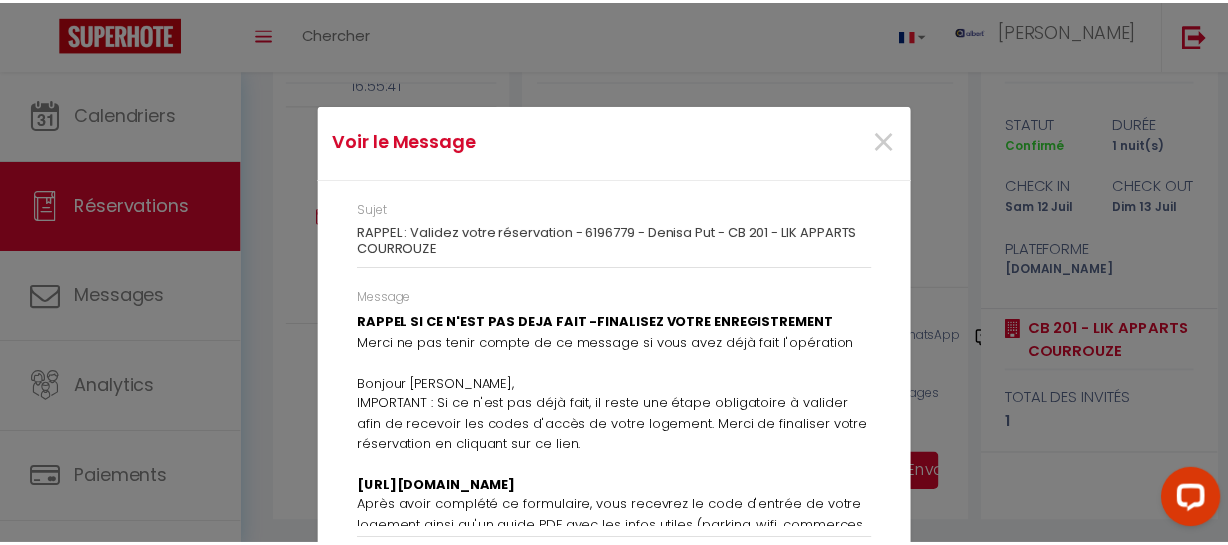scroll, scrollTop: 35, scrollLeft: 0, axis: vertical 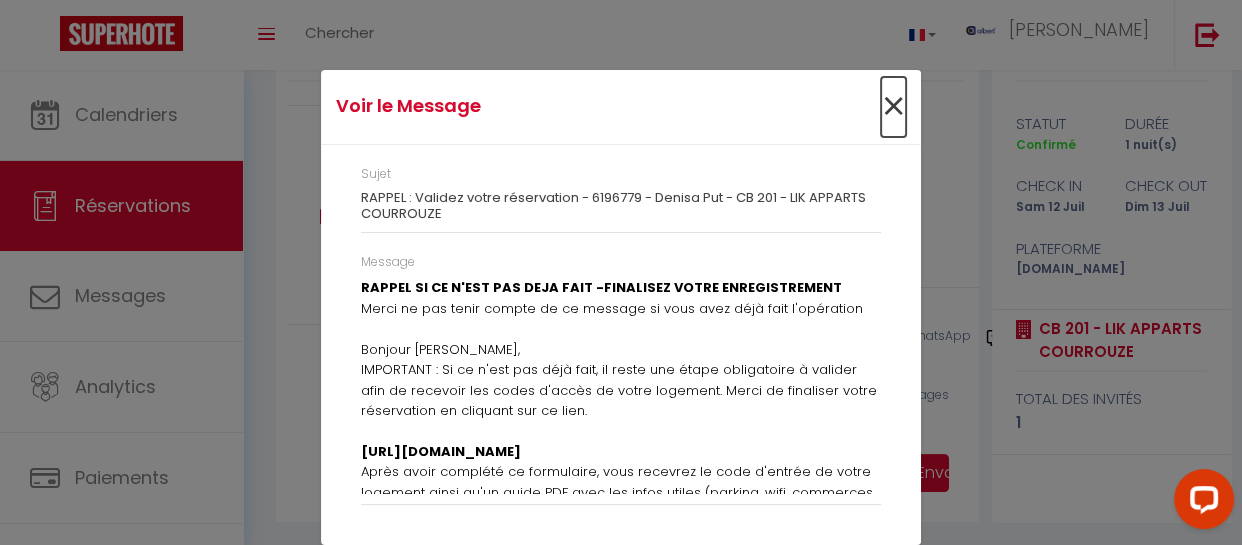 click on "×" at bounding box center (893, 107) 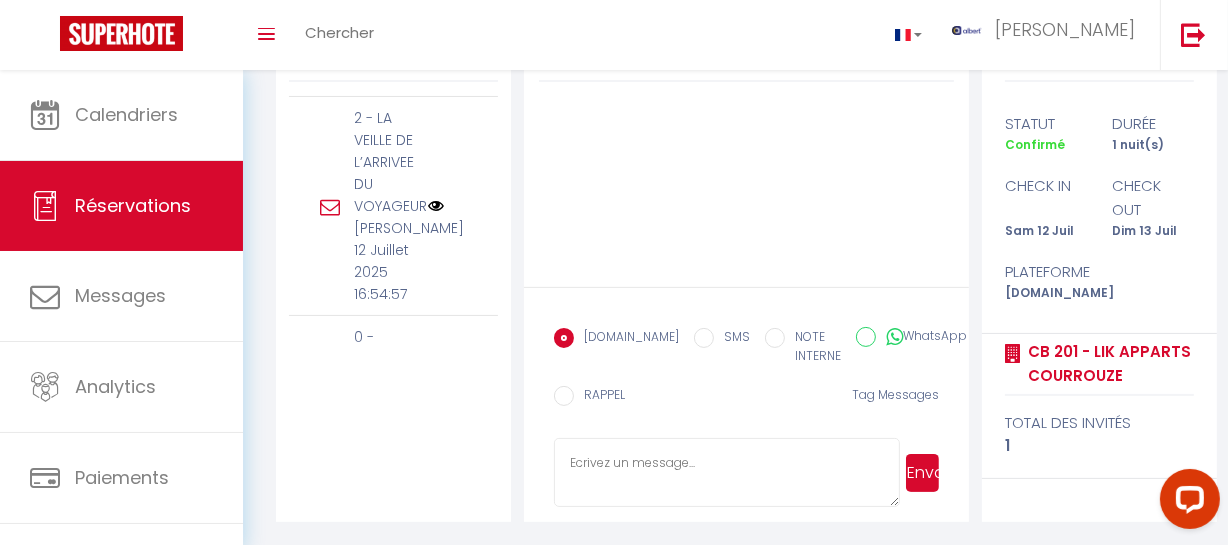 scroll, scrollTop: 434, scrollLeft: 0, axis: vertical 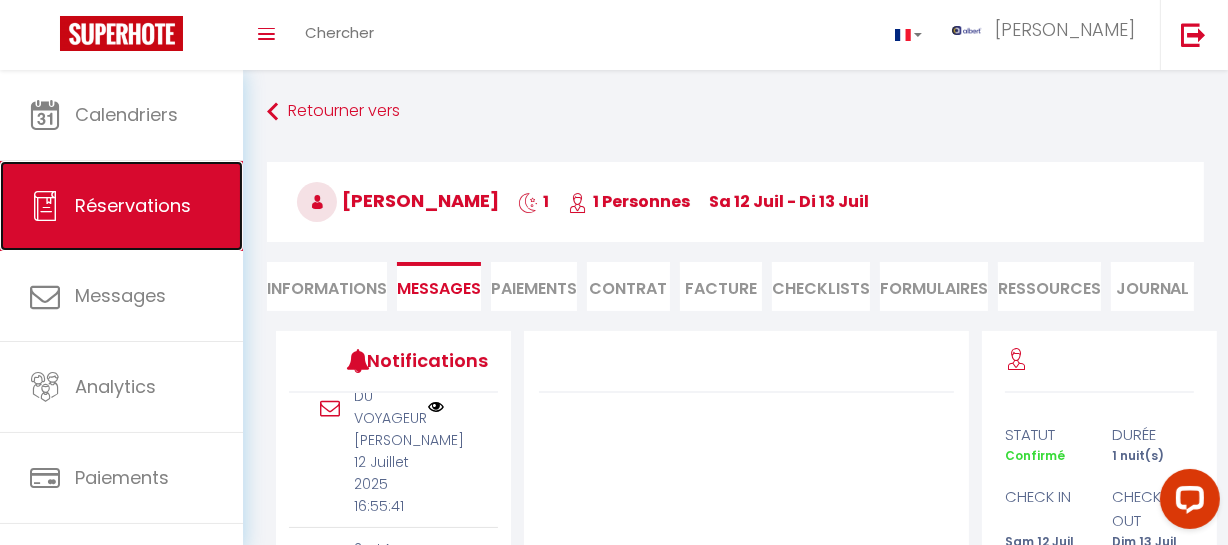click on "Réservations" at bounding box center (133, 205) 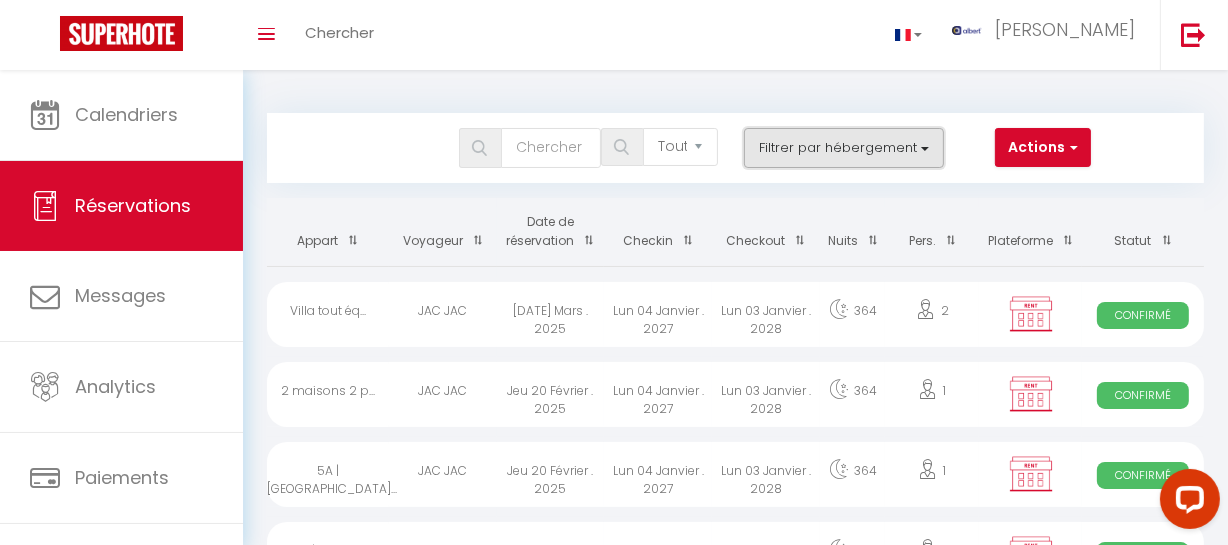 click on "Filtrer par hébergement" at bounding box center (844, 148) 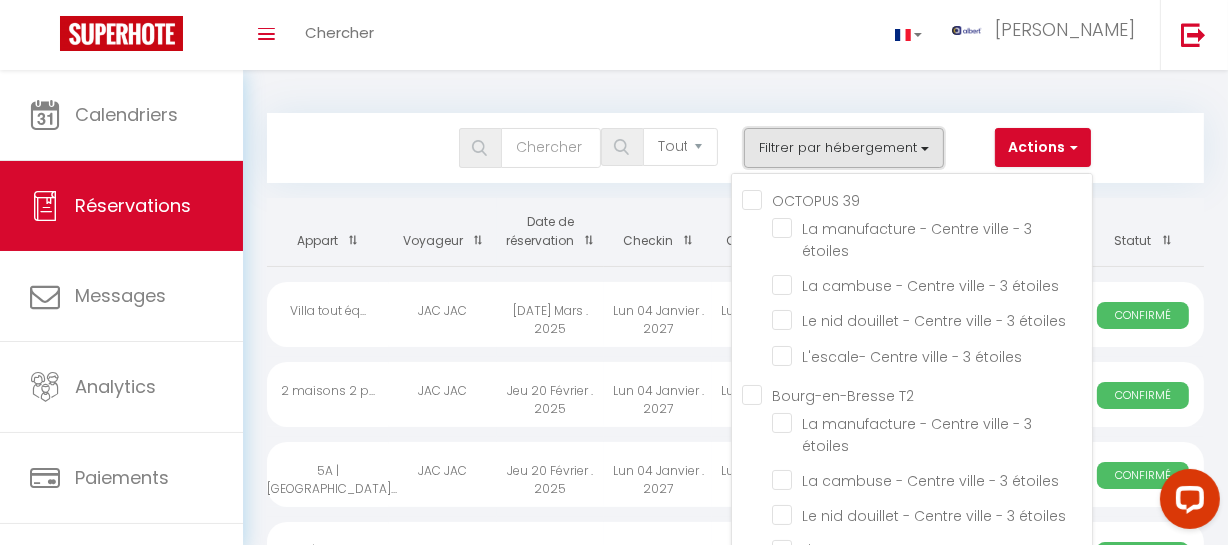 type 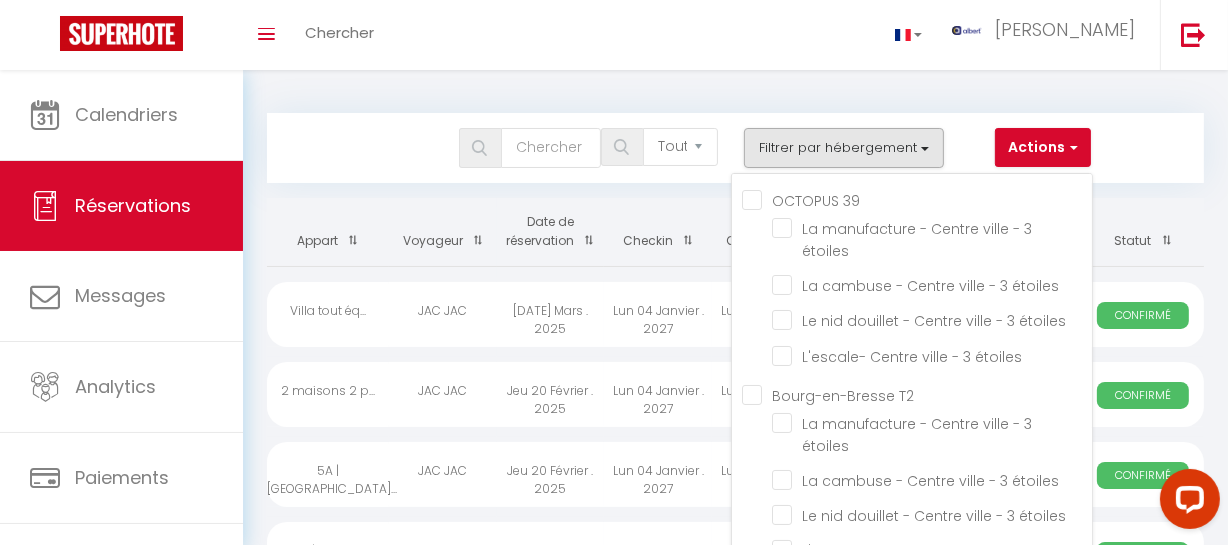 scroll, scrollTop: 29919, scrollLeft: 0, axis: vertical 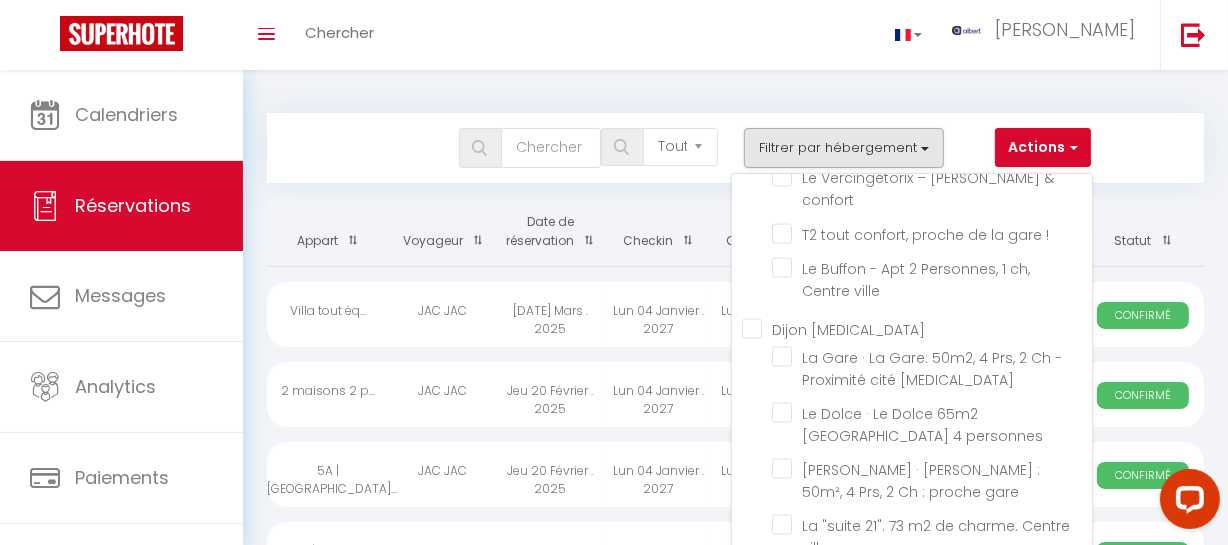 click on "Le Cosy Thurot : Proche Gare, Familial et Spacieux" at bounding box center [932, -430] 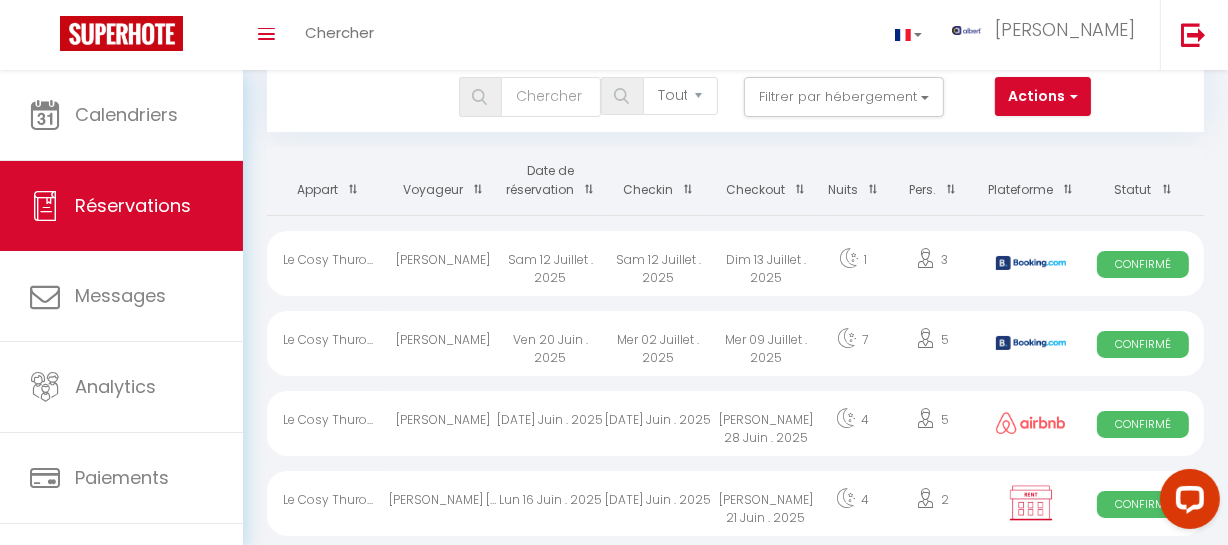 scroll, scrollTop: 0, scrollLeft: 0, axis: both 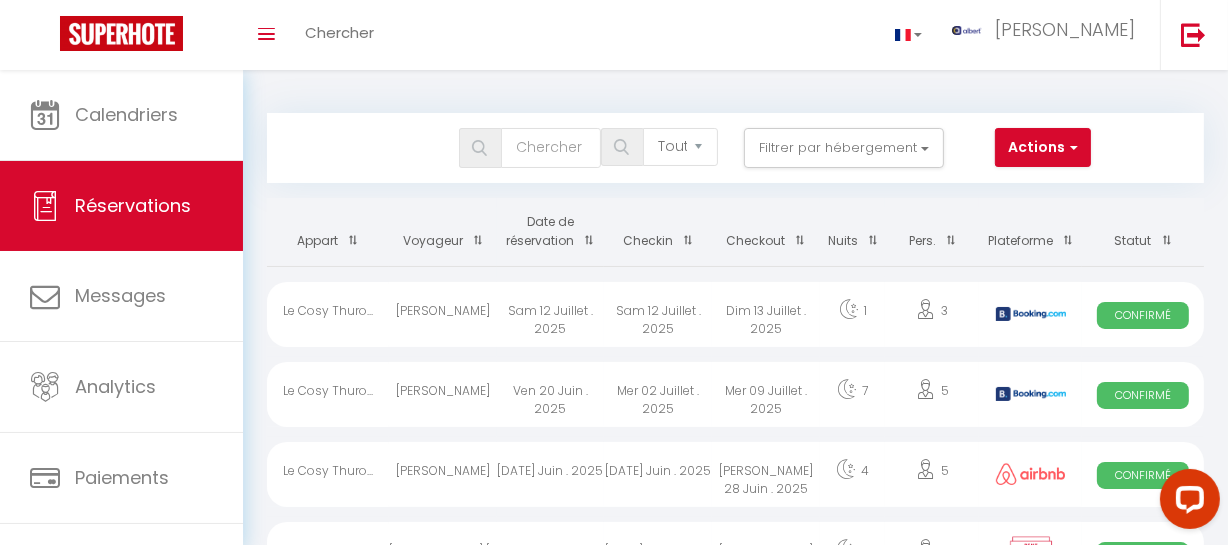 drag, startPoint x: 449, startPoint y: 385, endPoint x: 524, endPoint y: 382, distance: 75.059975 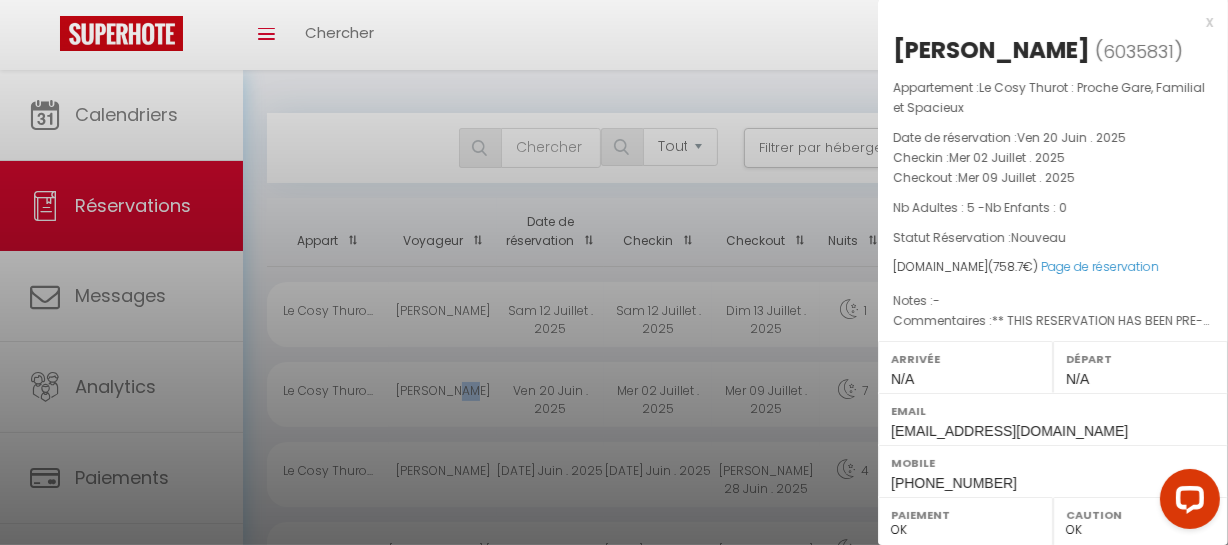 drag, startPoint x: 948, startPoint y: 42, endPoint x: 1032, endPoint y: 50, distance: 84.38009 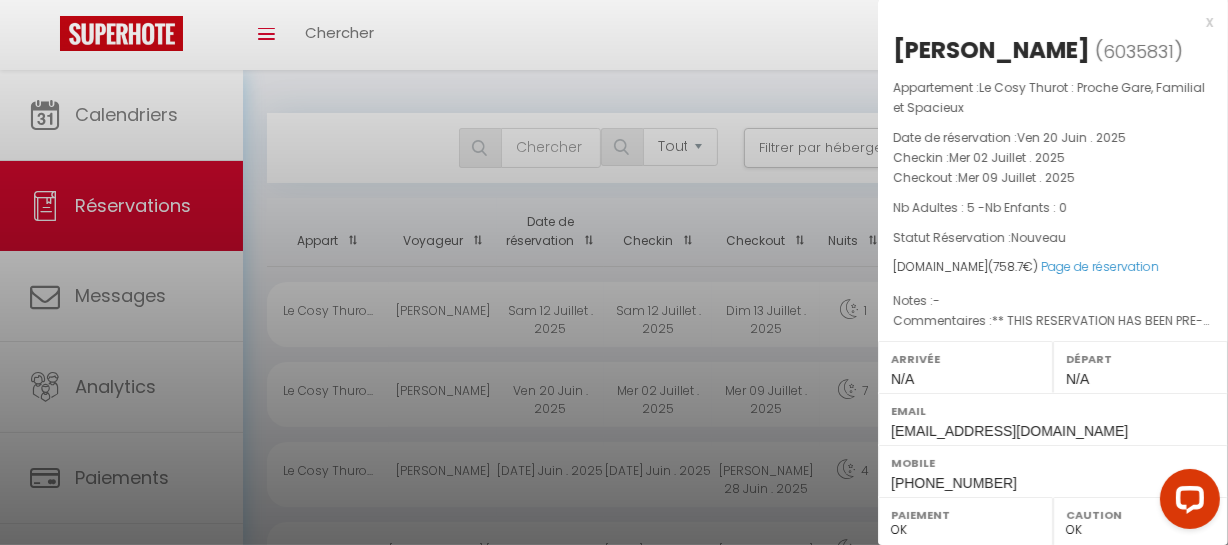click on "x" at bounding box center [1045, 22] 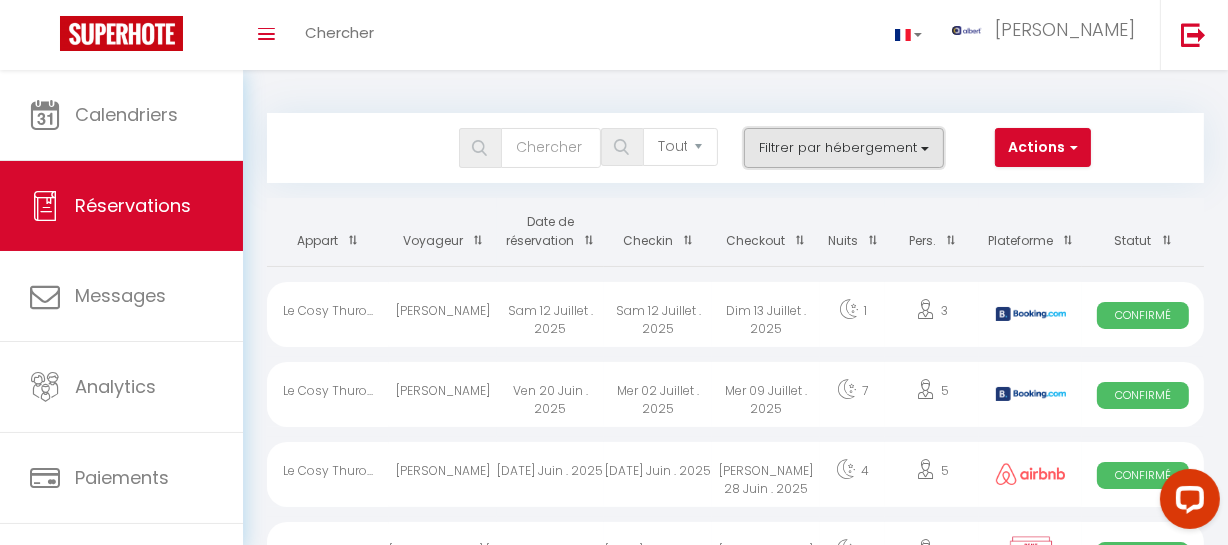 click on "Filtrer par hébergement" at bounding box center (844, 148) 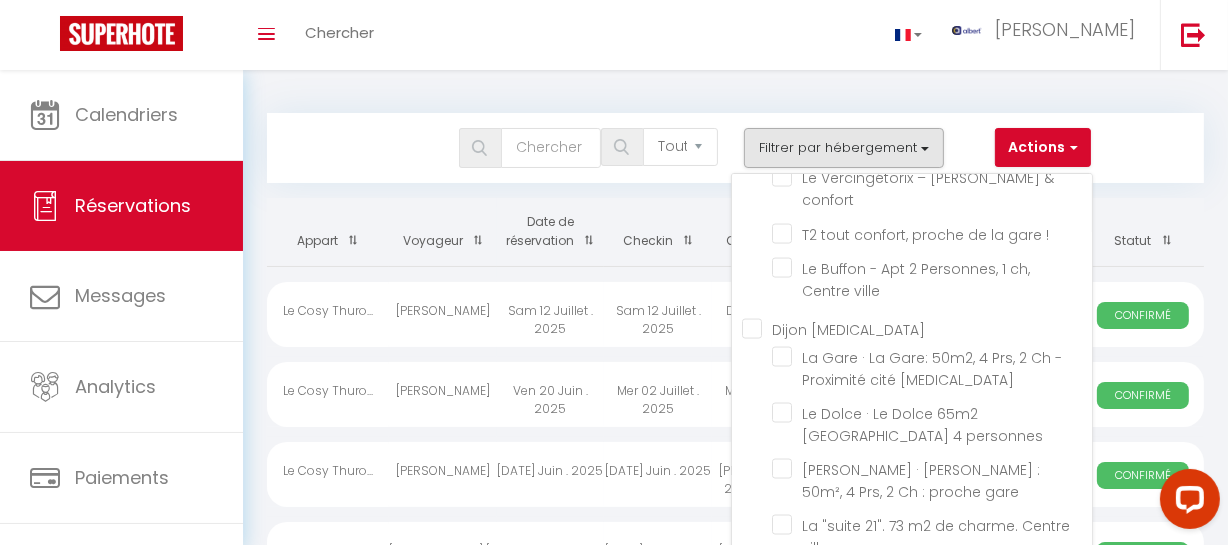 click on "Le Cosy Thurot : Proche Gare, Familial et Spacieux" at bounding box center [932, -430] 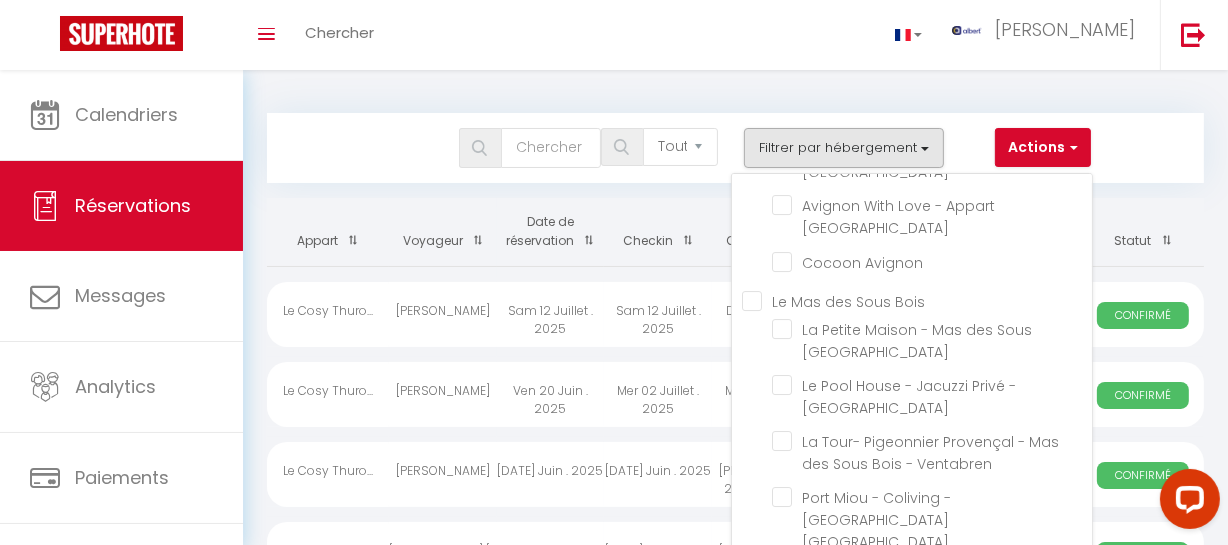scroll, scrollTop: 9836, scrollLeft: 0, axis: vertical 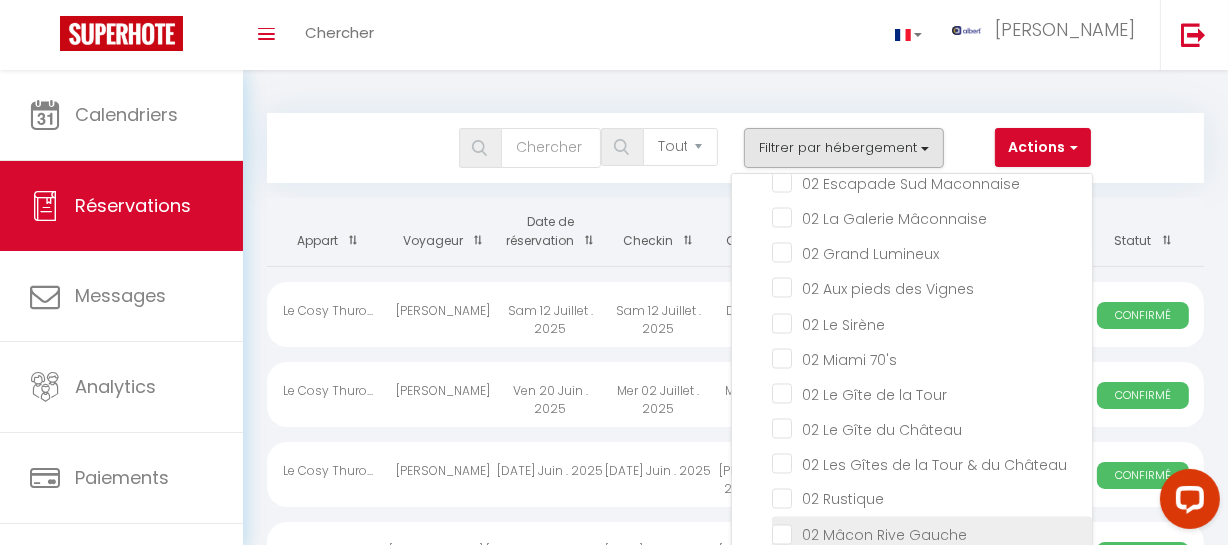 click on "02 Mâcon Rive Gauche" at bounding box center [932, 533] 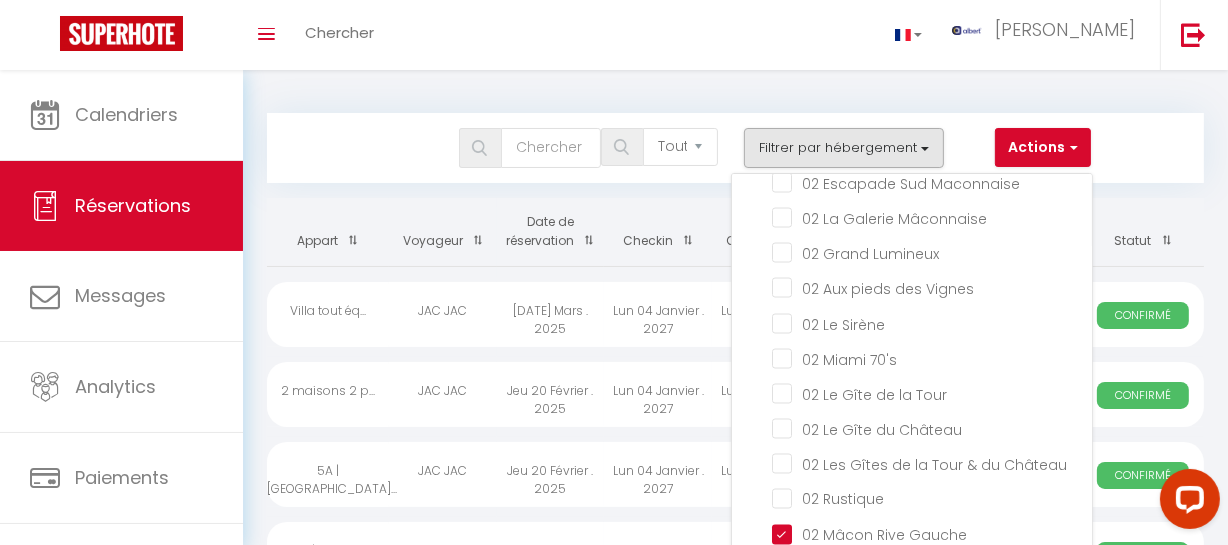drag, startPoint x: 363, startPoint y: 130, endPoint x: 362, endPoint y: 172, distance: 42.0119 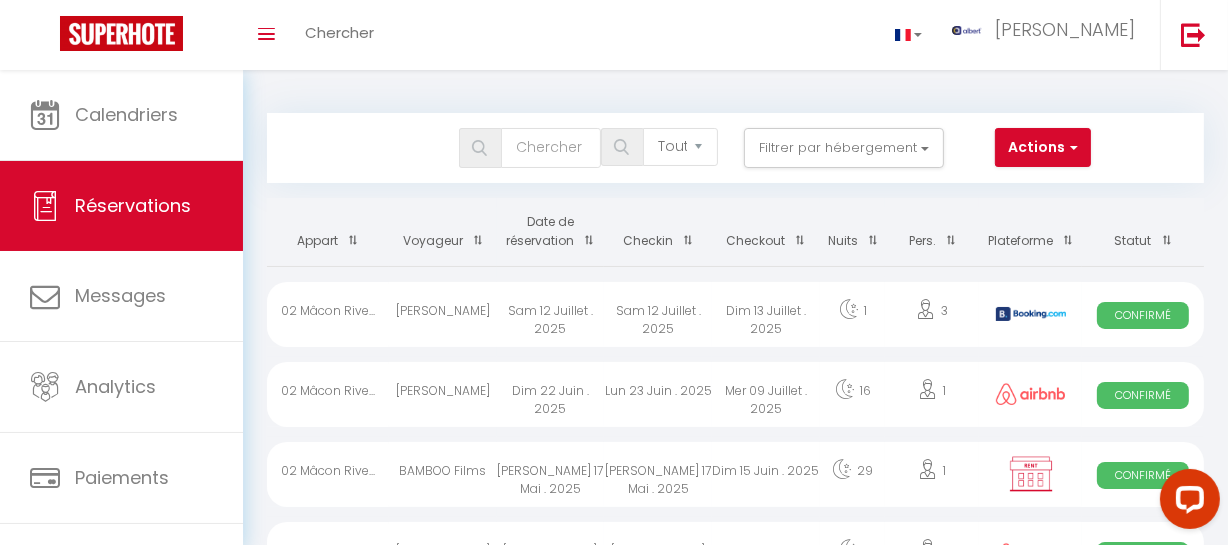 drag, startPoint x: 467, startPoint y: 308, endPoint x: 599, endPoint y: 290, distance: 133.22162 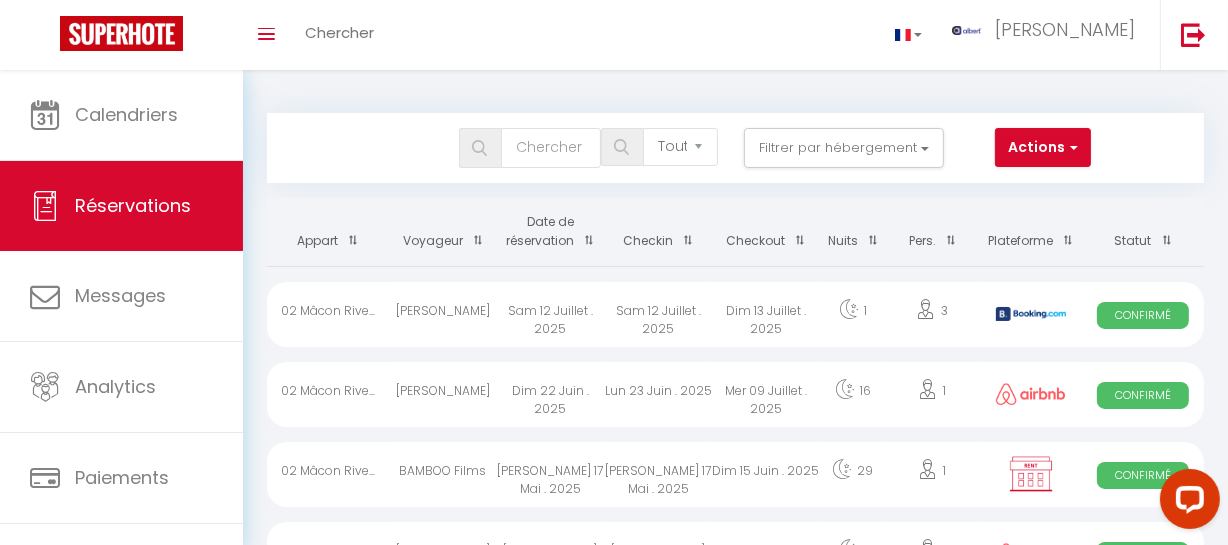 click on "Matias M.Fernandez" at bounding box center [443, 314] 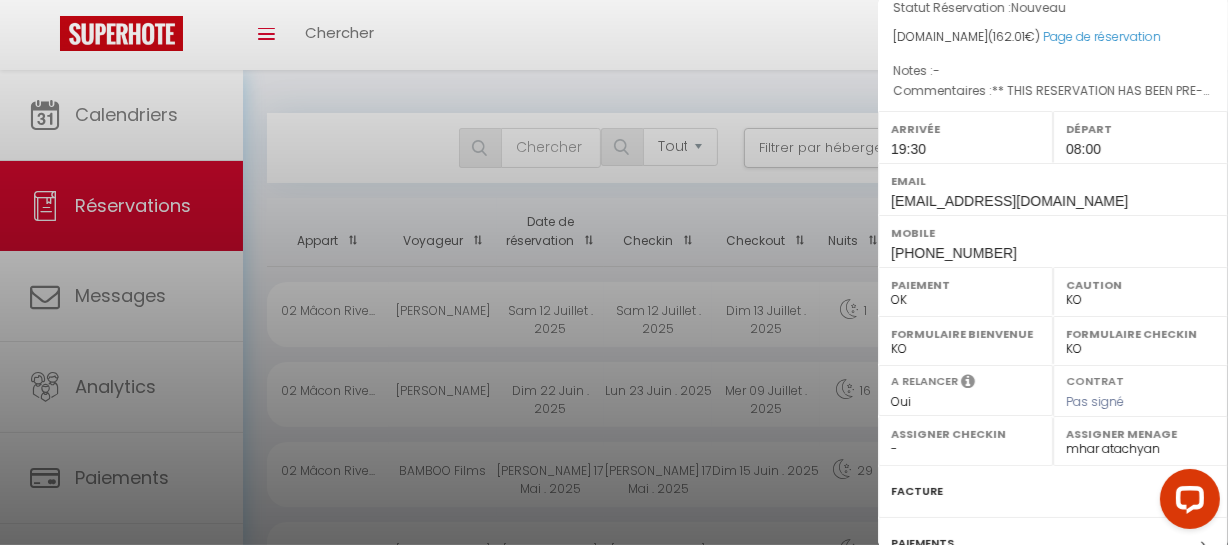scroll, scrollTop: 447, scrollLeft: 0, axis: vertical 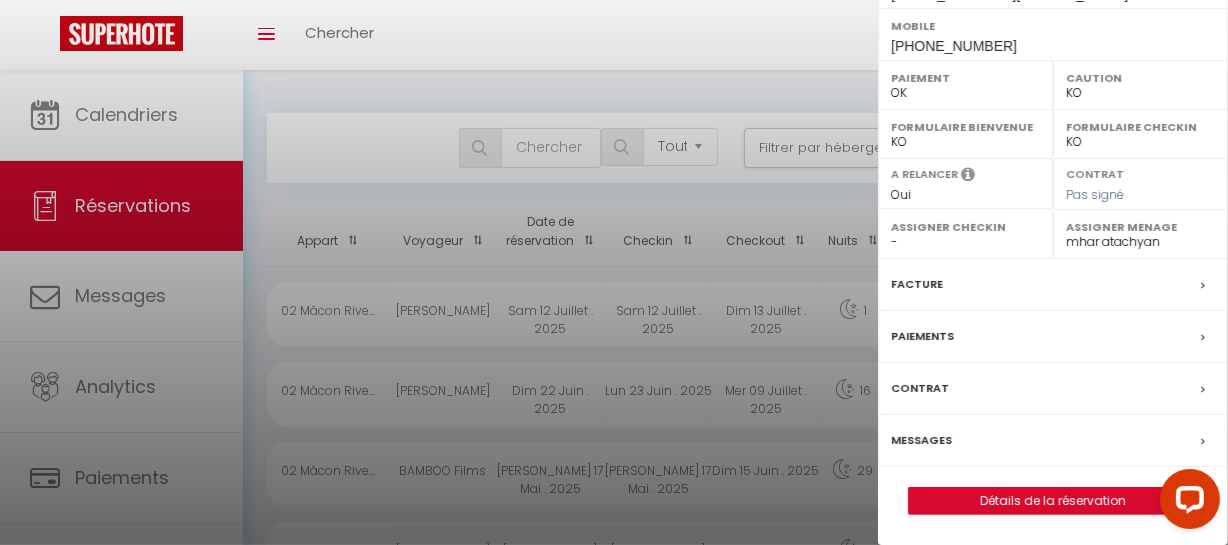 click on "Messages" at bounding box center (921, 440) 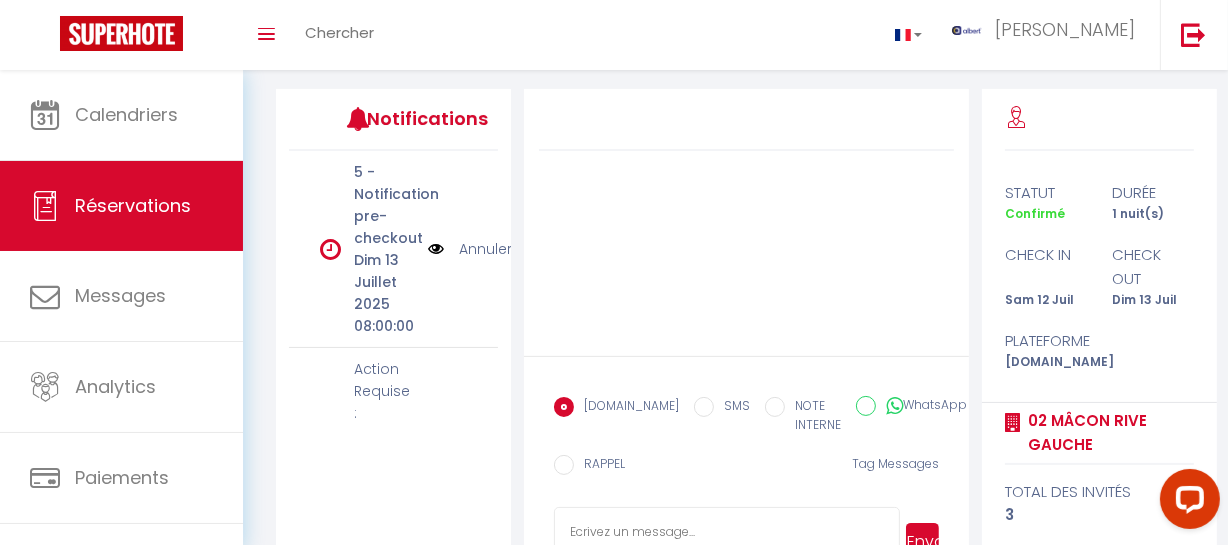 scroll, scrollTop: 272, scrollLeft: 0, axis: vertical 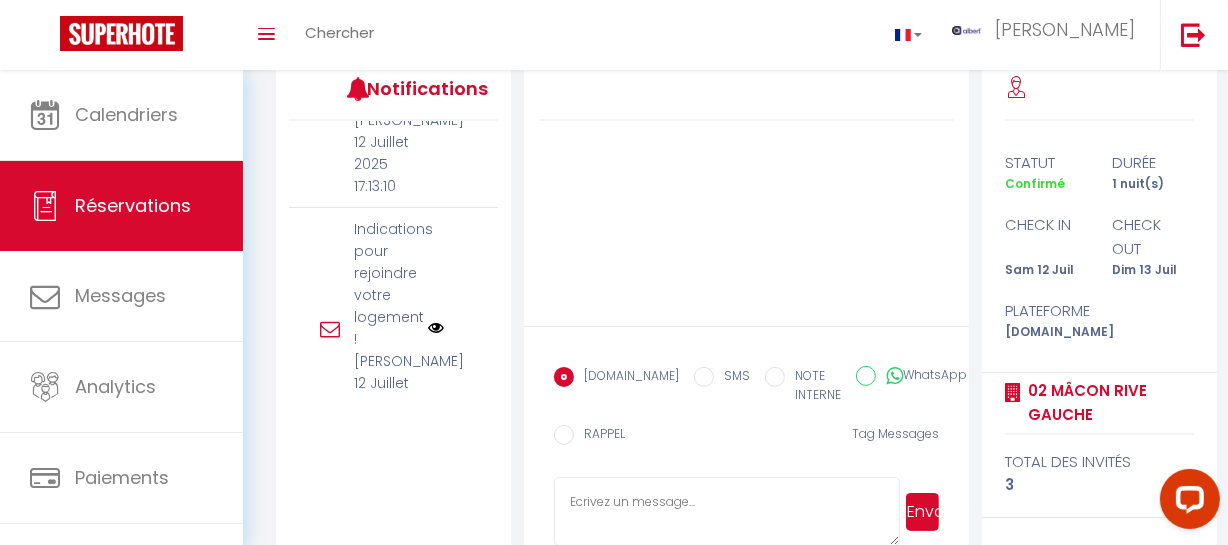 click at bounding box center (436, 328) 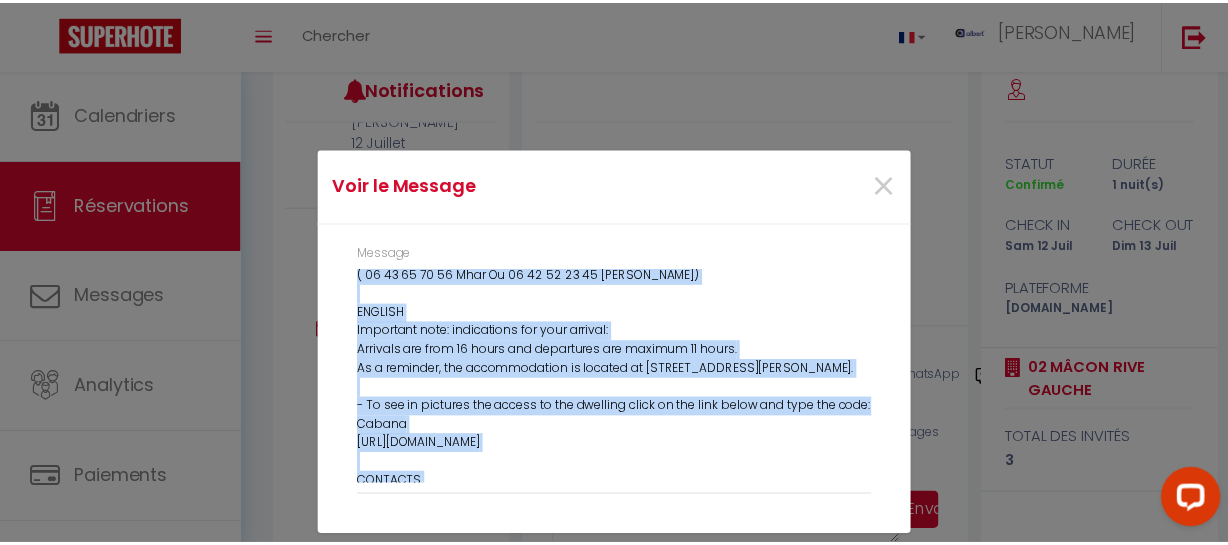 scroll, scrollTop: 273, scrollLeft: 0, axis: vertical 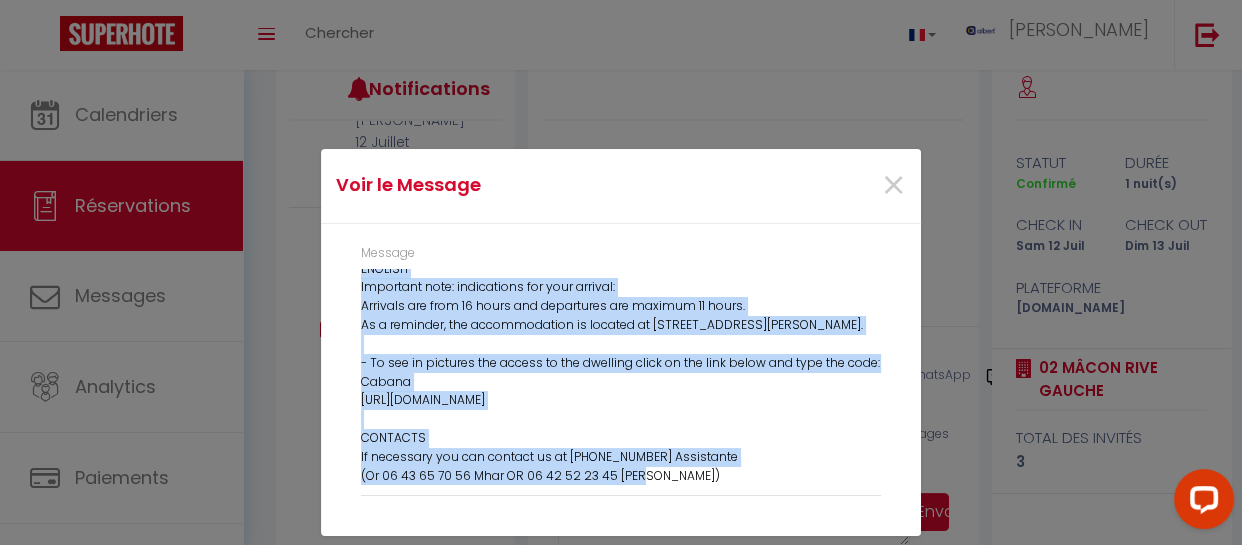 drag, startPoint x: 366, startPoint y: 277, endPoint x: 730, endPoint y: 527, distance: 441.58353 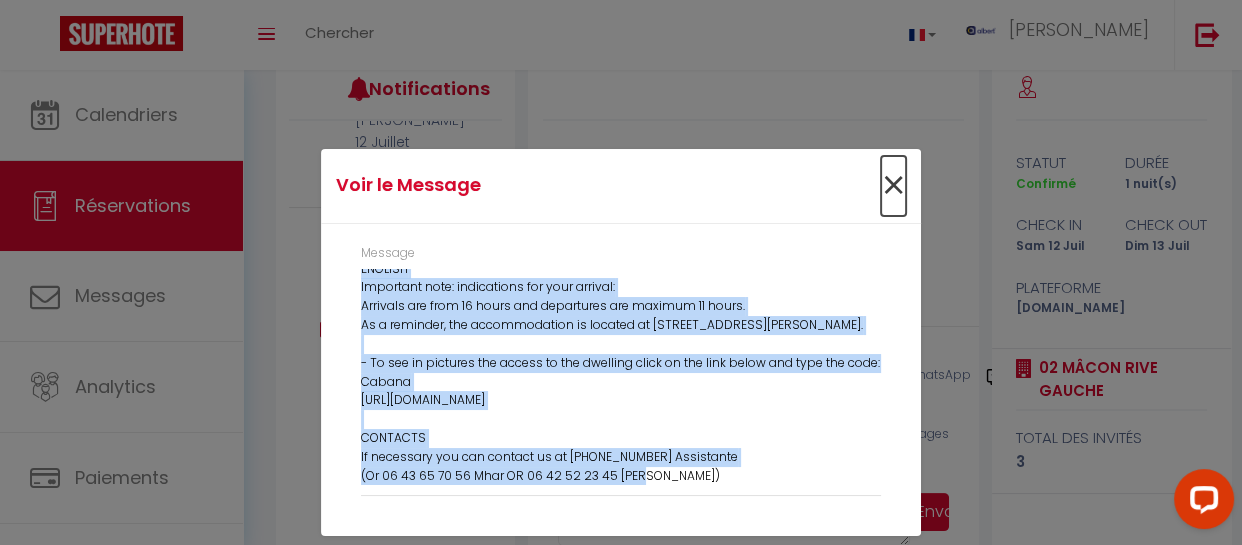 click on "×" at bounding box center (893, 186) 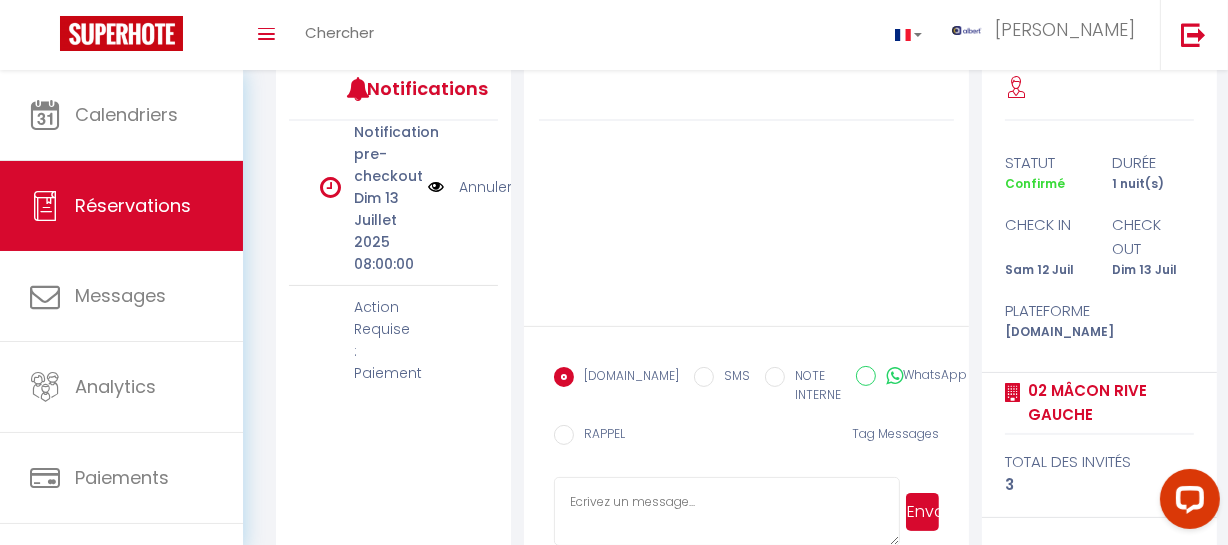scroll, scrollTop: 0, scrollLeft: 0, axis: both 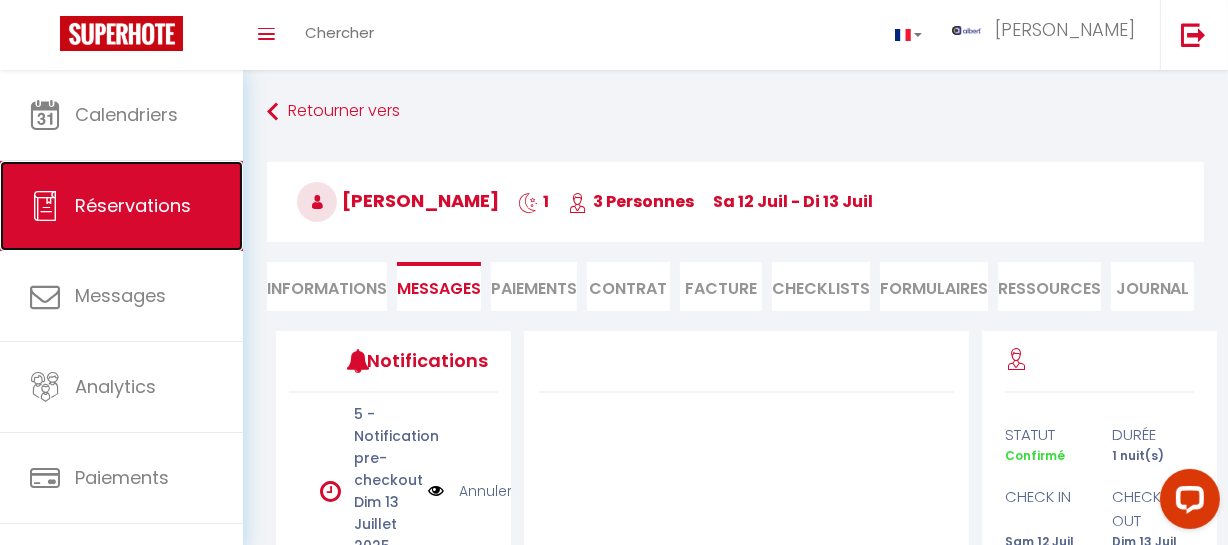 click on "Réservations" at bounding box center [133, 205] 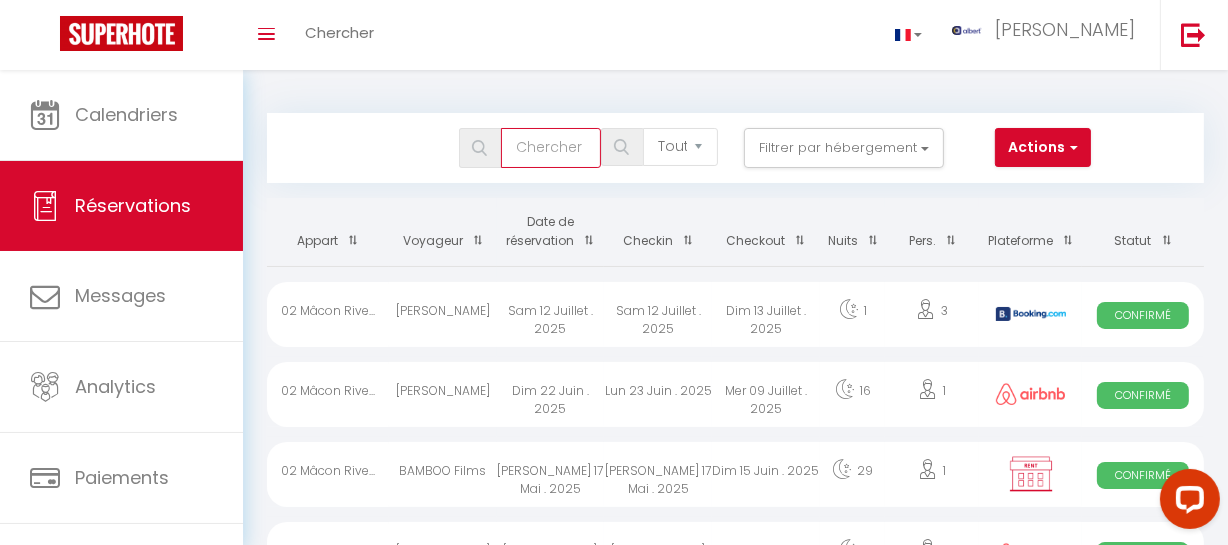 click at bounding box center (551, 148) 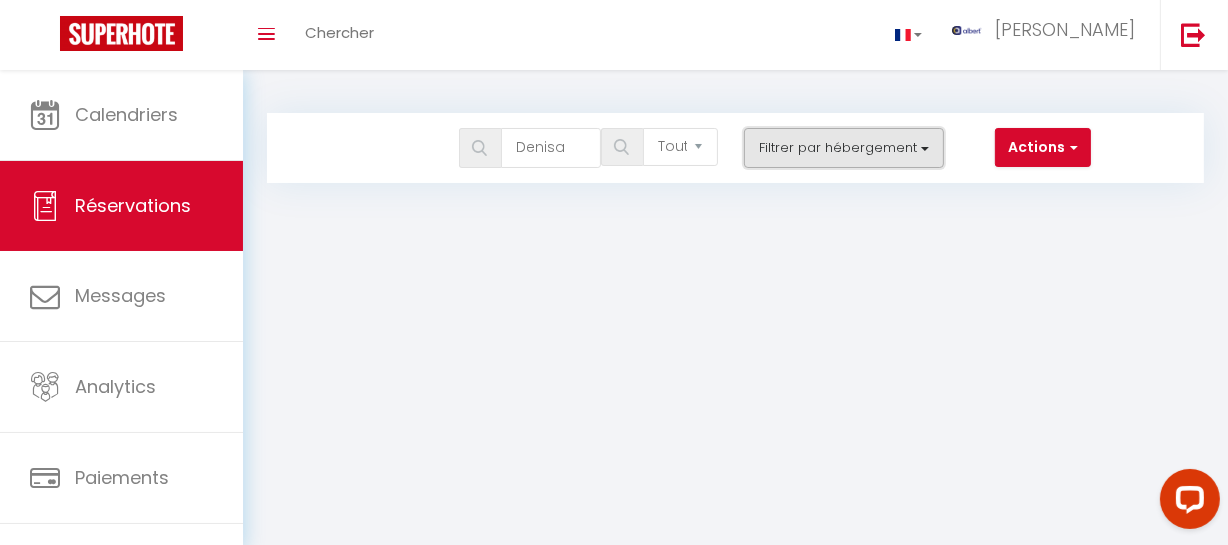 click on "Filtrer par hébergement" at bounding box center [844, 148] 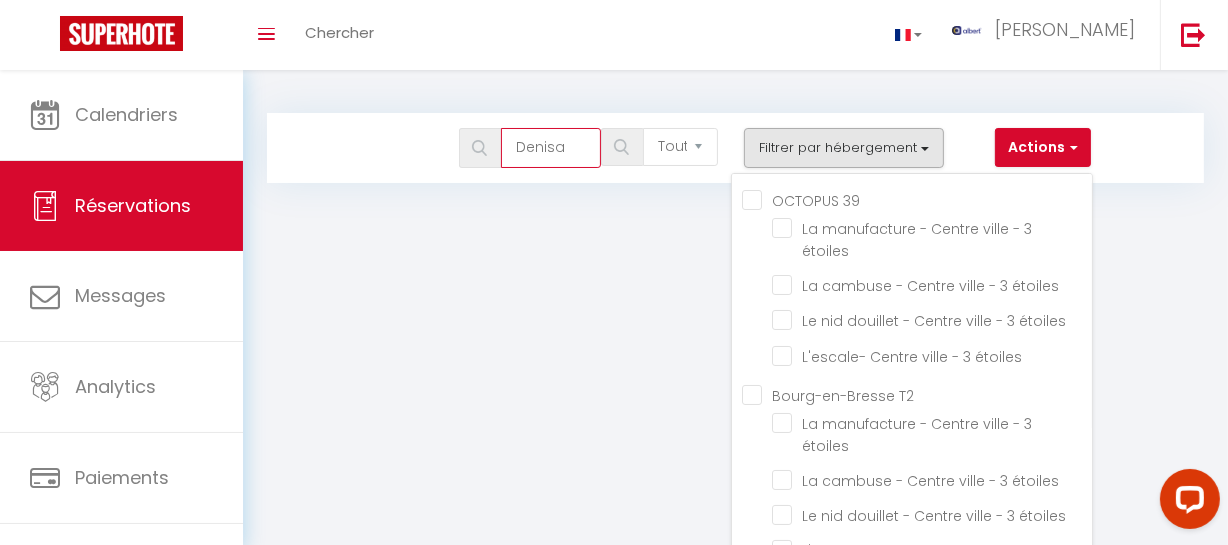 click on "Denisa" at bounding box center [551, 148] 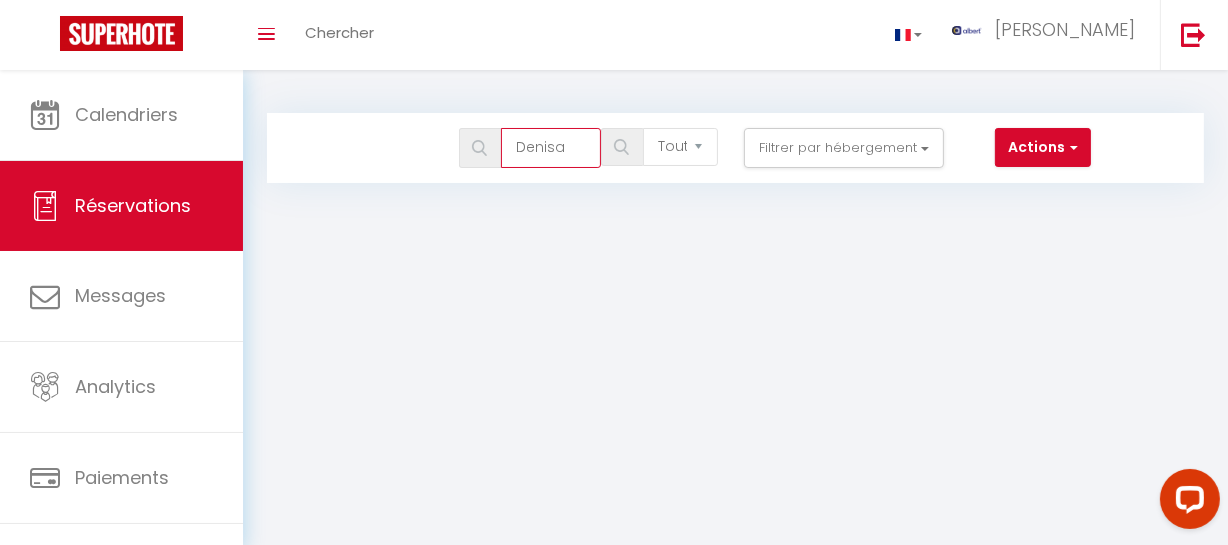 click on "Denisa" at bounding box center [551, 148] 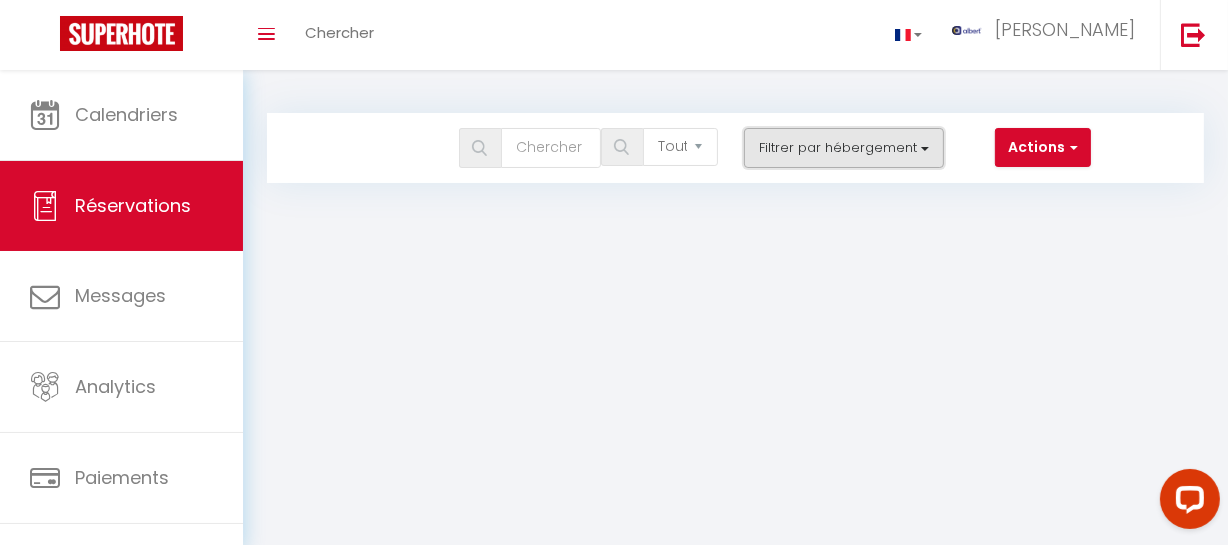 drag, startPoint x: 815, startPoint y: 148, endPoint x: 881, endPoint y: 159, distance: 66.910385 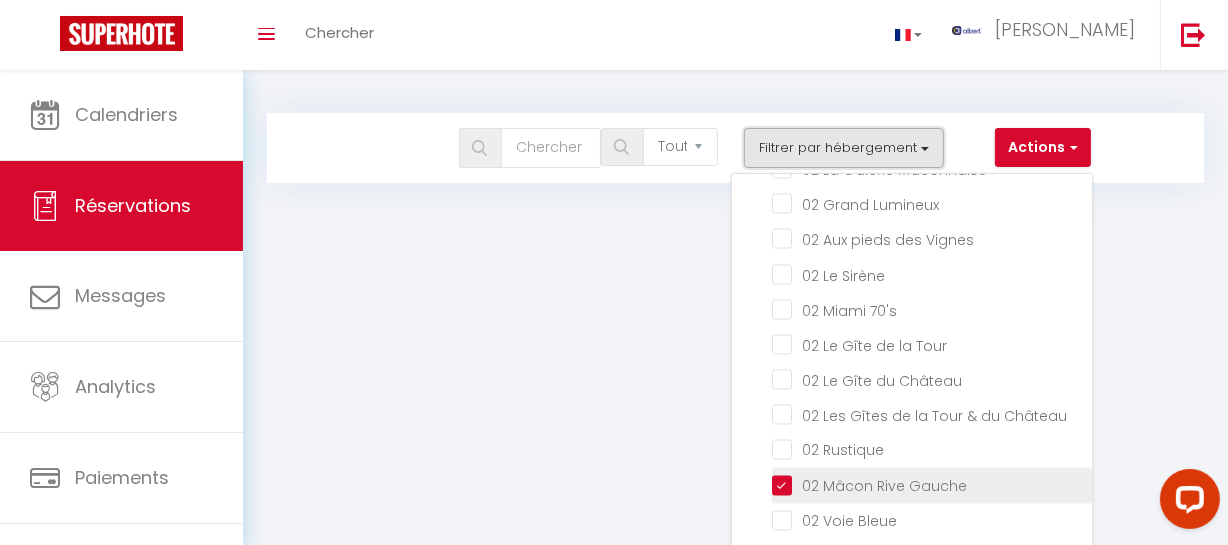 scroll, scrollTop: 9892, scrollLeft: 0, axis: vertical 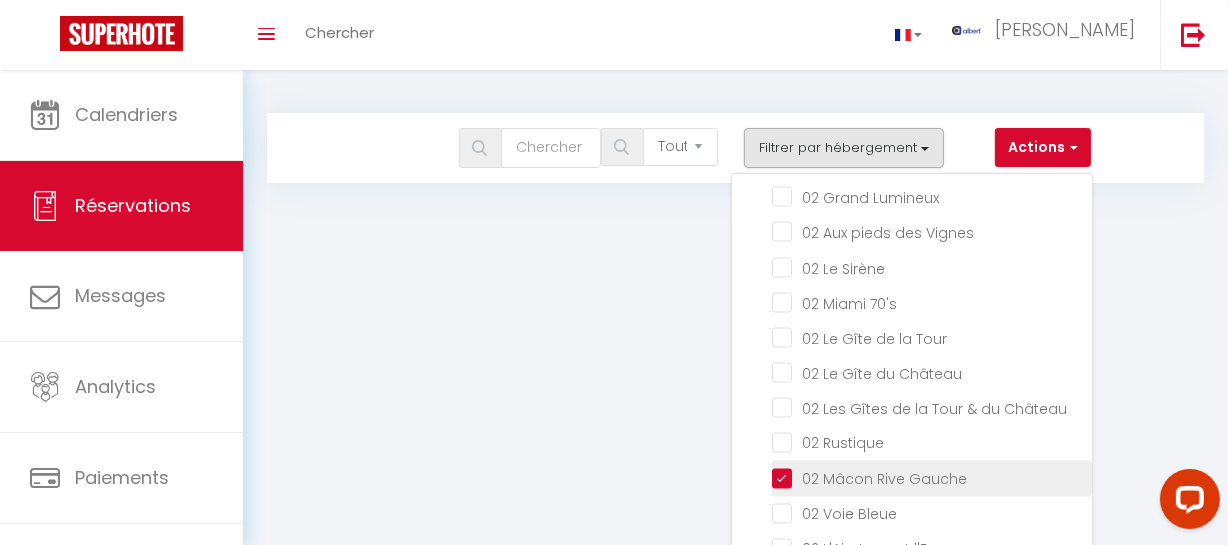 click on "02 Mâcon Rive Gauche" at bounding box center [932, 477] 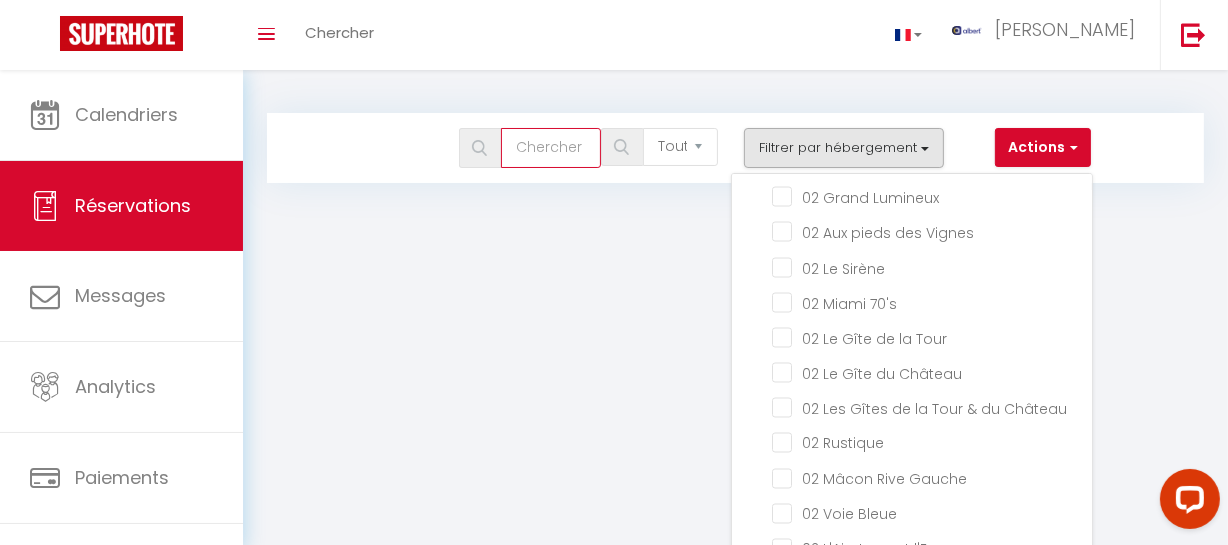 click at bounding box center [551, 148] 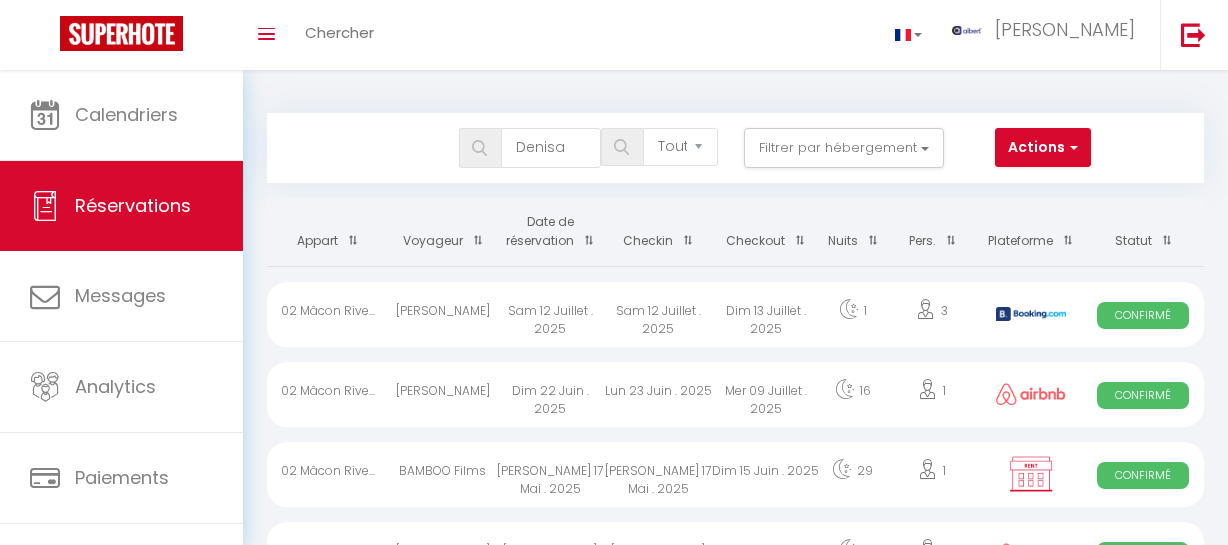 select on "not_cancelled" 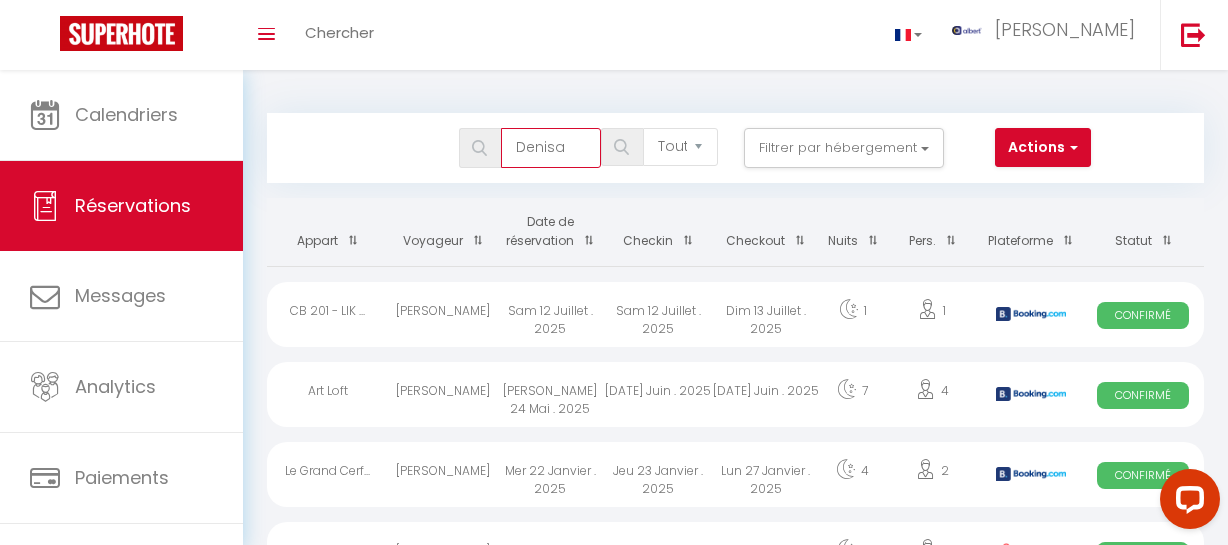 scroll, scrollTop: 0, scrollLeft: 0, axis: both 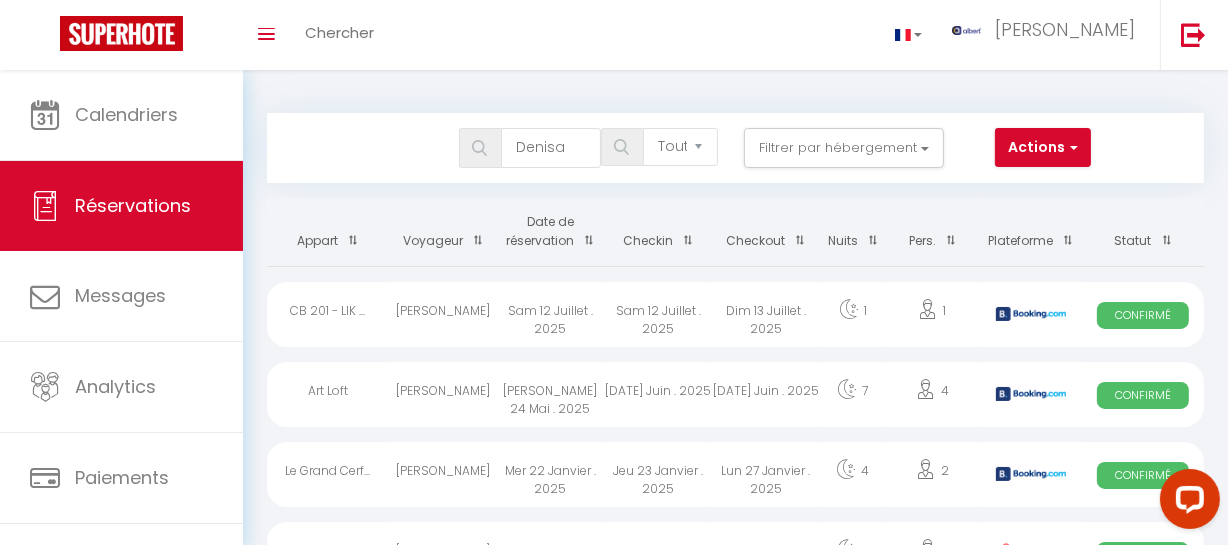 click on "CB 201 - LIK ..." at bounding box center [328, 314] 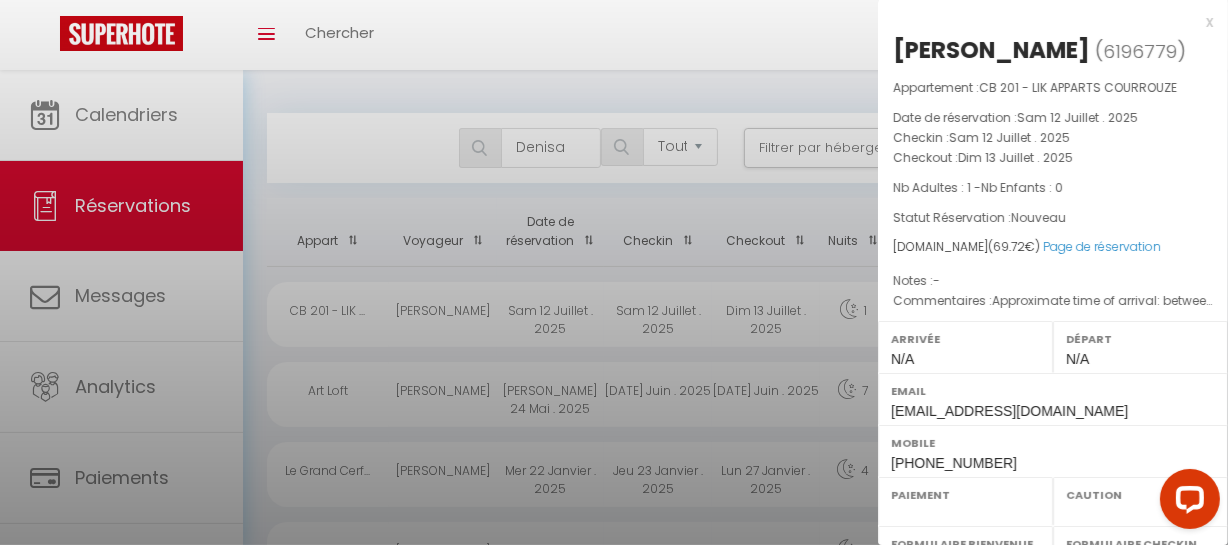 select on "OK" 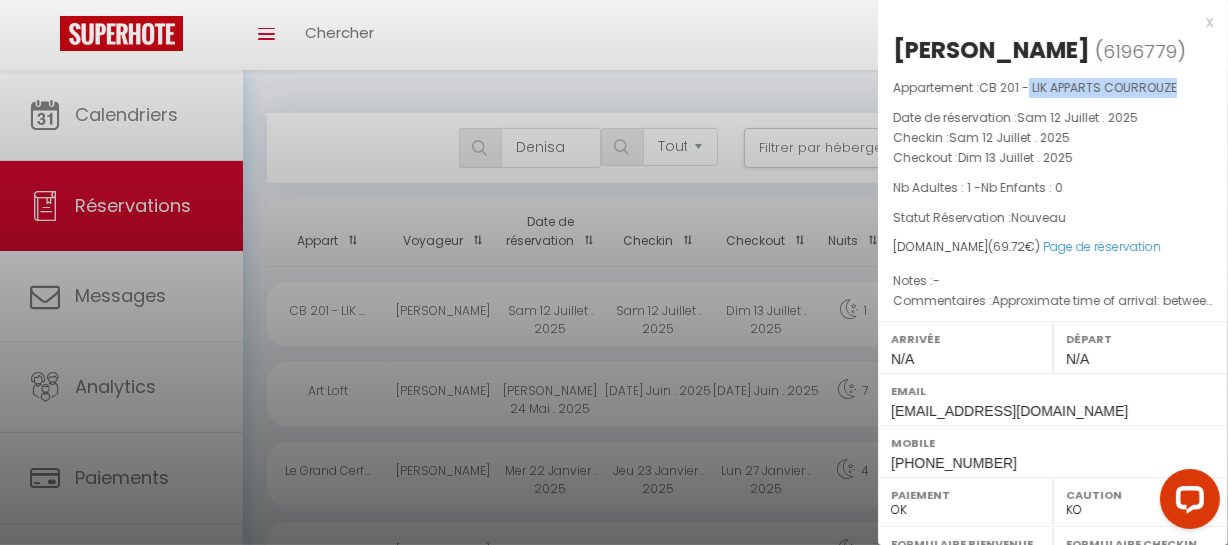 drag, startPoint x: 1030, startPoint y: 84, endPoint x: 1178, endPoint y: 79, distance: 148.08444 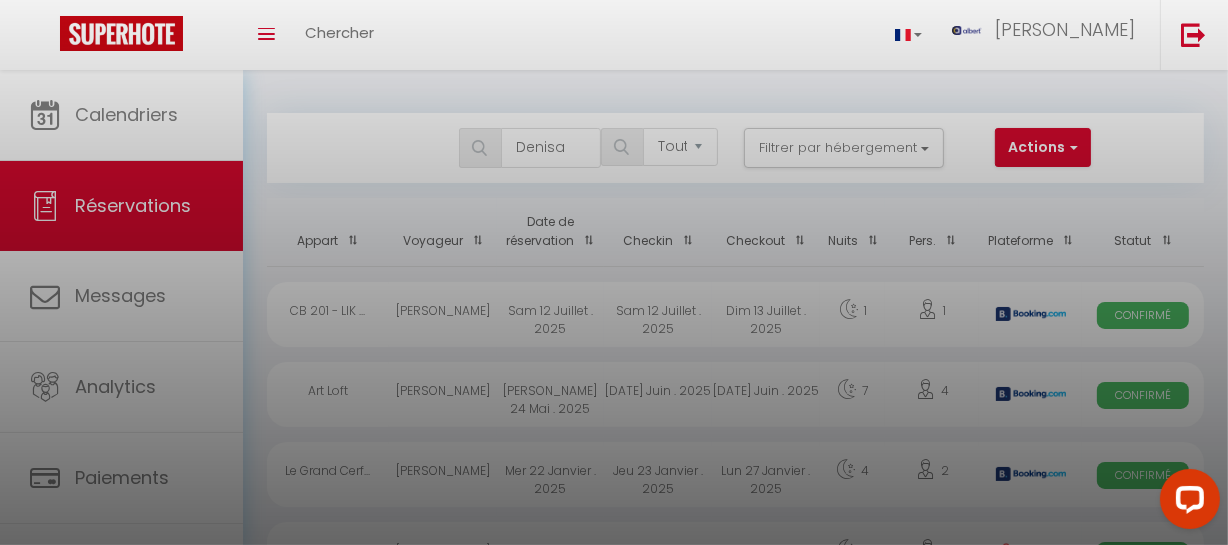 checkbox on "false" 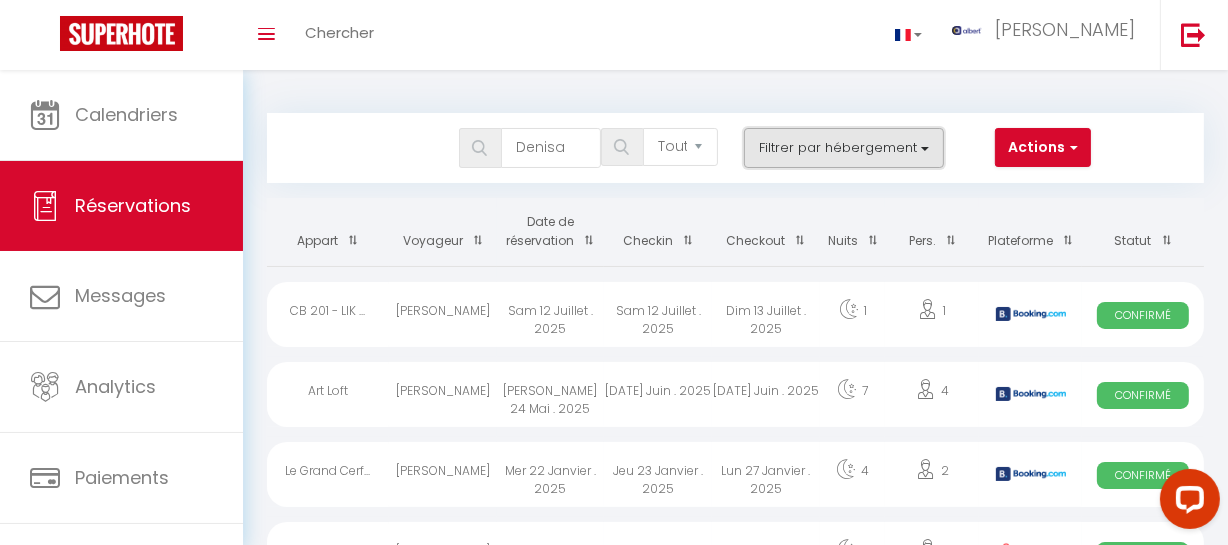 click on "Filtrer par hébergement" at bounding box center (844, 148) 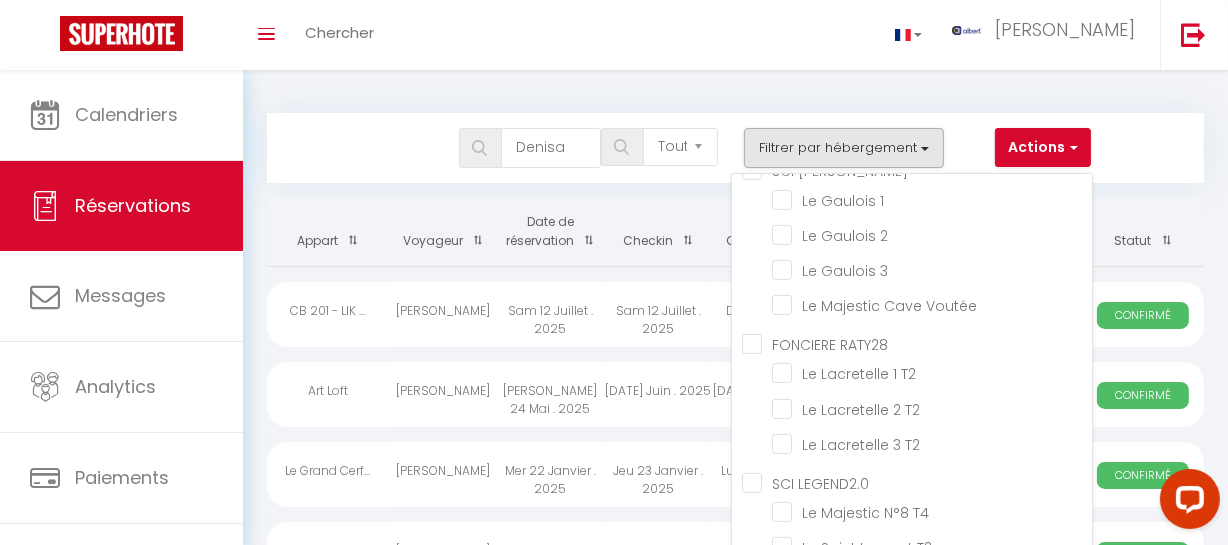 scroll, scrollTop: 1164, scrollLeft: 0, axis: vertical 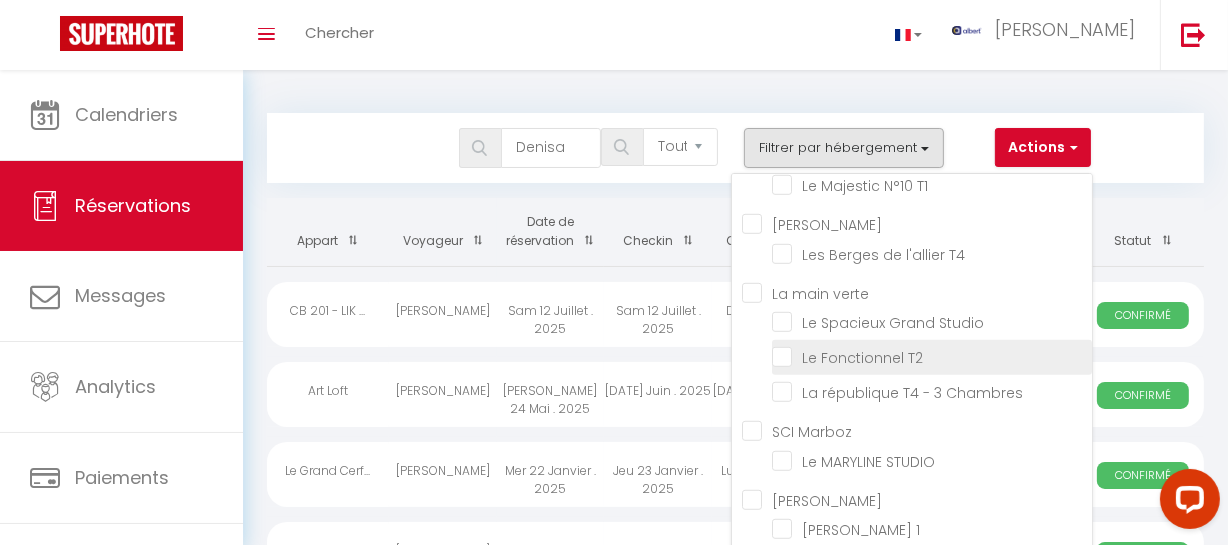 click on "Le Fonctionnel T2" at bounding box center (932, 356) 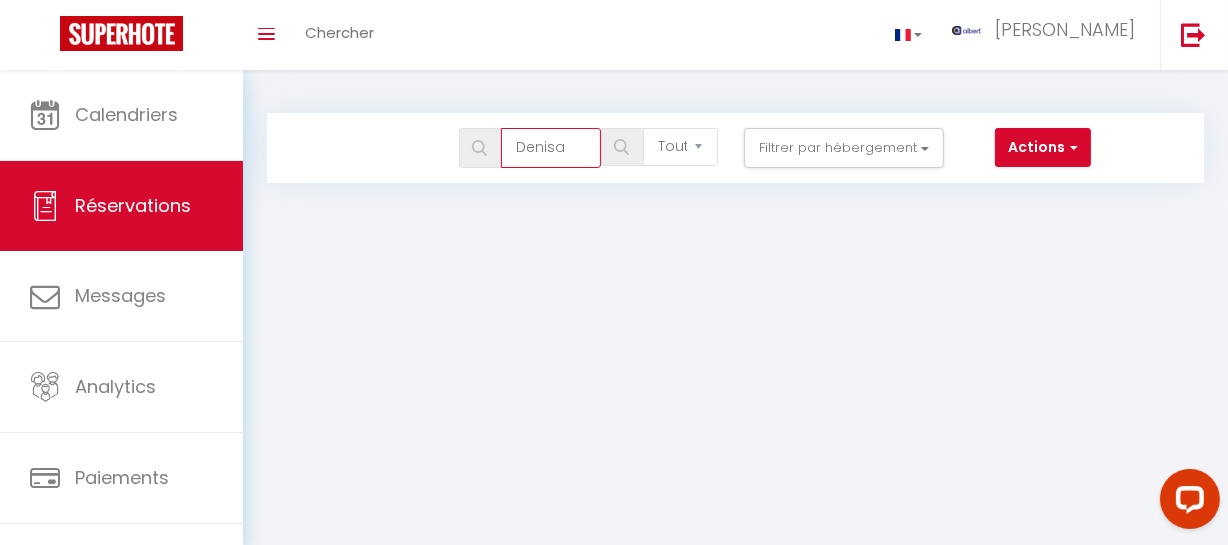 drag, startPoint x: 575, startPoint y: 155, endPoint x: 480, endPoint y: 142, distance: 95.885345 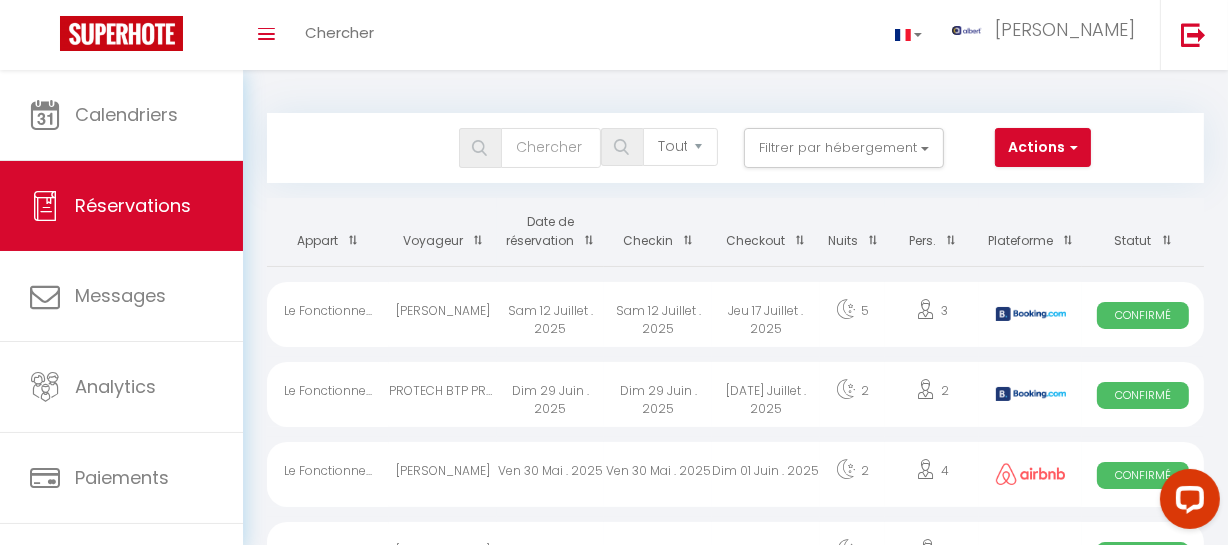 click on "Artur Apostol" at bounding box center (443, 314) 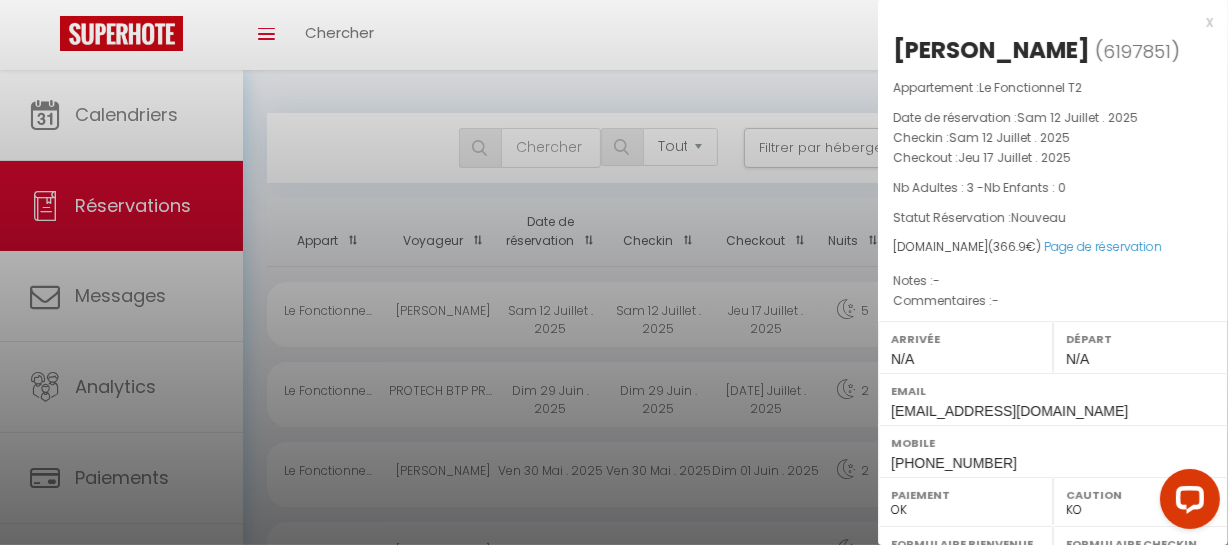 click on "+33699439899" at bounding box center [954, 463] 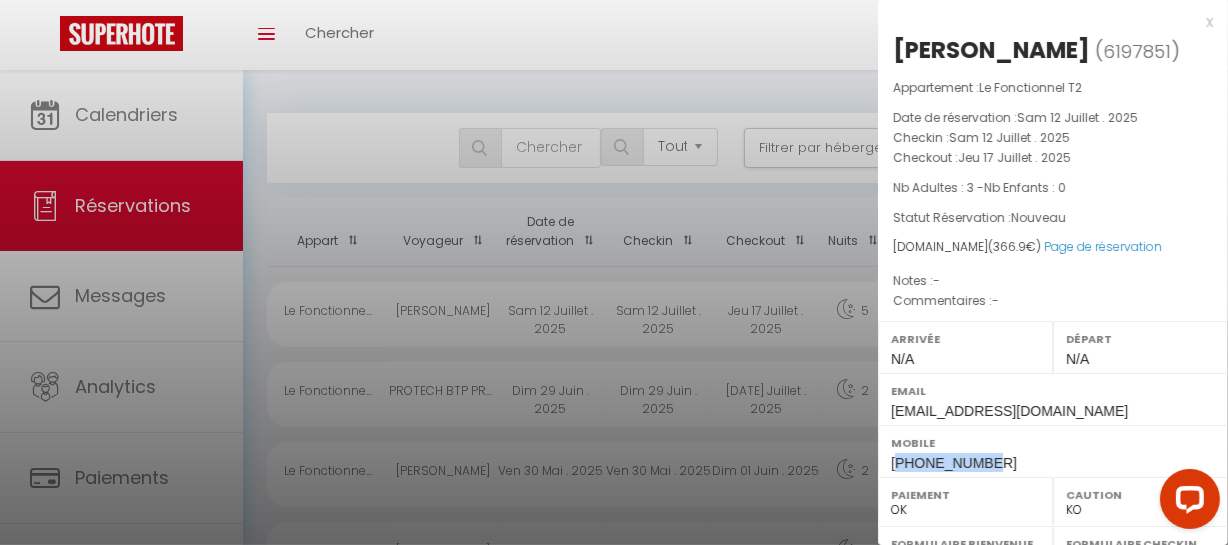 click on "+33699439899" at bounding box center (954, 463) 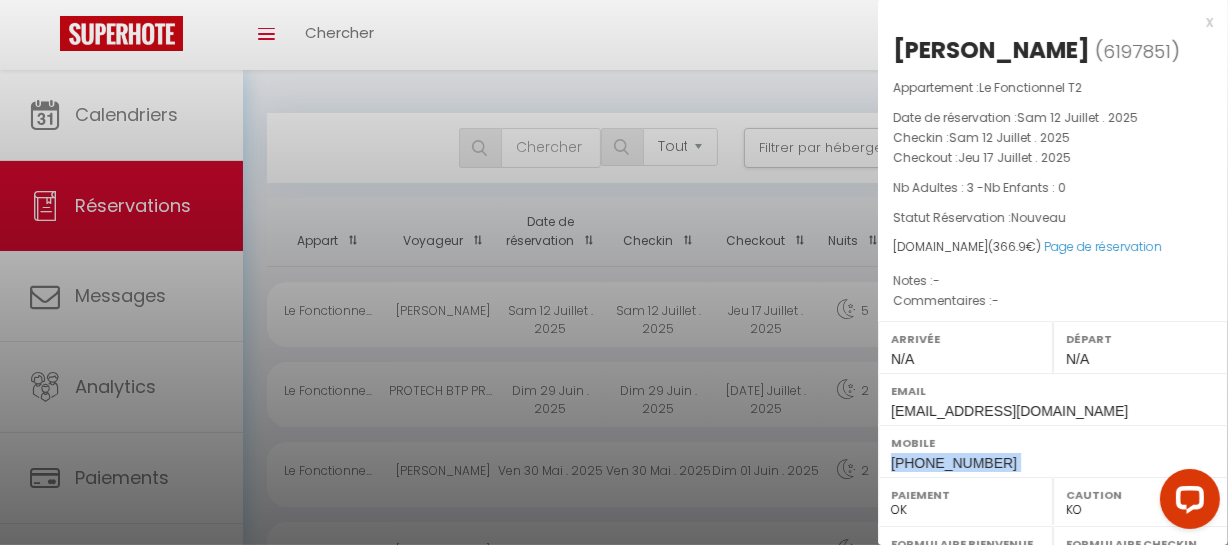 click on "+33699439899" at bounding box center [954, 463] 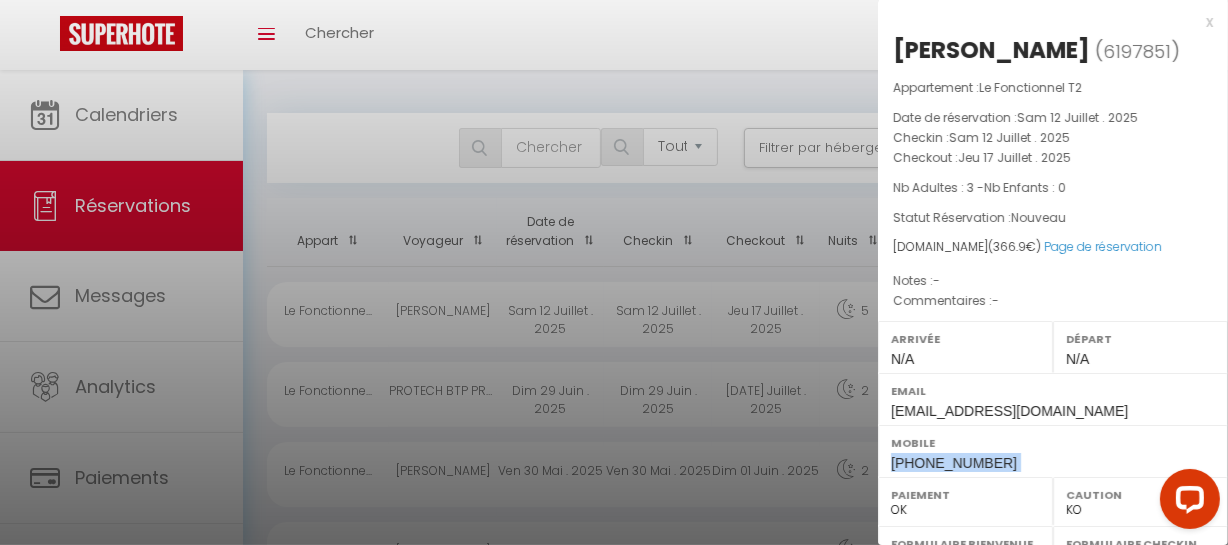 copy on "+33699439899" 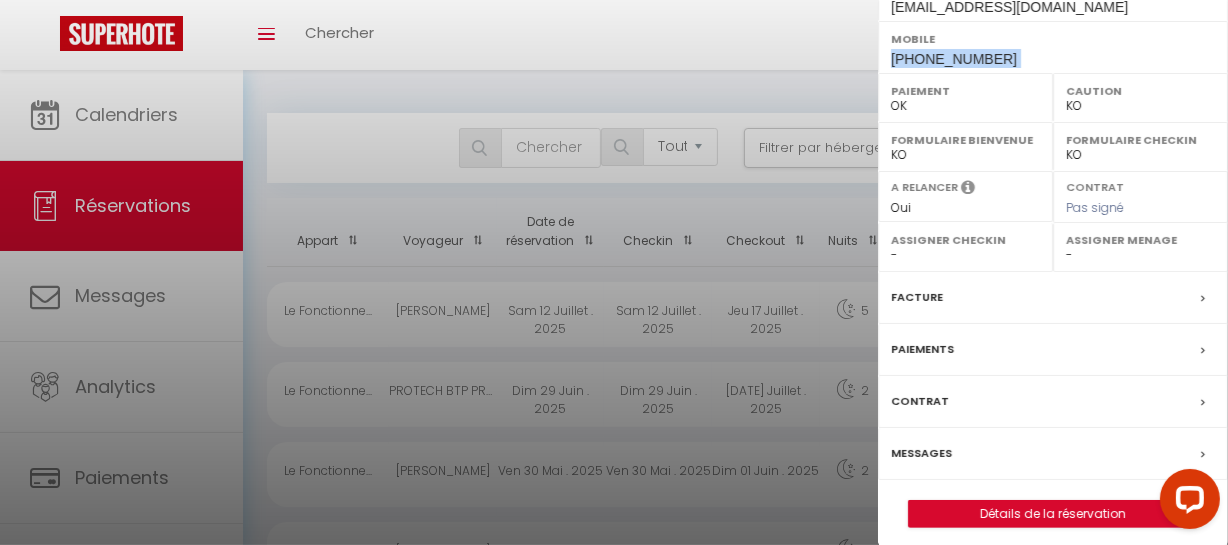 scroll, scrollTop: 415, scrollLeft: 0, axis: vertical 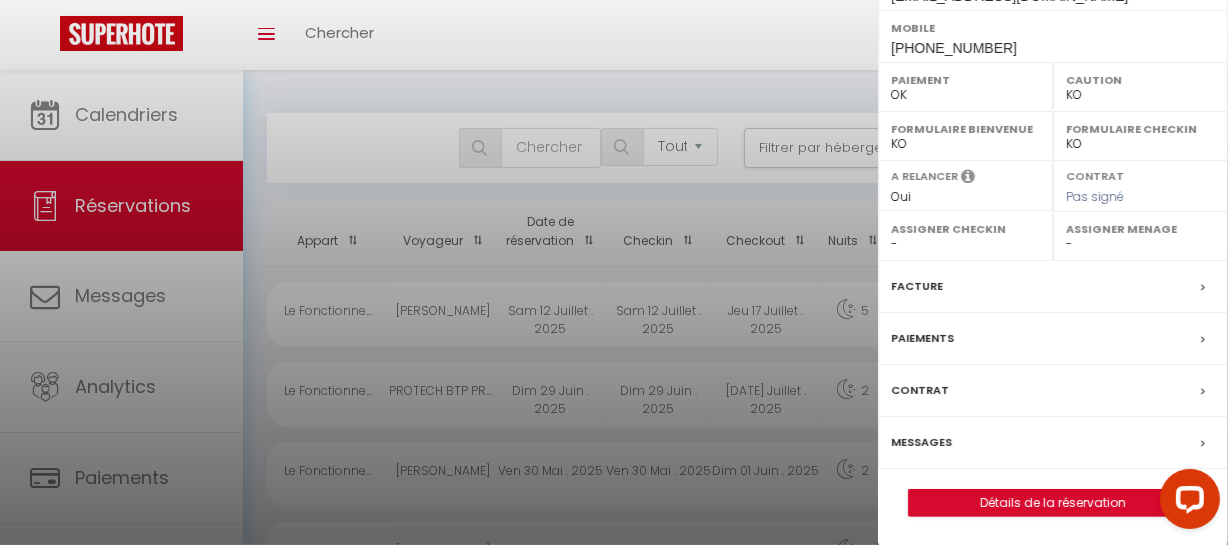 click on "Paiements" at bounding box center [922, 338] 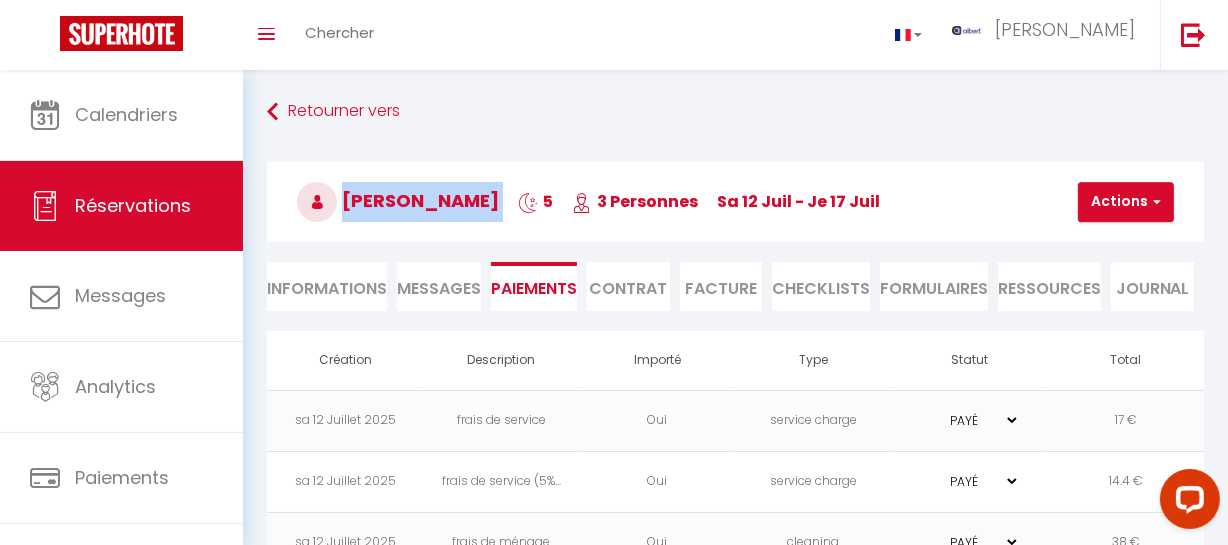 drag, startPoint x: 496, startPoint y: 192, endPoint x: 426, endPoint y: 239, distance: 84.31489 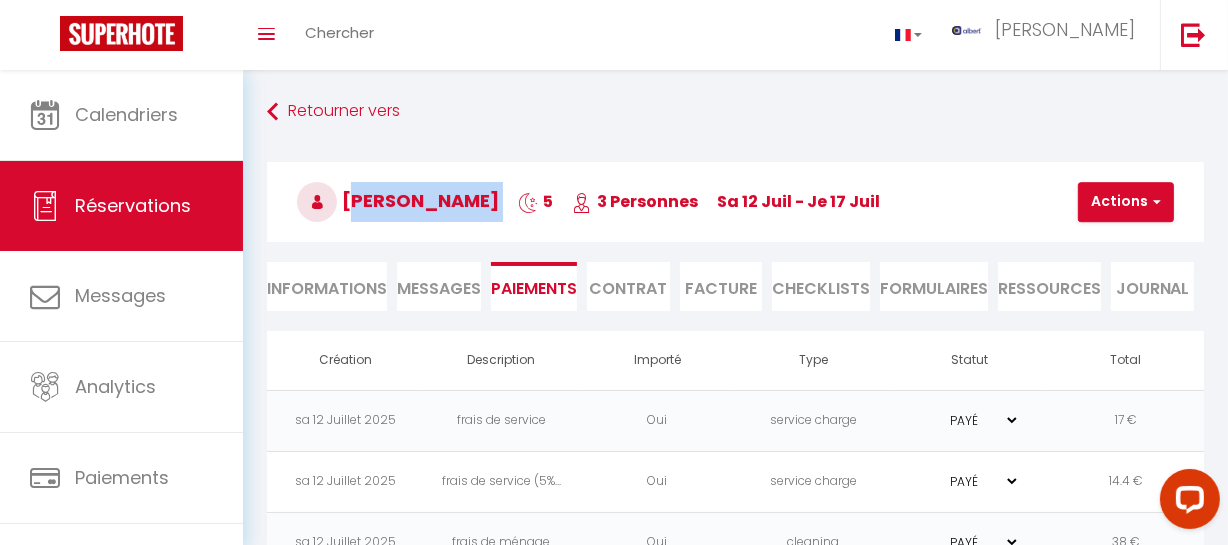 copy on "Artur   Apostol" 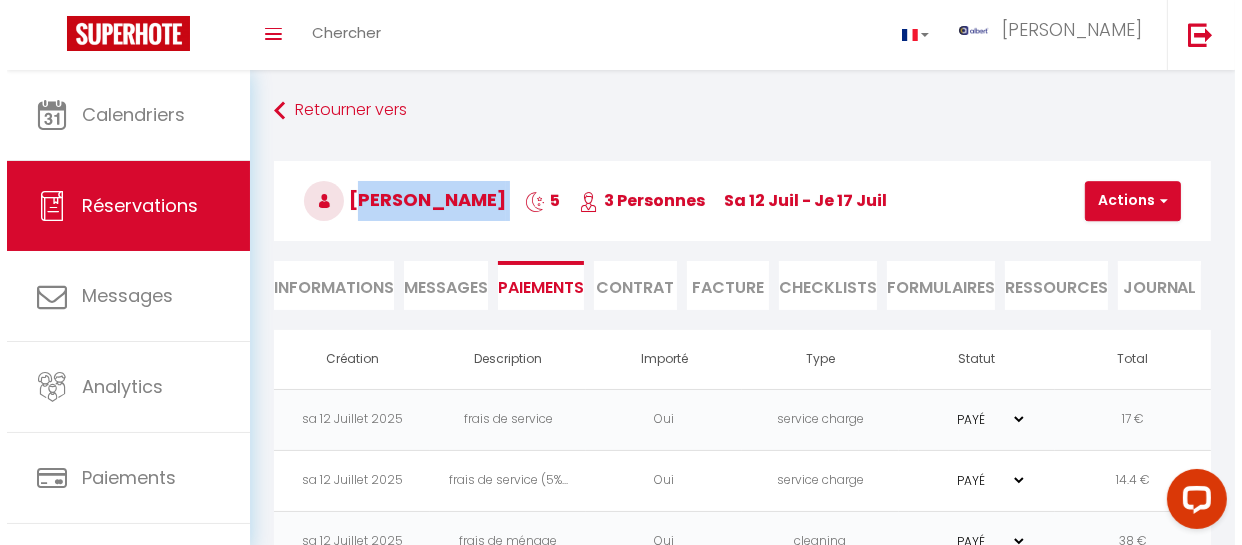 scroll, scrollTop: 0, scrollLeft: 0, axis: both 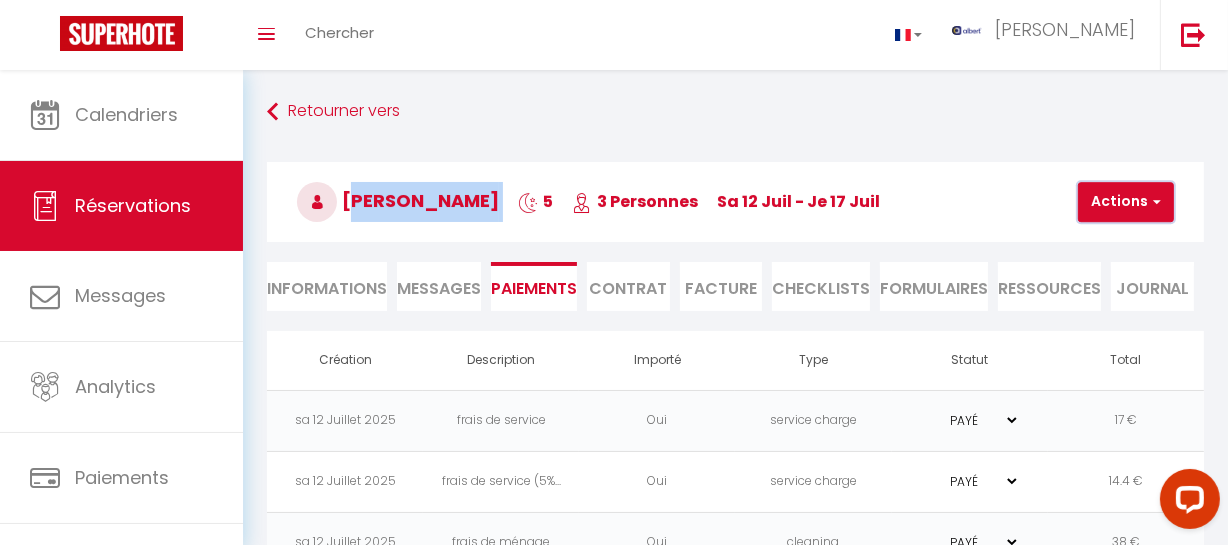 click on "Actions" at bounding box center [1126, 202] 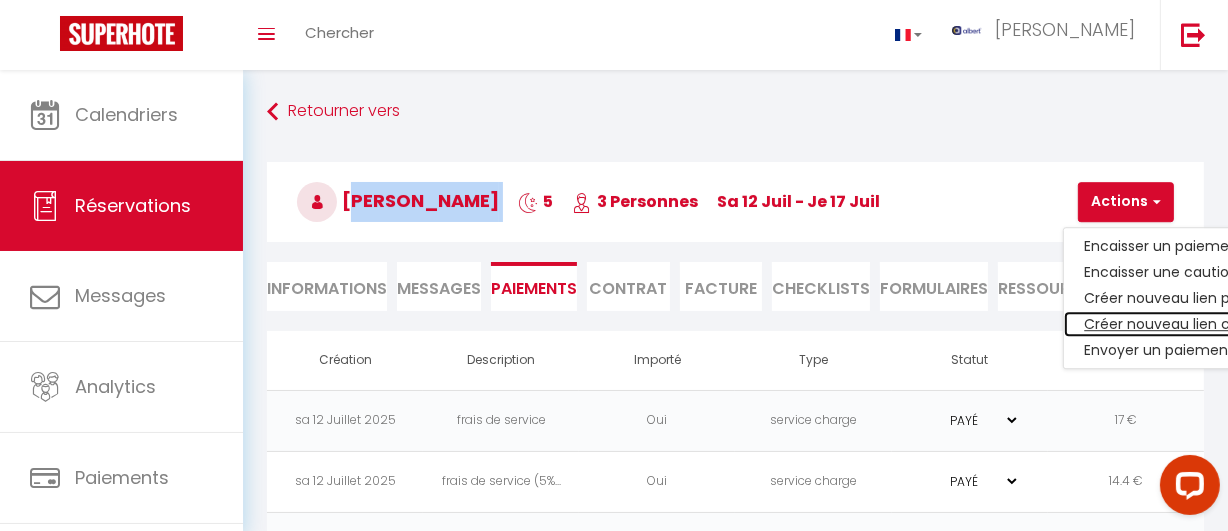 click on "Créer nouveau lien caution" at bounding box center [1187, 324] 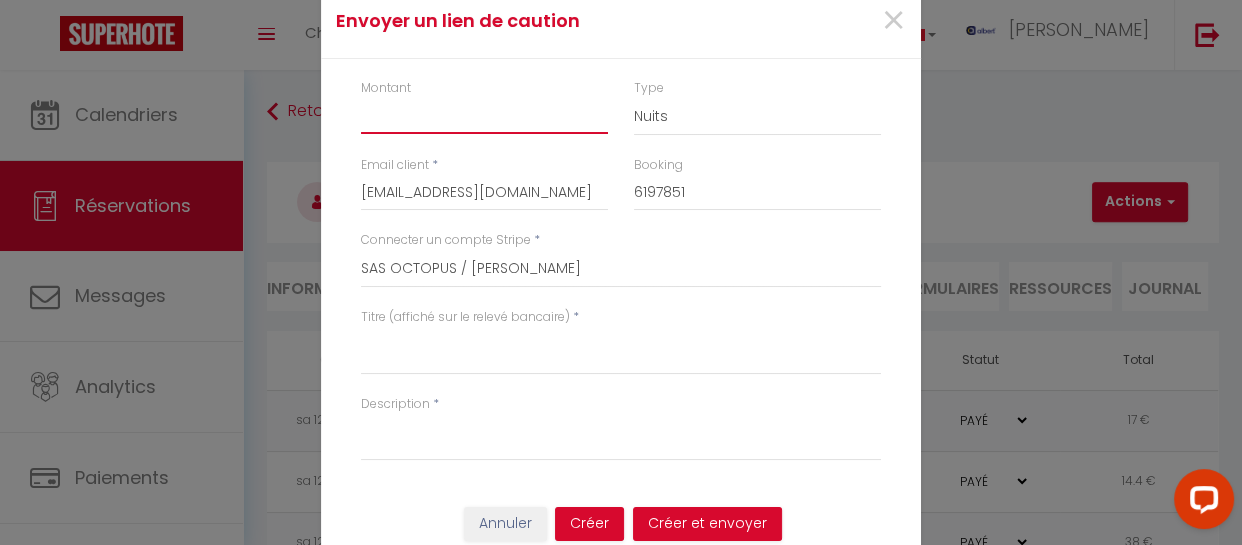 click on "Montant" at bounding box center (484, 116) 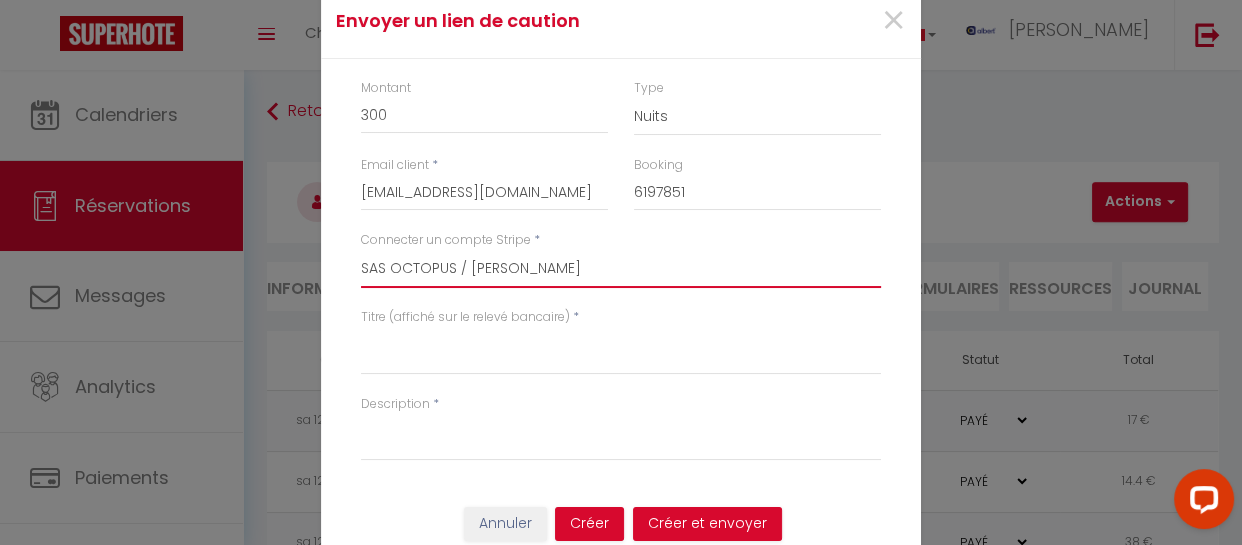 click on "SAS OCTOPUS / NICOLAS FATOU LEGEND / LE SAINT LAURENT LEGEND / APPART STAN LEGEND / SCI MARIA LEGEND / LAURIE BUFFET LEGEND / ESTELLE SAINT ANTOINE LEGEND / ESTELLE RUE DE LA BARRE LEGEND / CONCIERGERIE LEGEND LEGEND / ESTELLE MONTLUCON LEGEND / ESTELLE RUE DE LYON MACON LEGEND / ESTELLE VICHY LEGEND / SCI VICTORIA LEGEND / RUDY LEGEND / SCI CD DURAND LEGEND / SCI OV PECH LEGEND / RUDY MONTLUCON LEGEND / LA MAIN VERTE LEGEND / LA GRANGE NEUVE Valérie Gorry - Cocoon loc'atlantic" at bounding box center (621, 269) 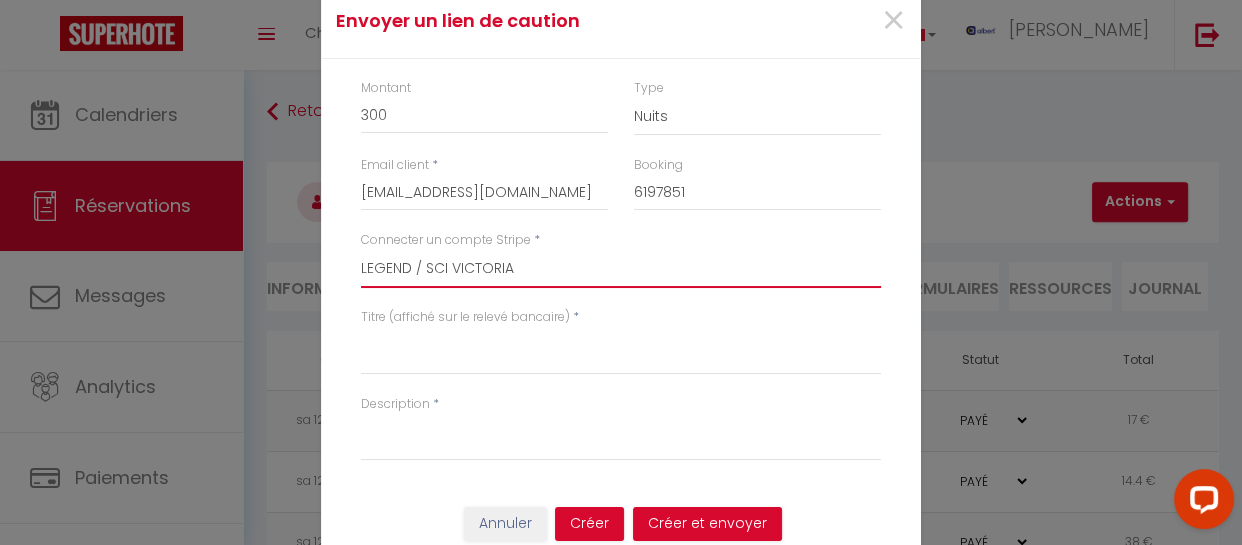 click on "SAS OCTOPUS / NICOLAS FATOU LEGEND / LE SAINT LAURENT LEGEND / APPART STAN LEGEND / SCI MARIA LEGEND / LAURIE BUFFET LEGEND / ESTELLE SAINT ANTOINE LEGEND / ESTELLE RUE DE LA BARRE LEGEND / CONCIERGERIE LEGEND LEGEND / ESTELLE MONTLUCON LEGEND / ESTELLE RUE DE LYON MACON LEGEND / ESTELLE VICHY LEGEND / SCI VICTORIA LEGEND / RUDY LEGEND / SCI CD DURAND LEGEND / SCI OV PECH LEGEND / RUDY MONTLUCON LEGEND / LA MAIN VERTE LEGEND / LA GRANGE NEUVE Valérie Gorry - Cocoon loc'atlantic" at bounding box center (621, 269) 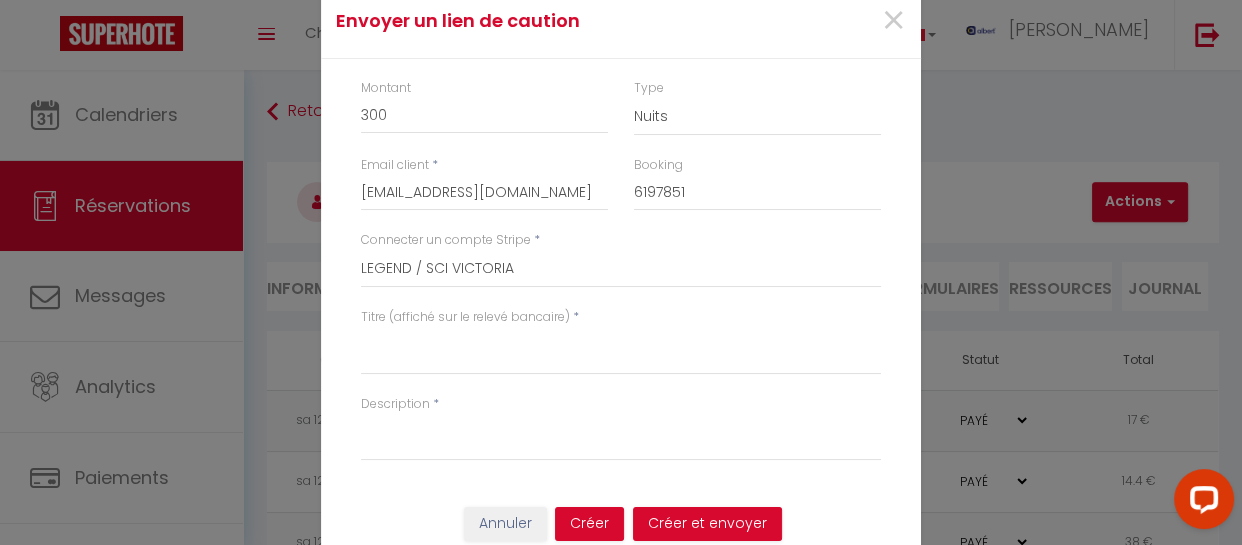 click on "Connecter un compte Stripe
*   SAS OCTOPUS / NICOLAS FATOU LEGEND / LE SAINT LAURENT LEGEND / APPART STAN LEGEND / SCI MARIA LEGEND / LAURIE BUFFET LEGEND / ESTELLE SAINT ANTOINE LEGEND / ESTELLE RUE DE LA BARRE LEGEND / CONCIERGERIE LEGEND LEGEND / ESTELLE MONTLUCON LEGEND / ESTELLE RUE DE LYON MACON LEGEND / ESTELLE VICHY LEGEND / SCI VICTORIA LEGEND / RUDY LEGEND / SCI CD DURAND LEGEND / SCI OV PECH LEGEND / RUDY MONTLUCON LEGEND / LA MAIN VERTE LEGEND / LA GRANGE NEUVE Valérie Gorry - Cocoon loc'atlantic" at bounding box center [621, 269] 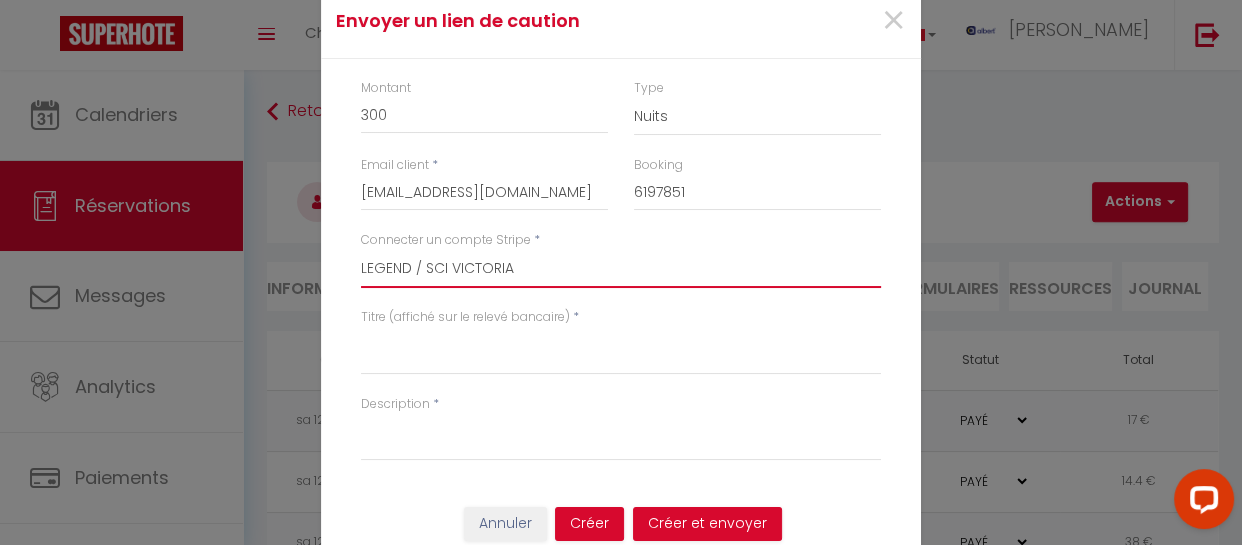 click on "SAS OCTOPUS / NICOLAS FATOU LEGEND / LE SAINT LAURENT LEGEND / APPART STAN LEGEND / SCI MARIA LEGEND / LAURIE BUFFET LEGEND / ESTELLE SAINT ANTOINE LEGEND / ESTELLE RUE DE LA BARRE LEGEND / CONCIERGERIE LEGEND LEGEND / ESTELLE MONTLUCON LEGEND / ESTELLE RUE DE LYON MACON LEGEND / ESTELLE VICHY LEGEND / SCI VICTORIA LEGEND / RUDY LEGEND / SCI CD DURAND LEGEND / SCI OV PECH LEGEND / RUDY MONTLUCON LEGEND / LA MAIN VERTE LEGEND / LA GRANGE NEUVE Valérie Gorry - Cocoon loc'atlantic" at bounding box center [621, 269] 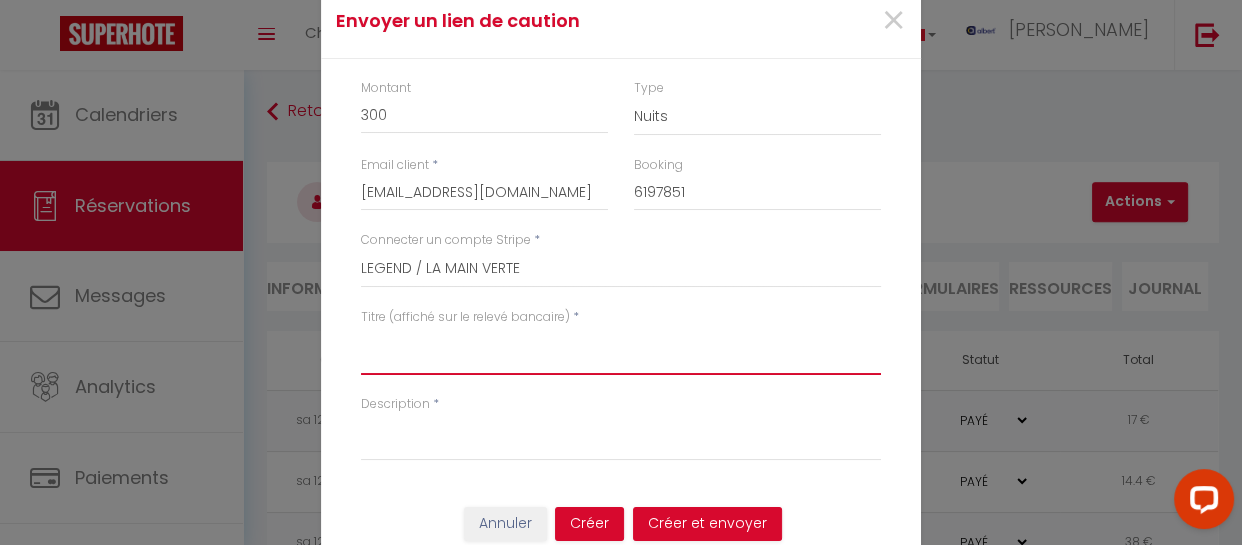 click on "Titre (affiché sur le relevé bancaire)" at bounding box center (621, 351) 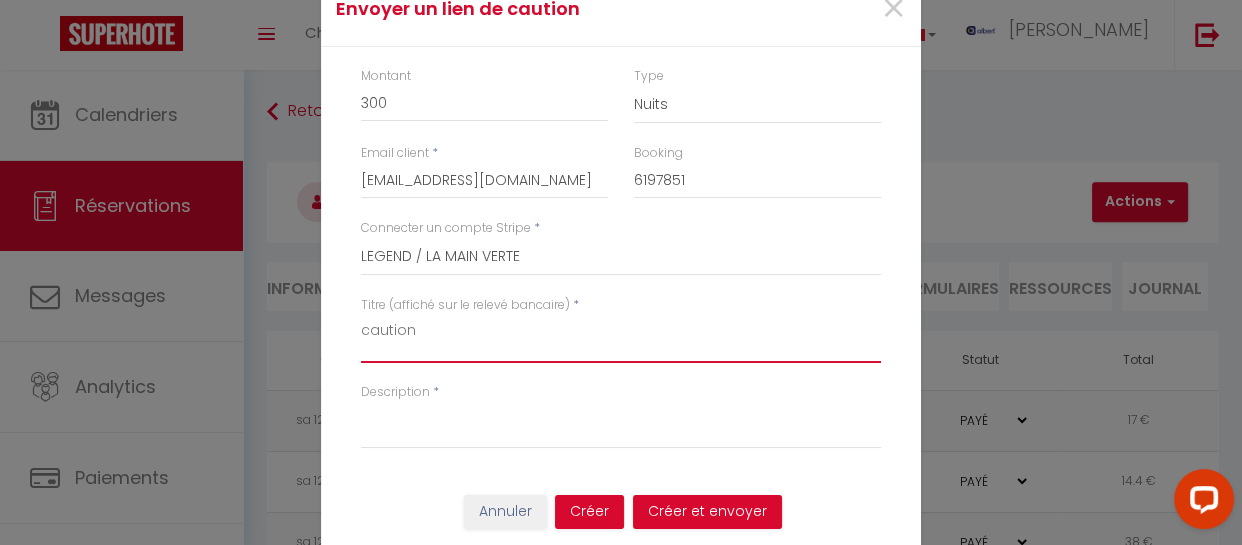 scroll, scrollTop: 16, scrollLeft: 0, axis: vertical 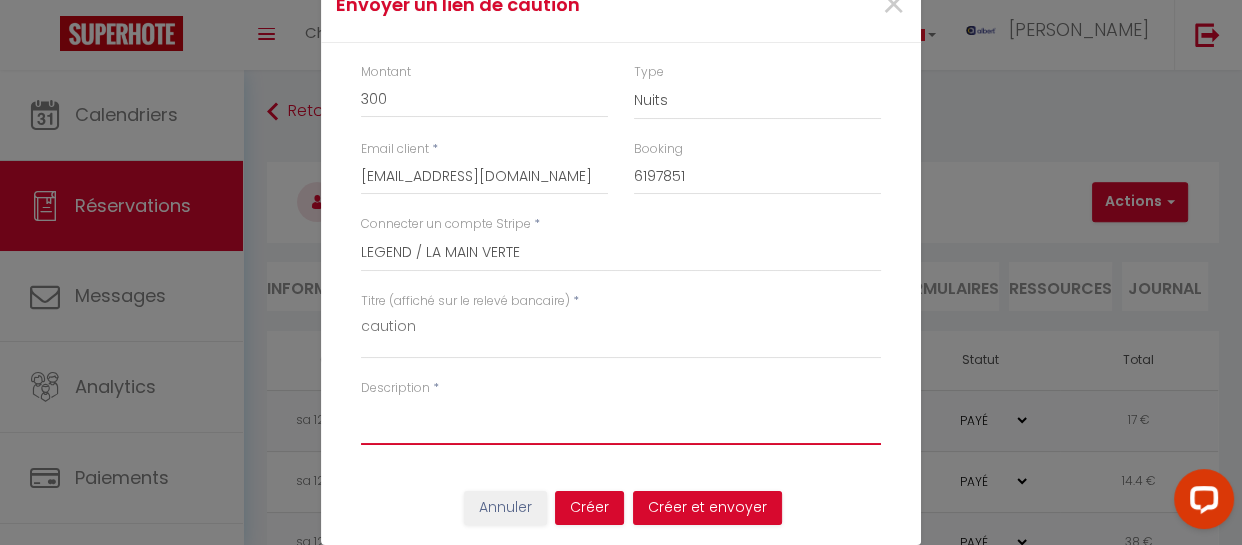 click on "Description" at bounding box center [621, 421] 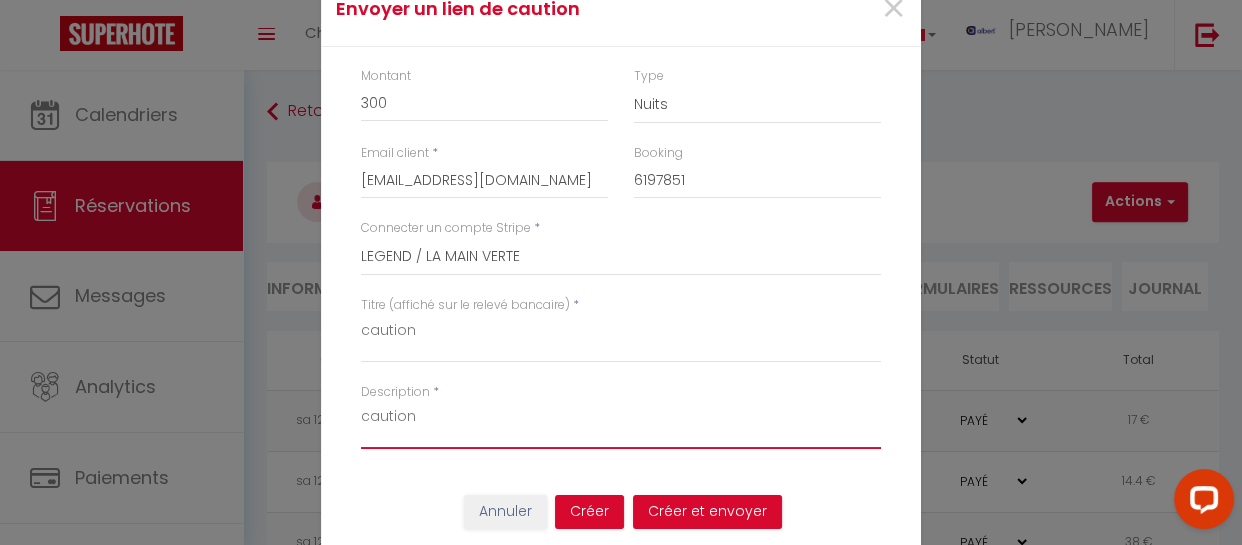 scroll, scrollTop: 16, scrollLeft: 0, axis: vertical 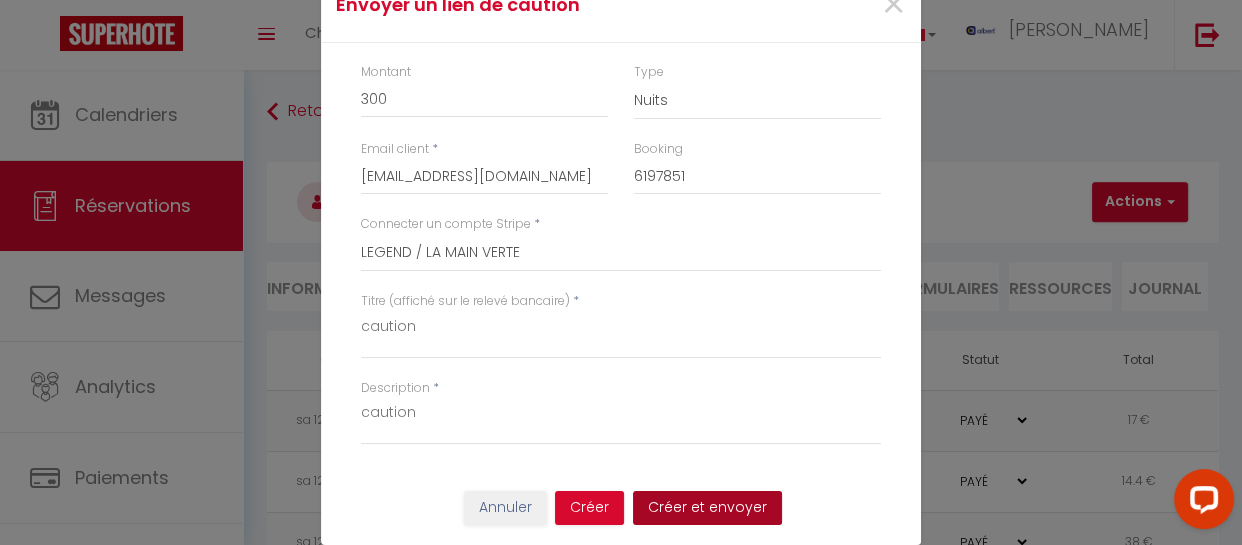 click on "Créer et envoyer" at bounding box center [707, 508] 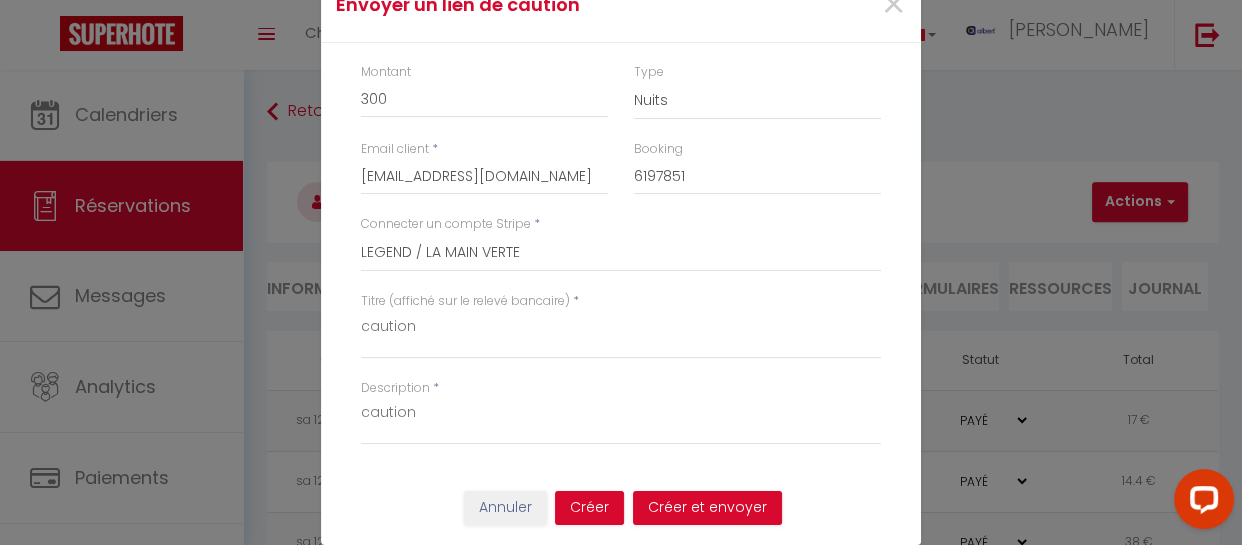 scroll, scrollTop: 16, scrollLeft: 0, axis: vertical 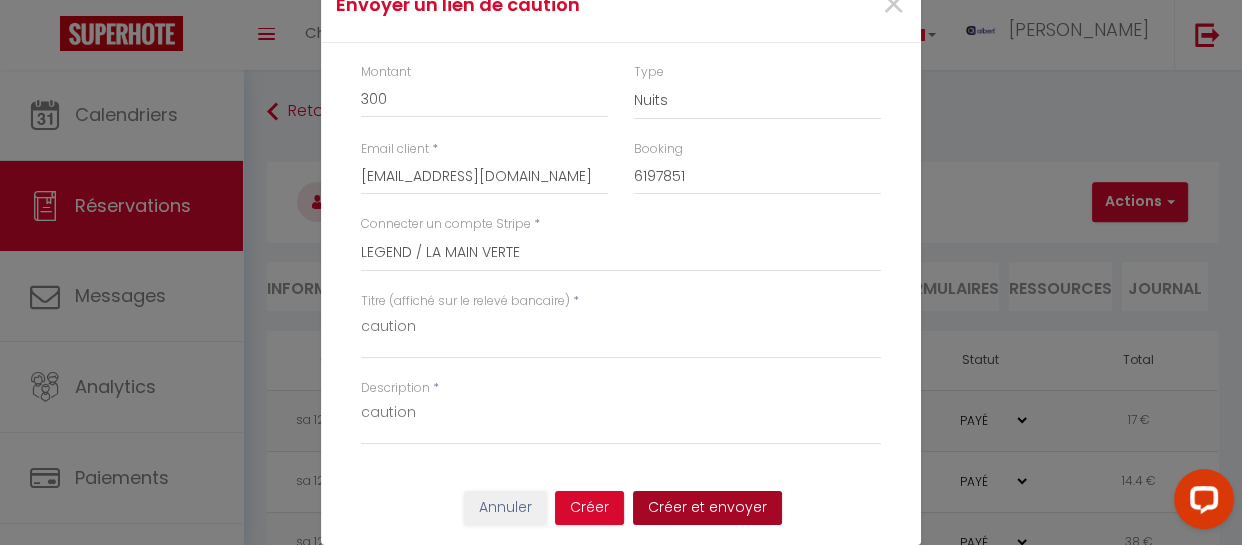click on "Créer et envoyer" at bounding box center [707, 508] 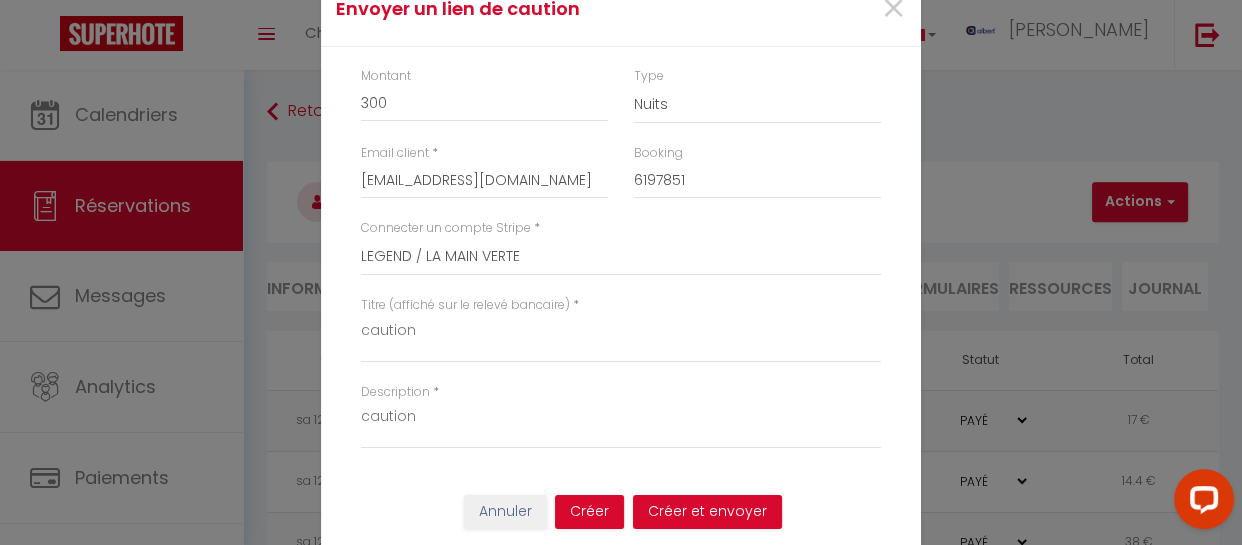 scroll, scrollTop: 16, scrollLeft: 0, axis: vertical 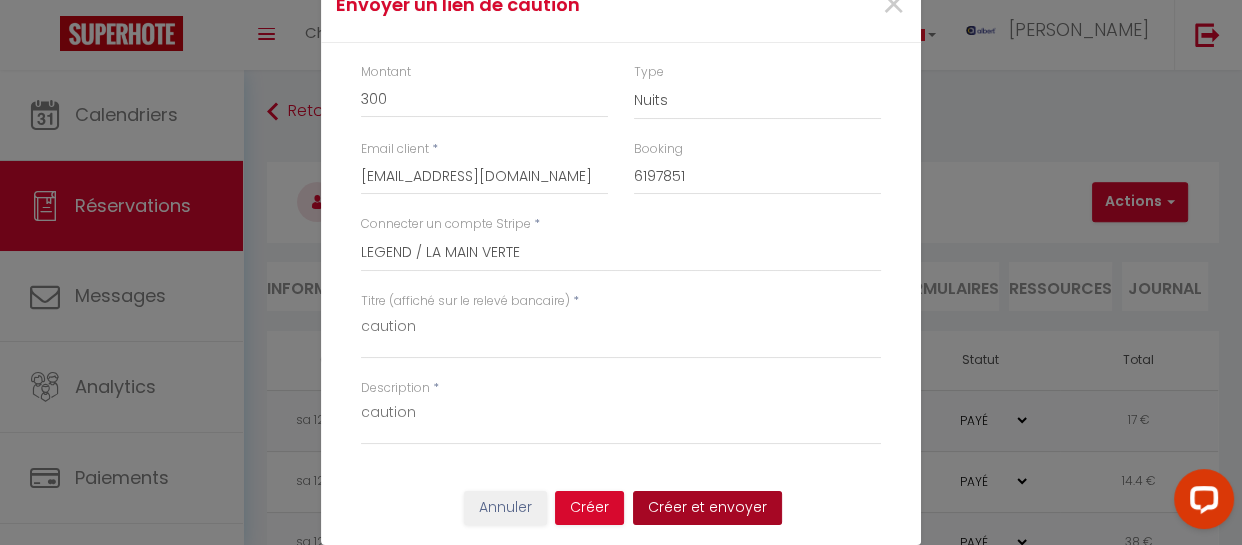 click on "Créer et envoyer" at bounding box center [707, 508] 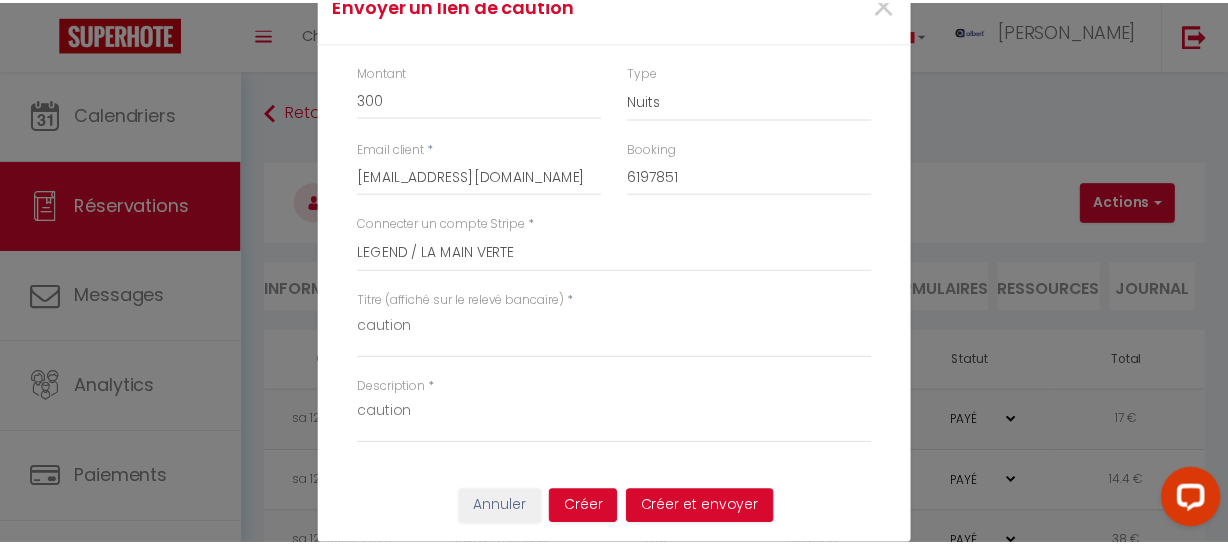 scroll, scrollTop: 0, scrollLeft: 0, axis: both 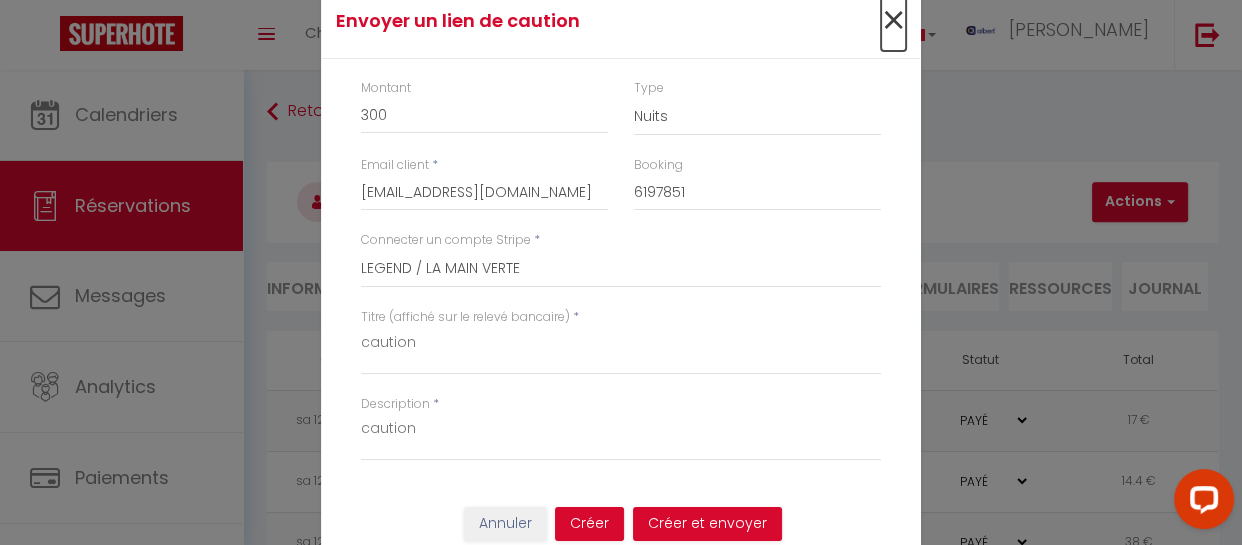 click on "×" at bounding box center (893, 21) 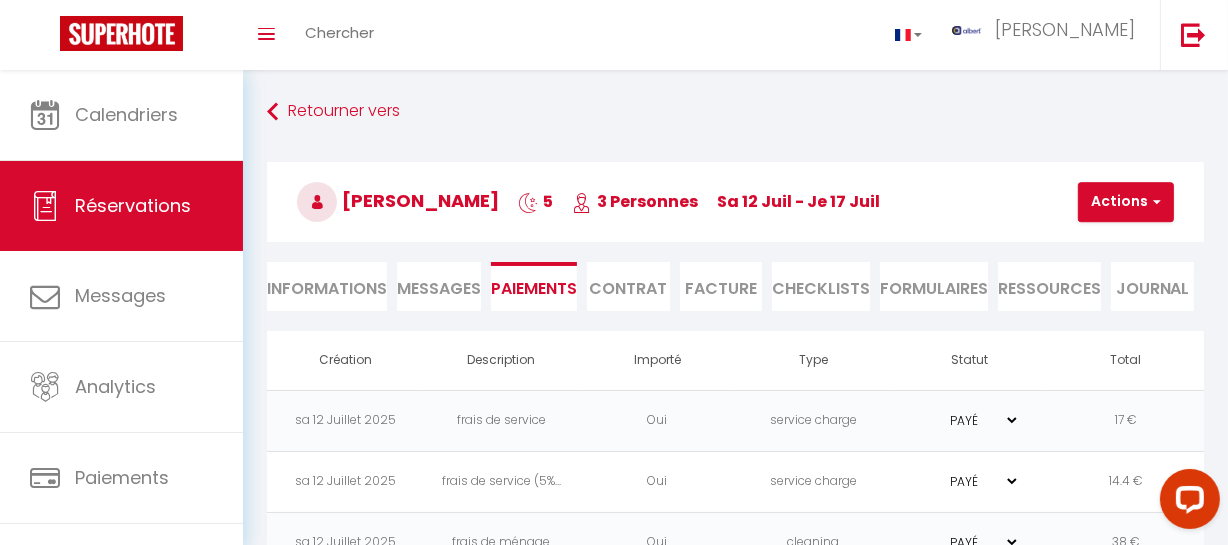 click on "Messages" at bounding box center (439, 288) 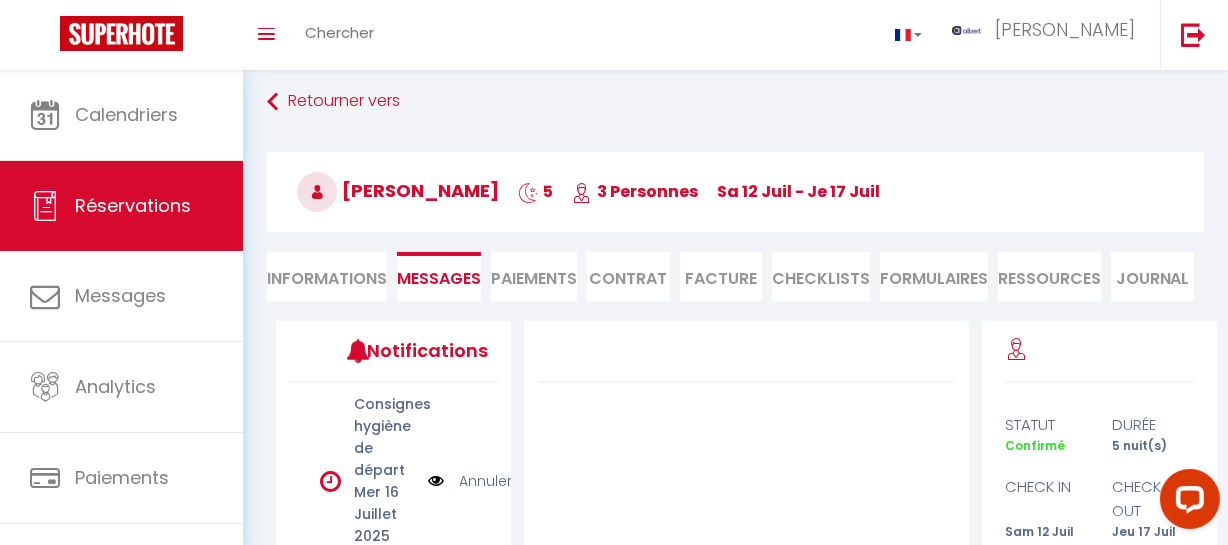 scroll, scrollTop: 0, scrollLeft: 0, axis: both 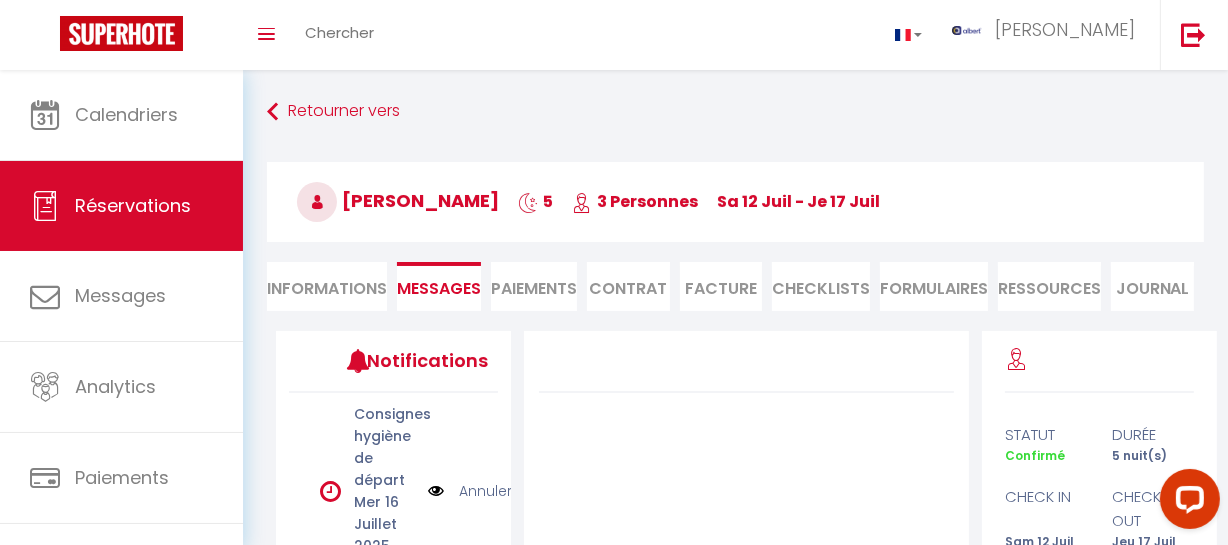 click on "Paiements" at bounding box center (534, 286) 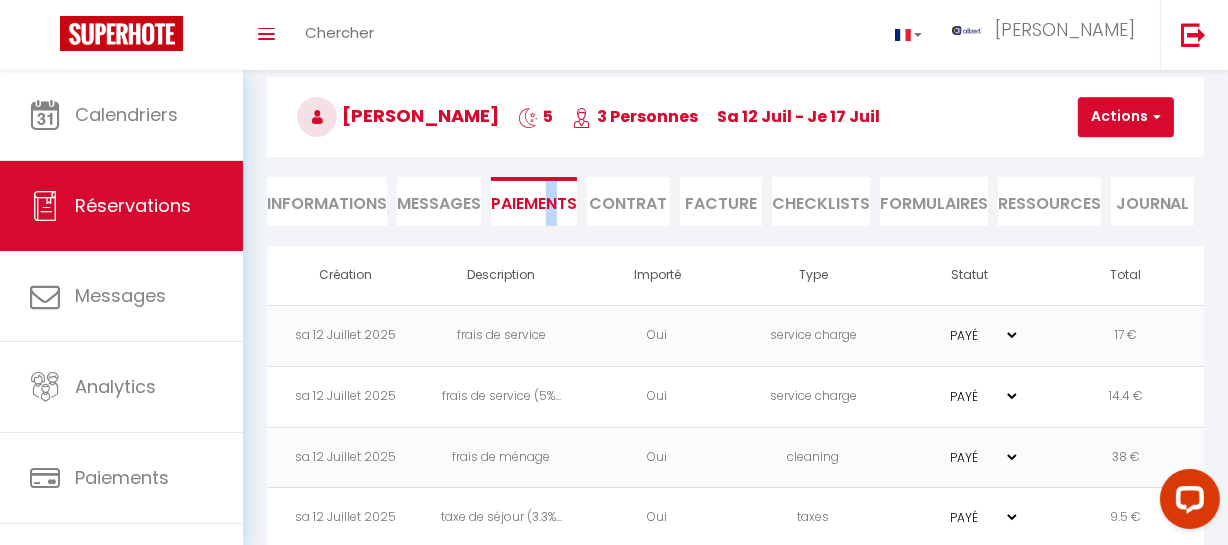 scroll, scrollTop: 182, scrollLeft: 0, axis: vertical 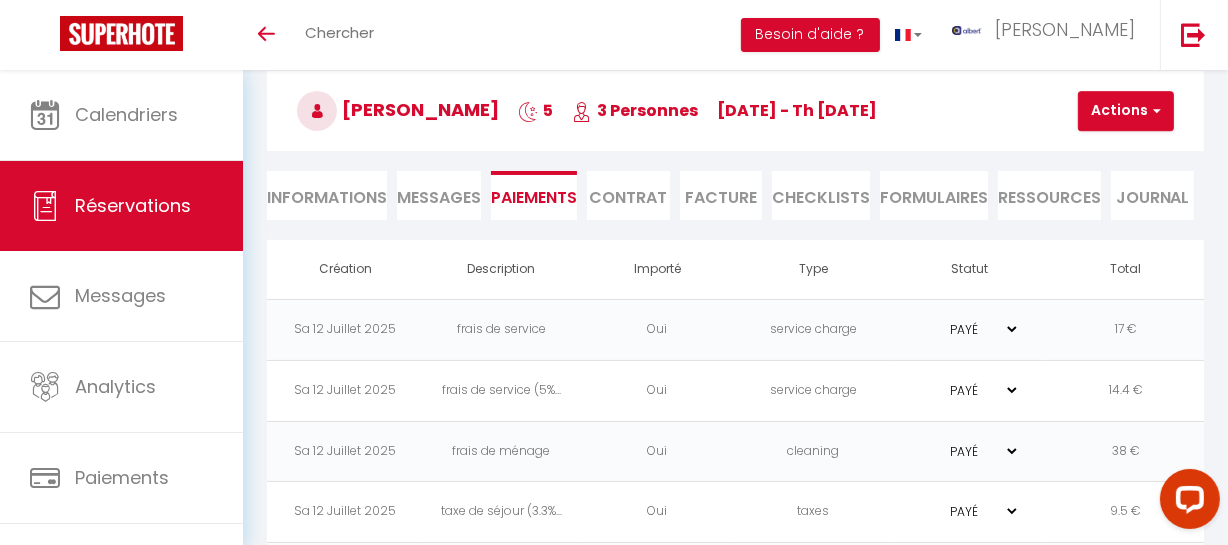 drag, startPoint x: 444, startPoint y: 193, endPoint x: 809, endPoint y: 324, distance: 387.79633 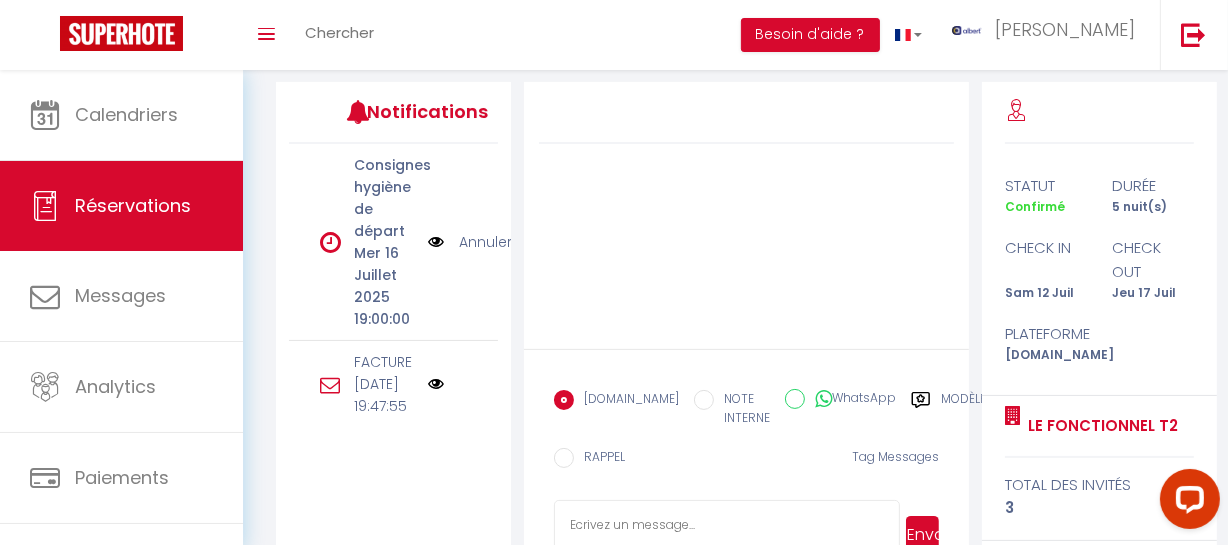 scroll, scrollTop: 272, scrollLeft: 0, axis: vertical 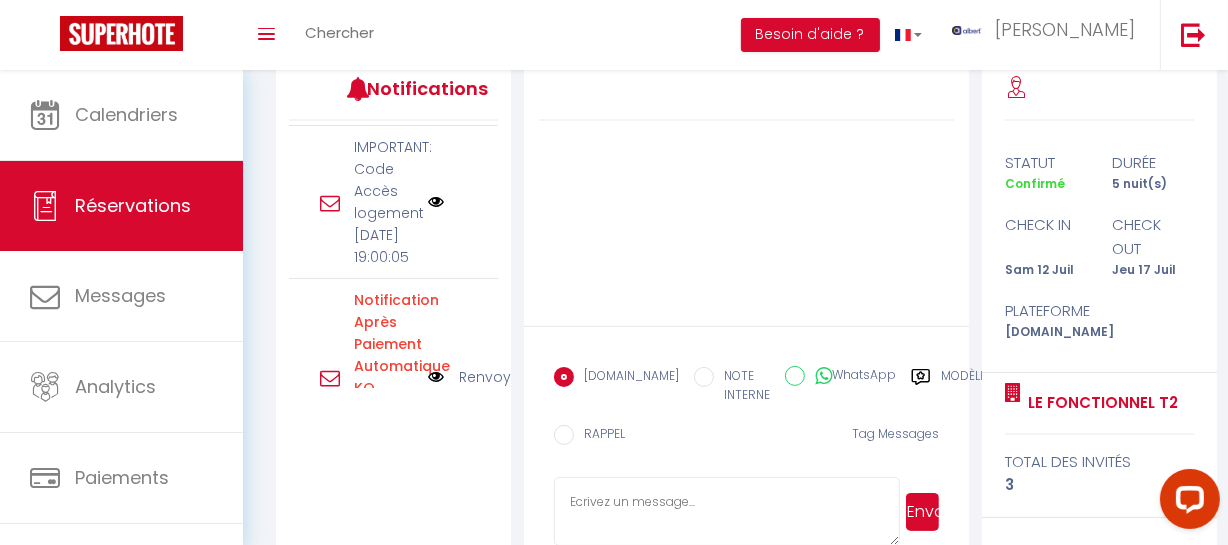 click at bounding box center (436, 202) 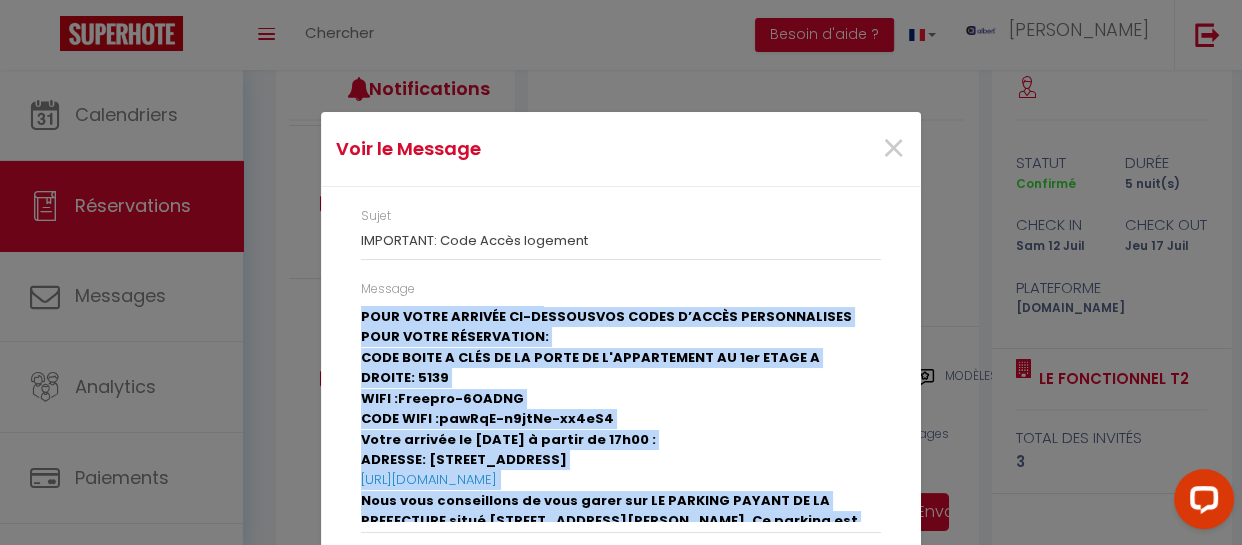 scroll, scrollTop: 437, scrollLeft: 0, axis: vertical 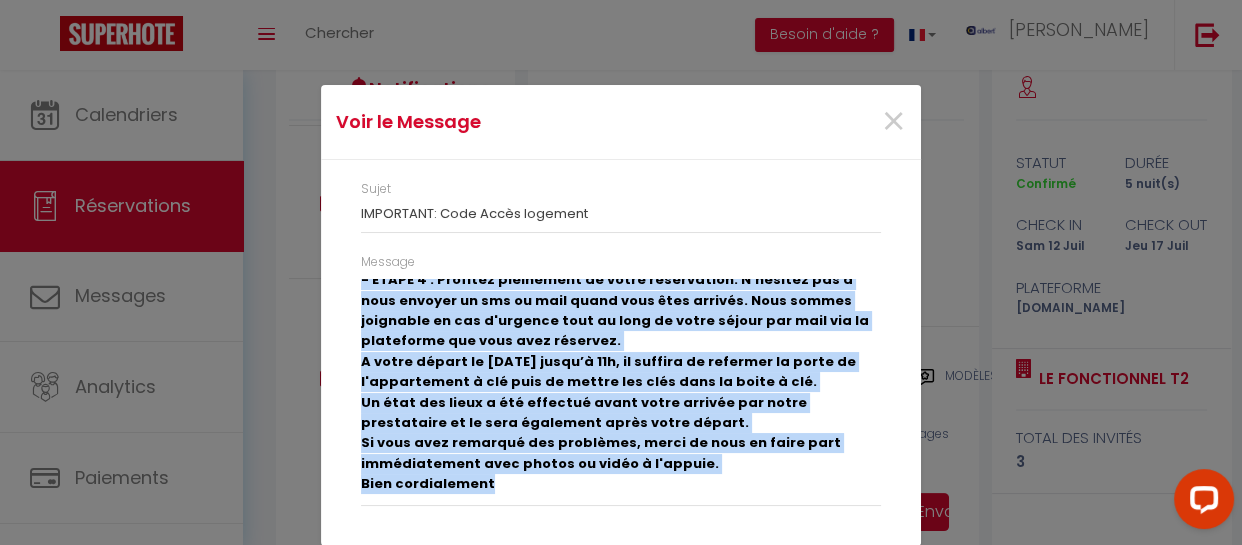 drag, startPoint x: 347, startPoint y: 317, endPoint x: 617, endPoint y: 496, distance: 323.94598 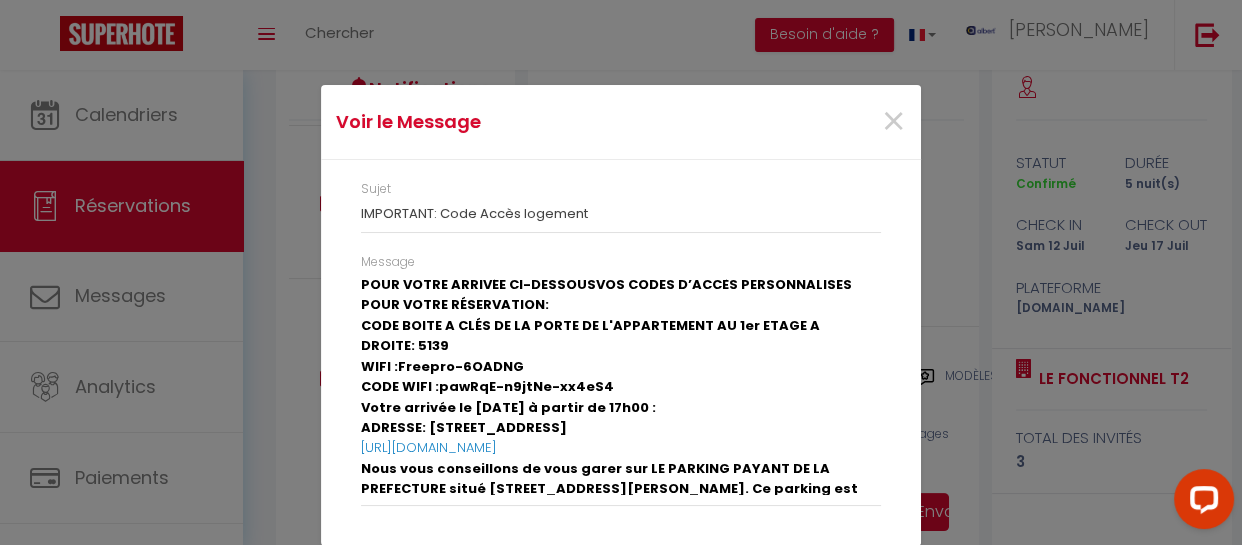 scroll, scrollTop: 0, scrollLeft: 0, axis: both 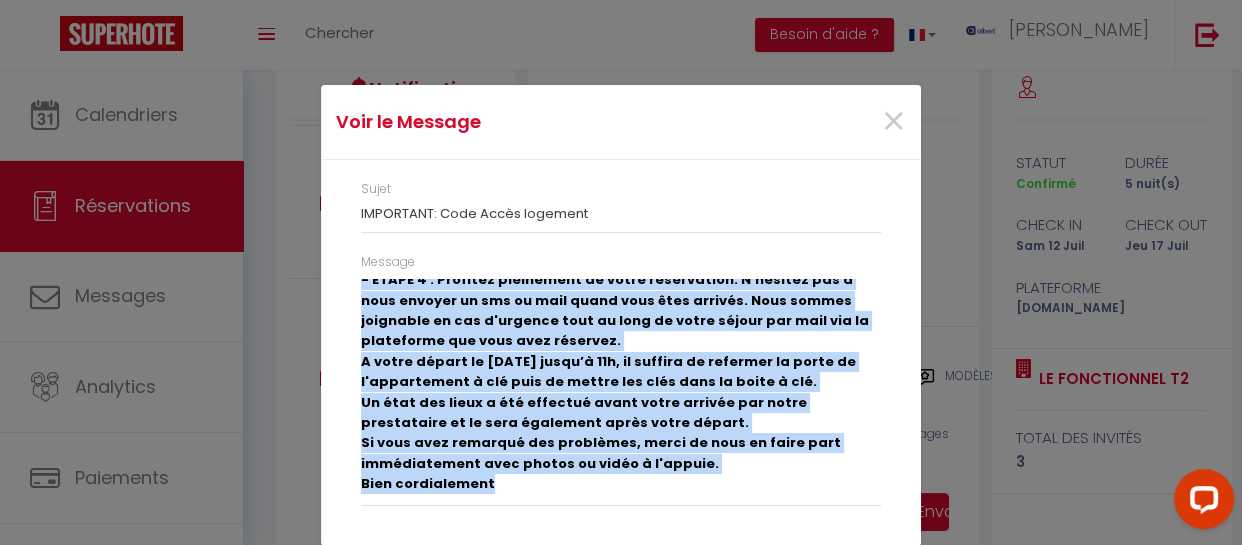 drag, startPoint x: 353, startPoint y: 312, endPoint x: 530, endPoint y: 498, distance: 256.75864 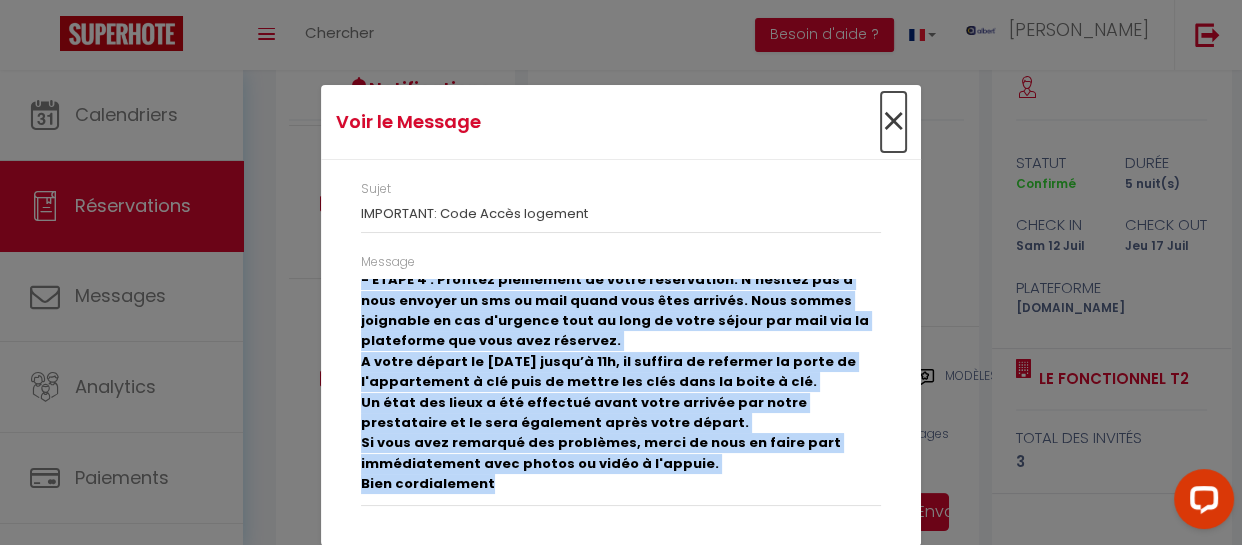 click on "×" at bounding box center [893, 122] 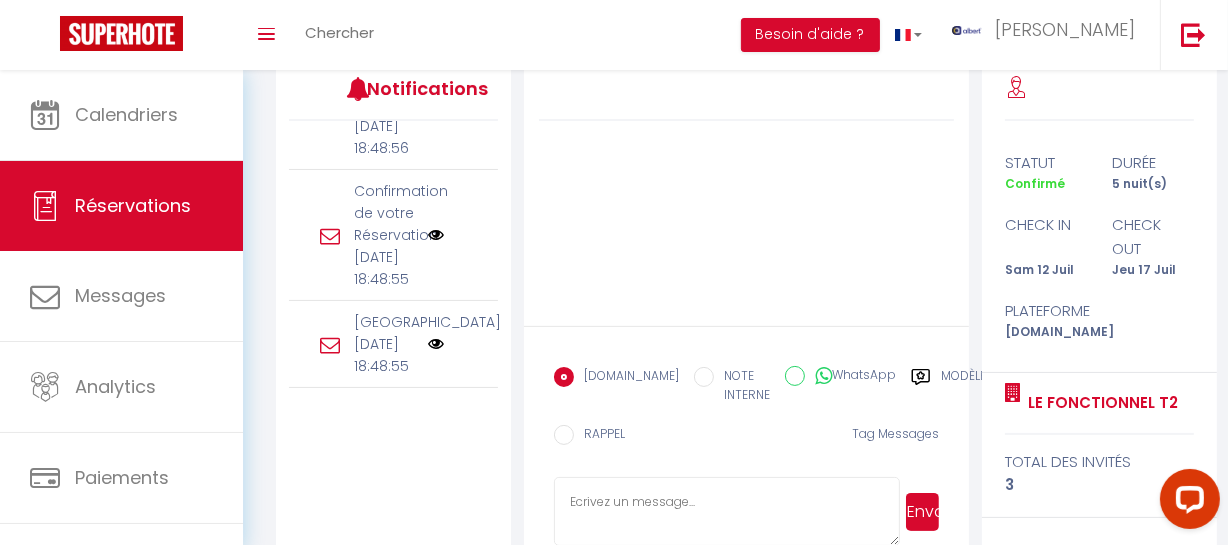 scroll, scrollTop: 1321, scrollLeft: 0, axis: vertical 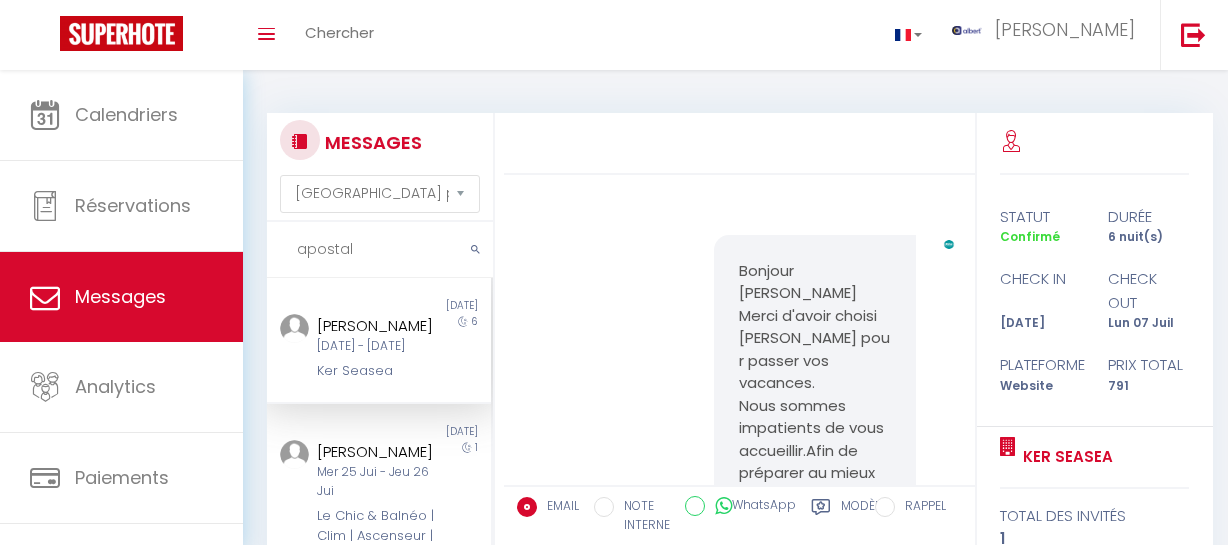 select on "message" 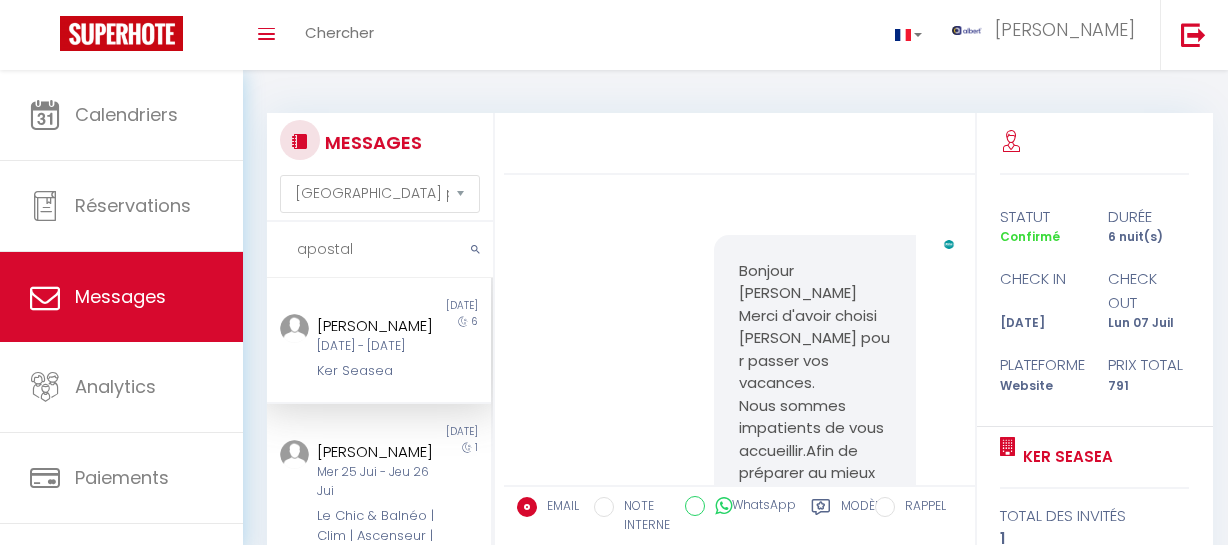 scroll, scrollTop: 0, scrollLeft: 0, axis: both 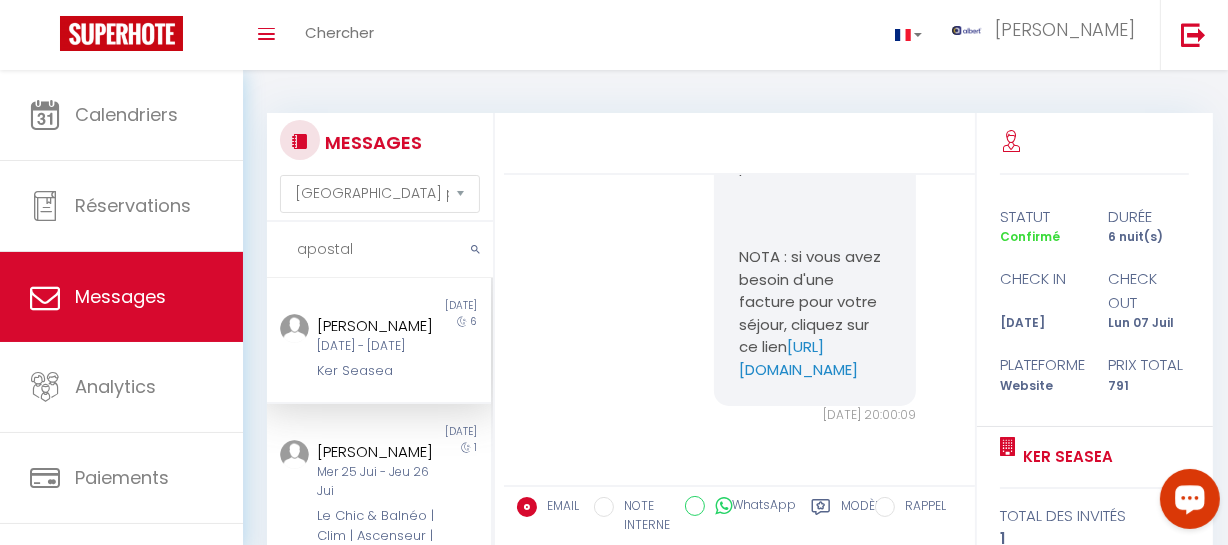 drag, startPoint x: 350, startPoint y: 259, endPoint x: 271, endPoint y: 249, distance: 79.630394 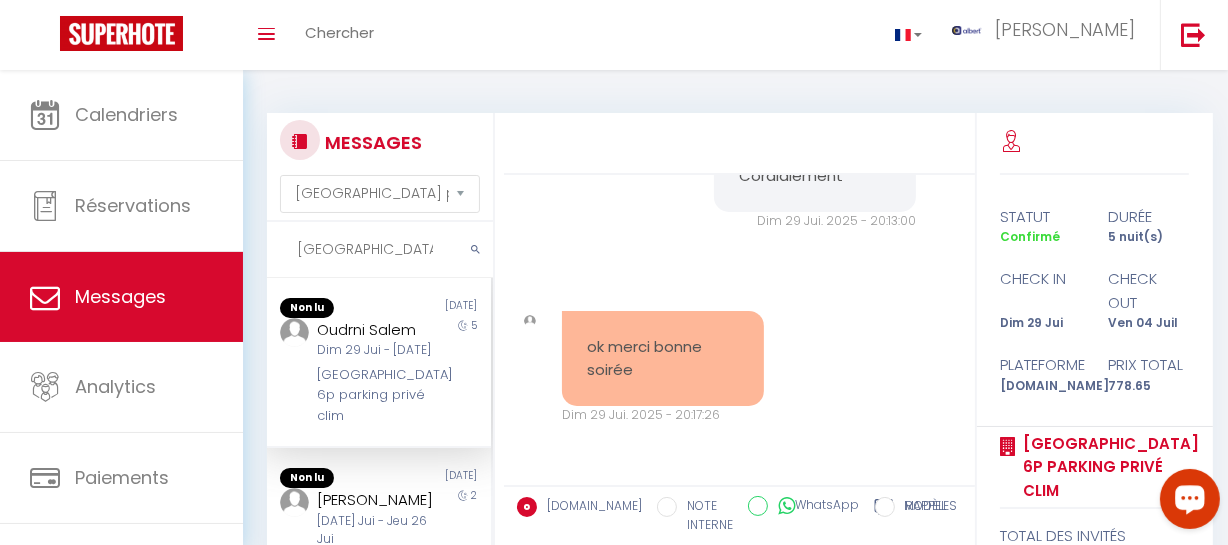 scroll, scrollTop: 3736, scrollLeft: 0, axis: vertical 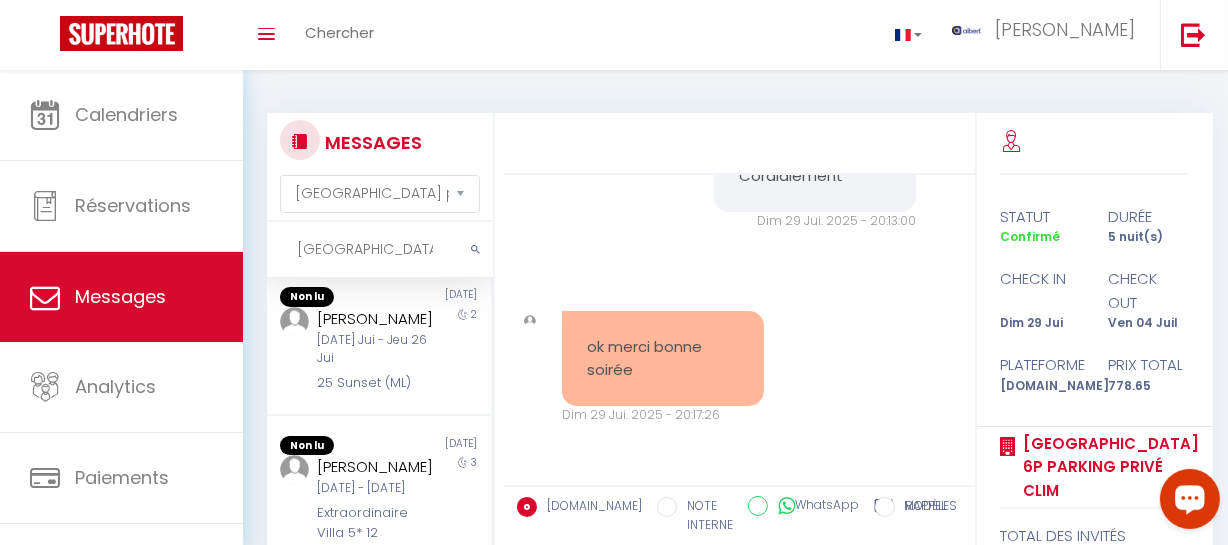 type on "[GEOGRAPHIC_DATA]" 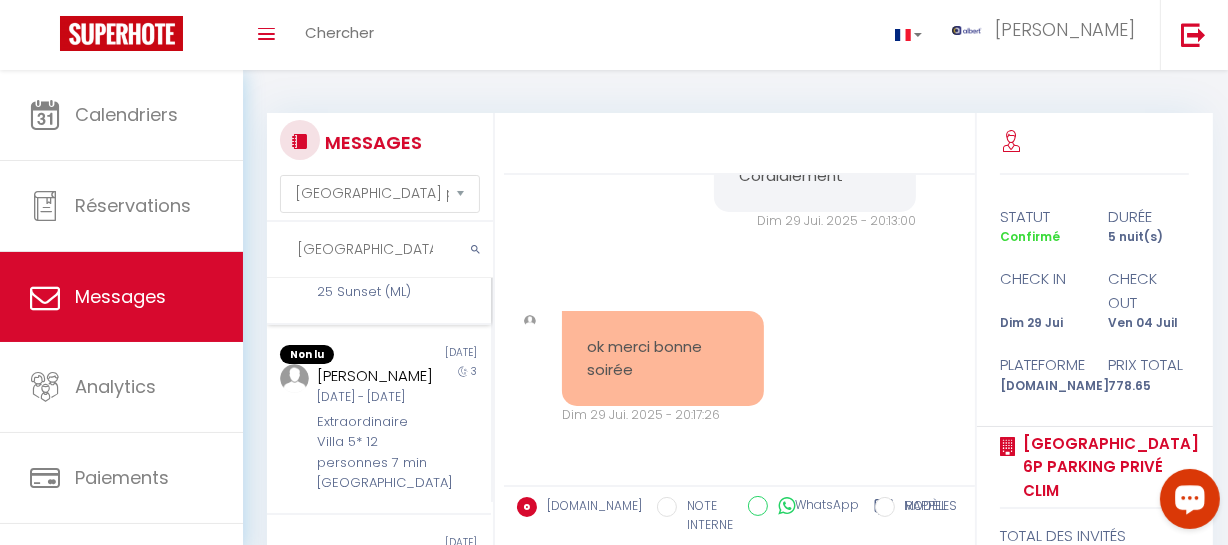 scroll, scrollTop: 181, scrollLeft: 0, axis: vertical 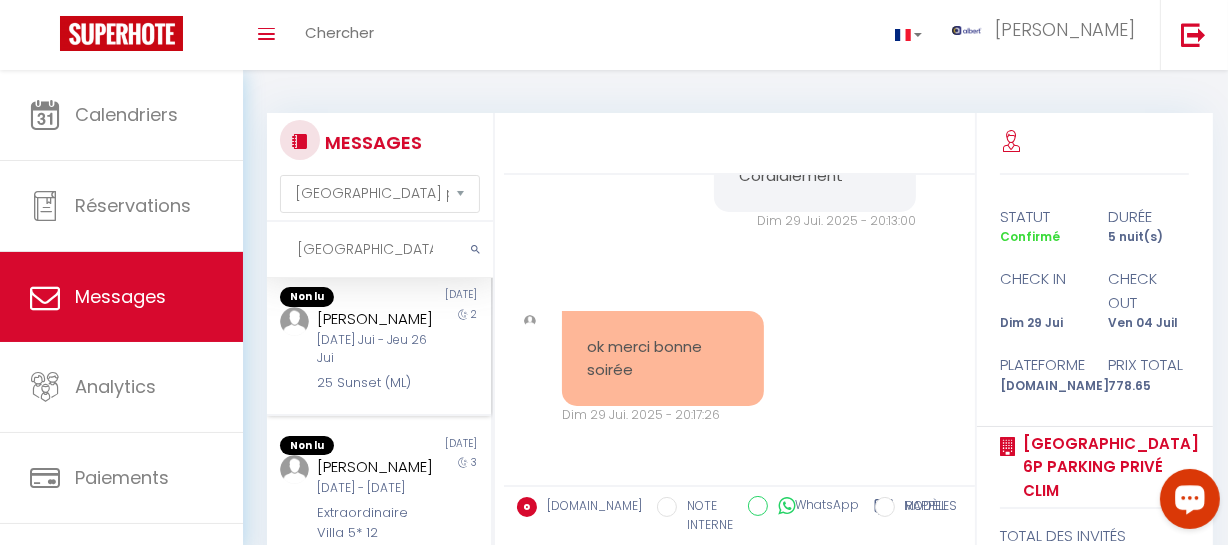 click on "[PERSON_NAME]" at bounding box center (375, 319) 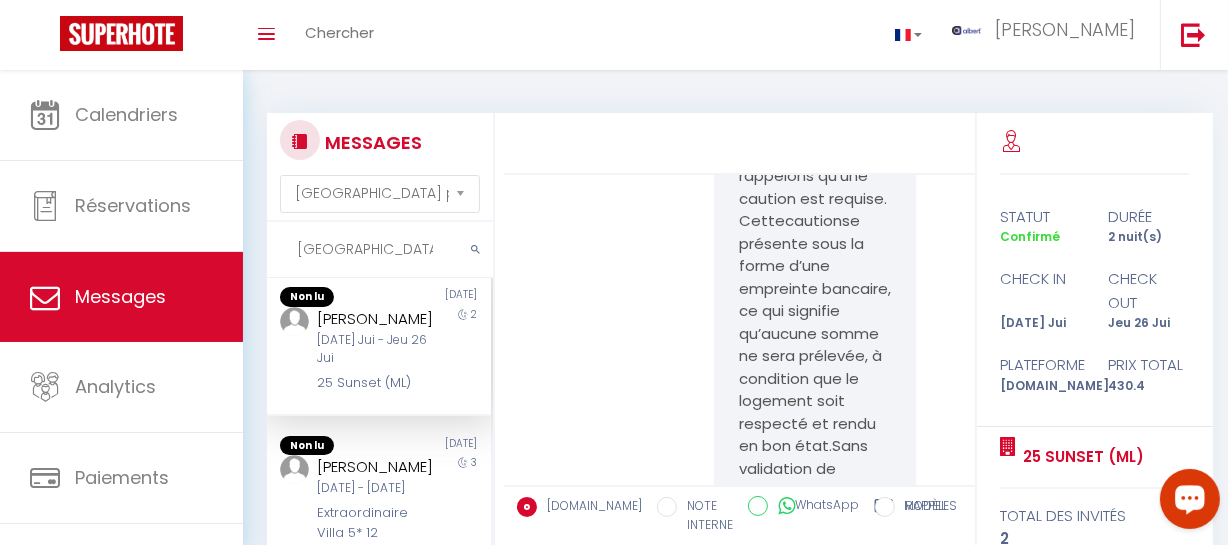 scroll, scrollTop: 19685, scrollLeft: 0, axis: vertical 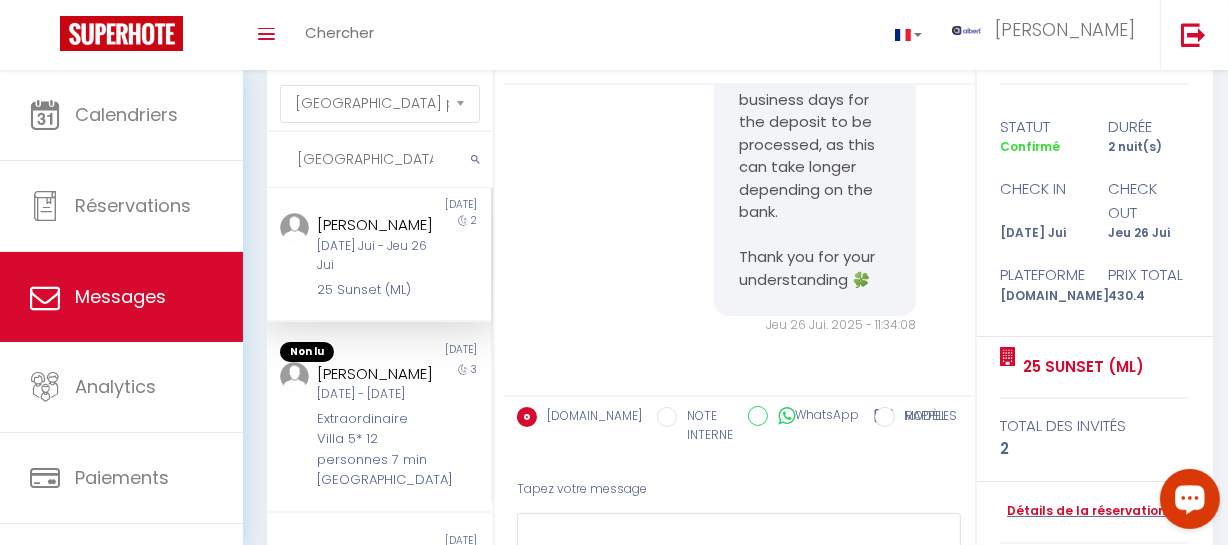 drag, startPoint x: 1147, startPoint y: 366, endPoint x: 1010, endPoint y: 365, distance: 137.00365 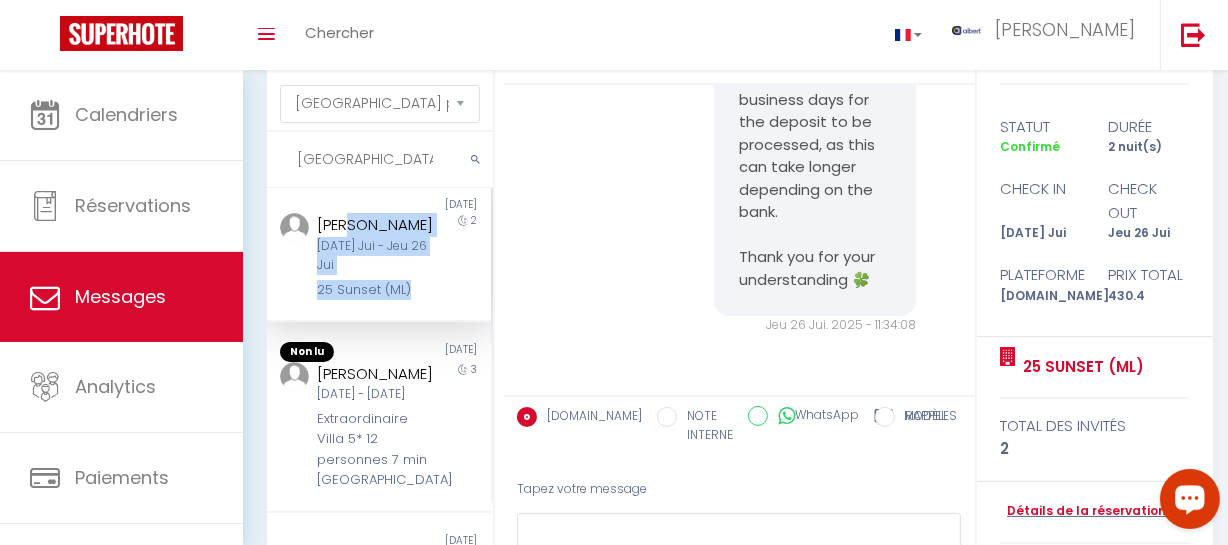 drag, startPoint x: 429, startPoint y: 264, endPoint x: 342, endPoint y: 239, distance: 90.52071 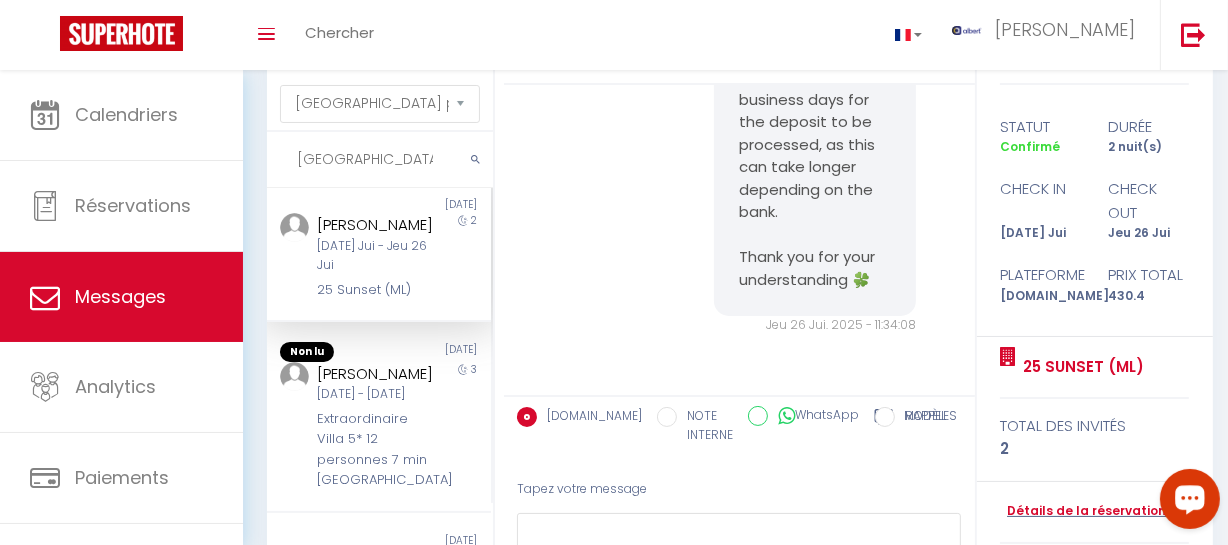 drag, startPoint x: 531, startPoint y: 0, endPoint x: 499, endPoint y: 48, distance: 57.68882 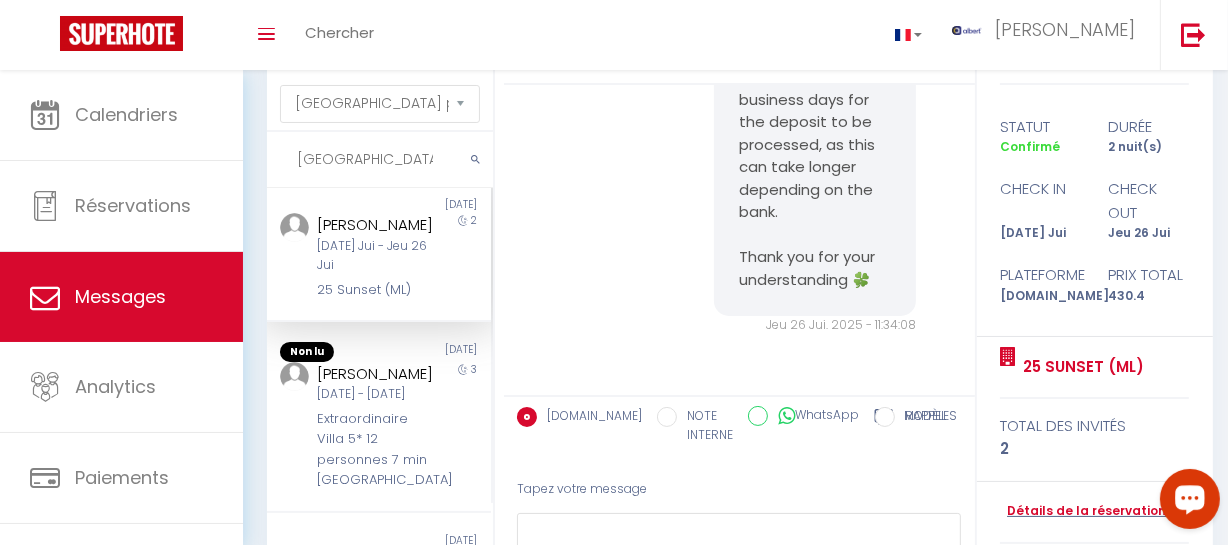 drag, startPoint x: 416, startPoint y: 260, endPoint x: 317, endPoint y: 229, distance: 103.74006 